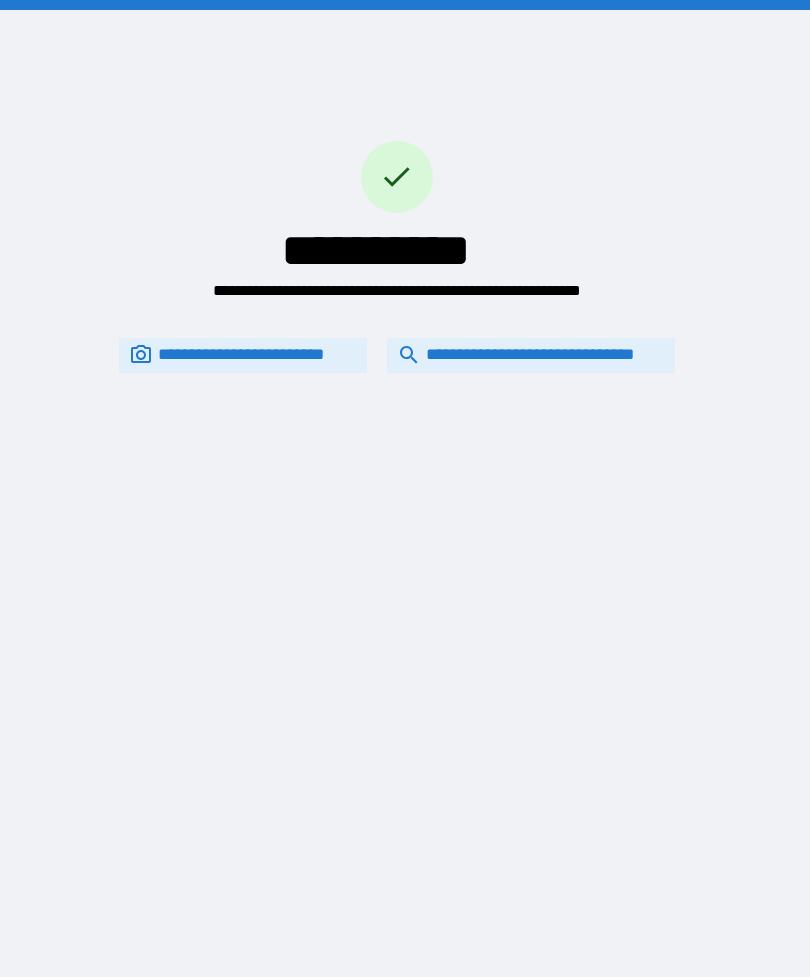 scroll, scrollTop: 64, scrollLeft: 0, axis: vertical 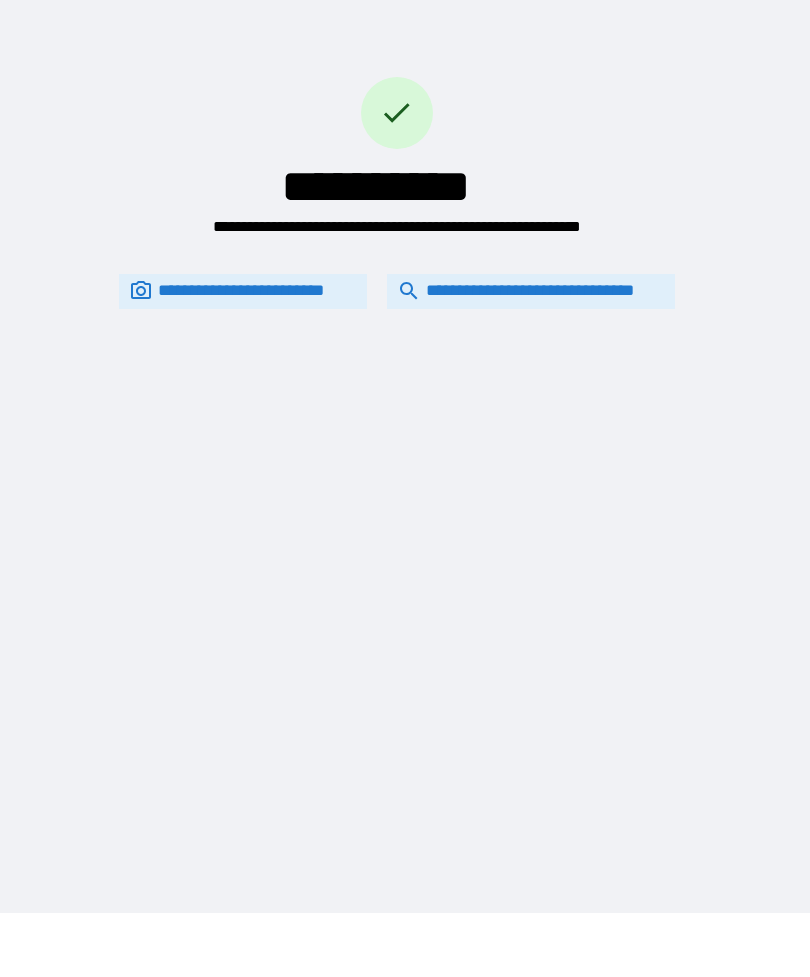 click on "**********" at bounding box center [397, 291] 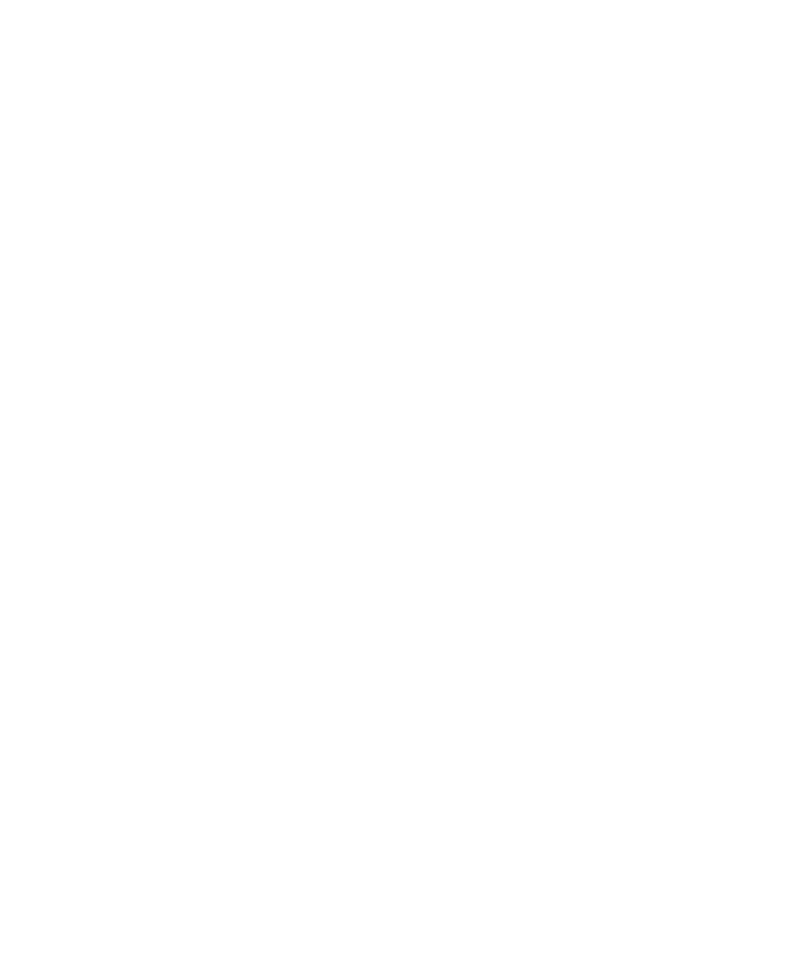 scroll, scrollTop: 0, scrollLeft: 0, axis: both 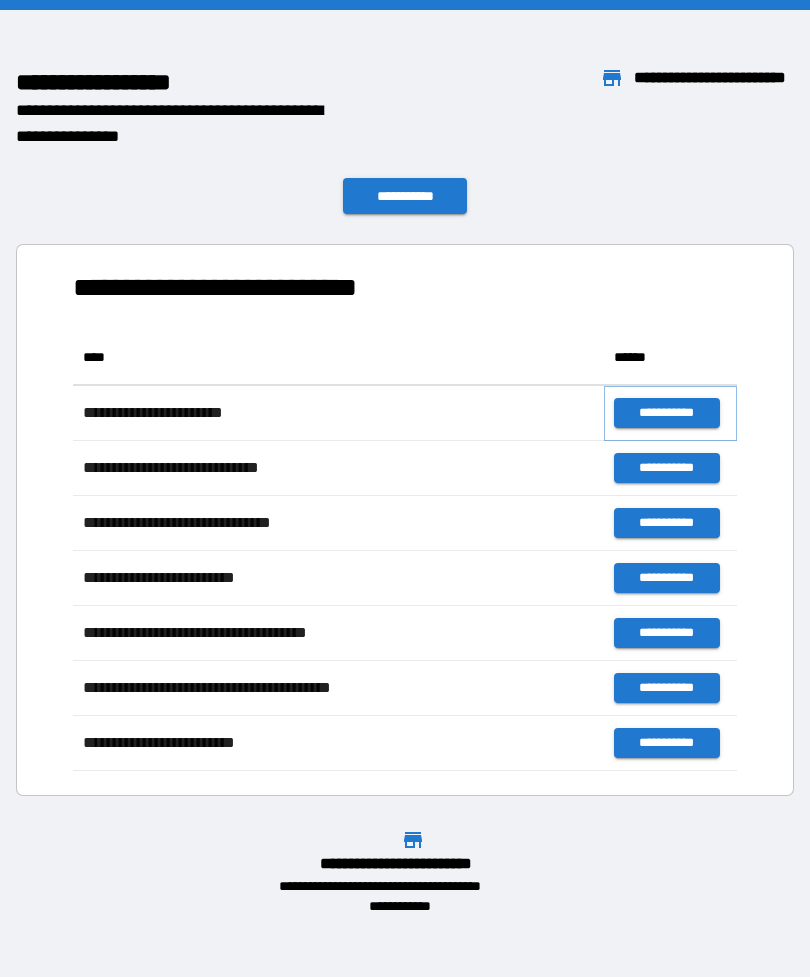 click on "**********" at bounding box center (666, 413) 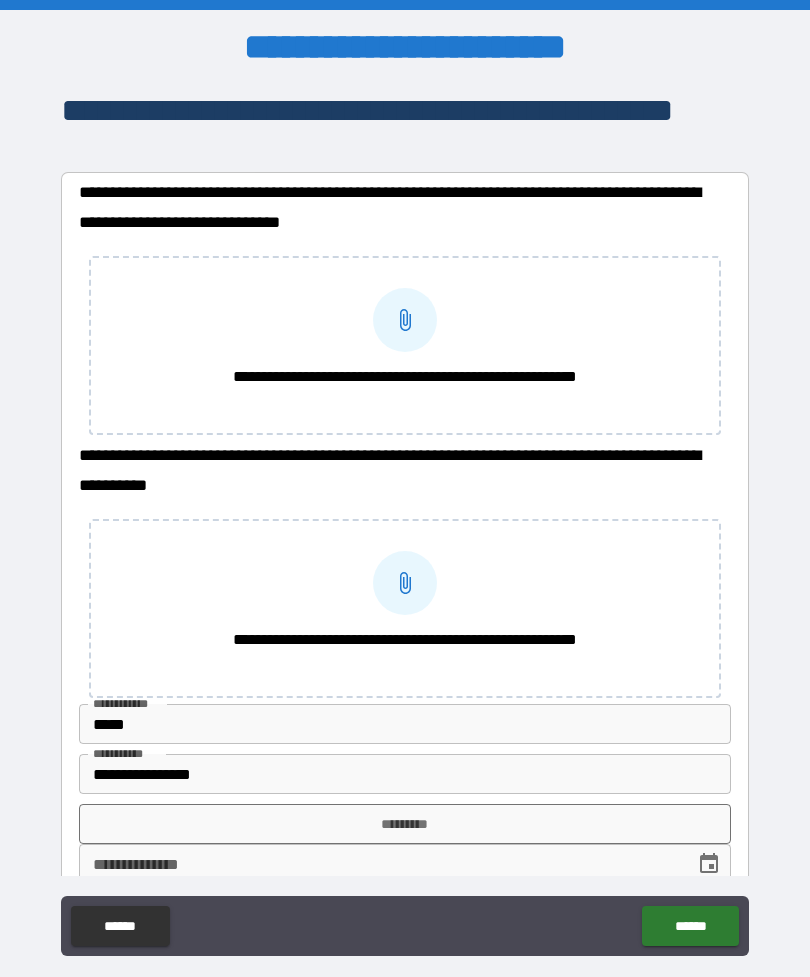 click on "**********" at bounding box center (405, 207) 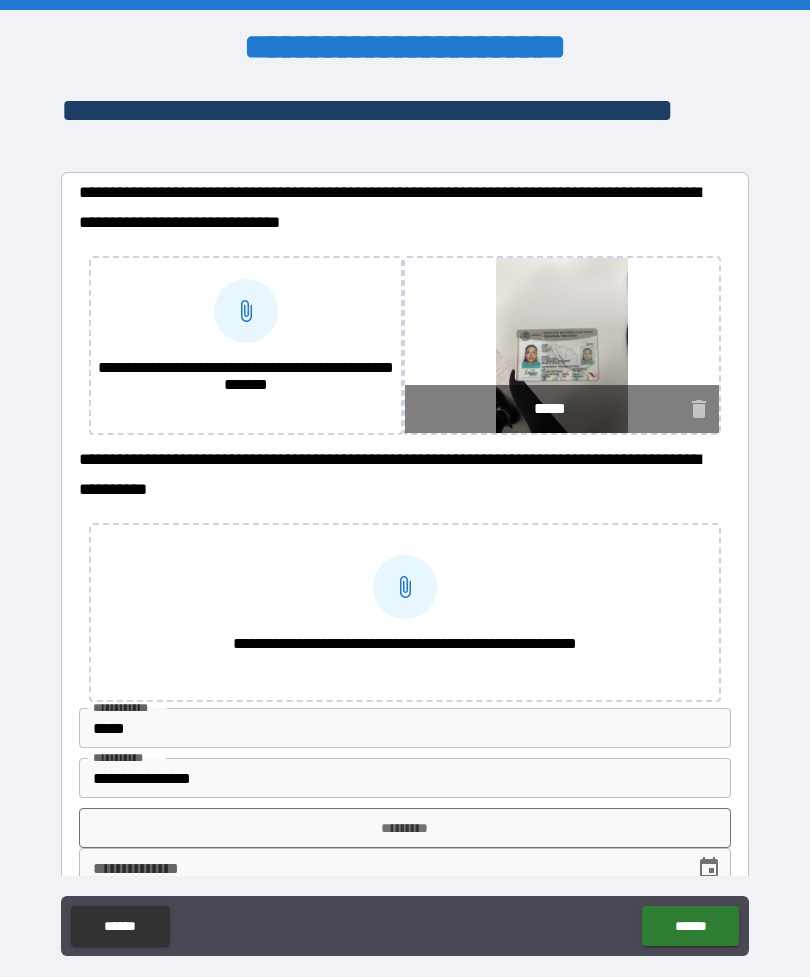 click on "**********" at bounding box center (246, 378) 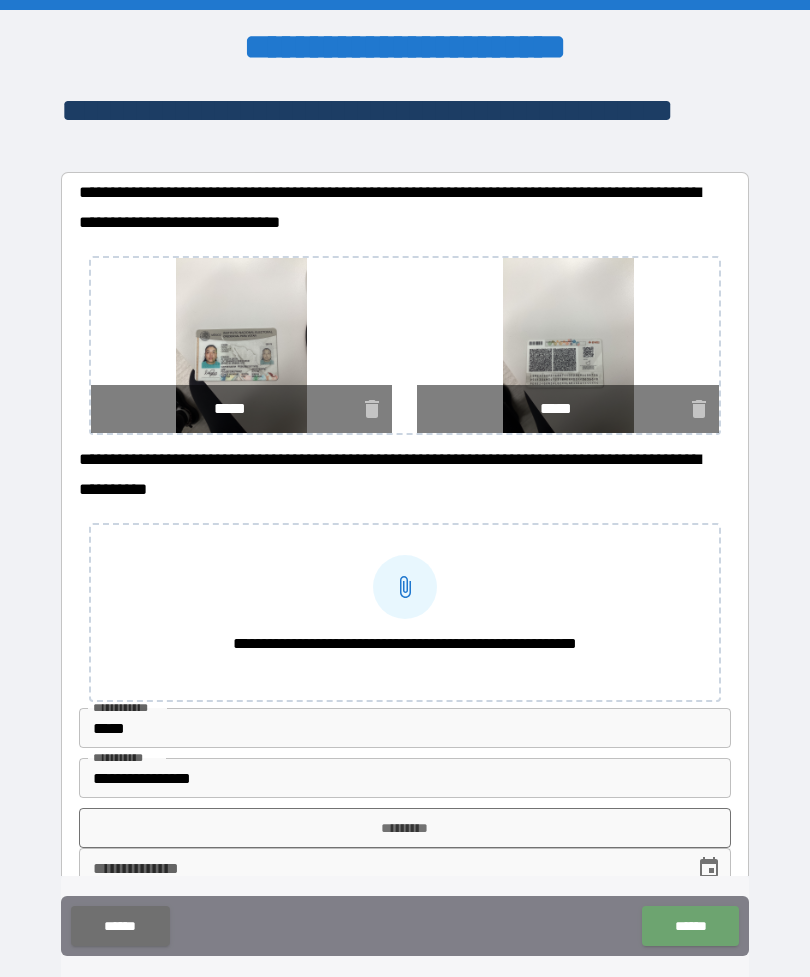 click on "******" at bounding box center [690, 926] 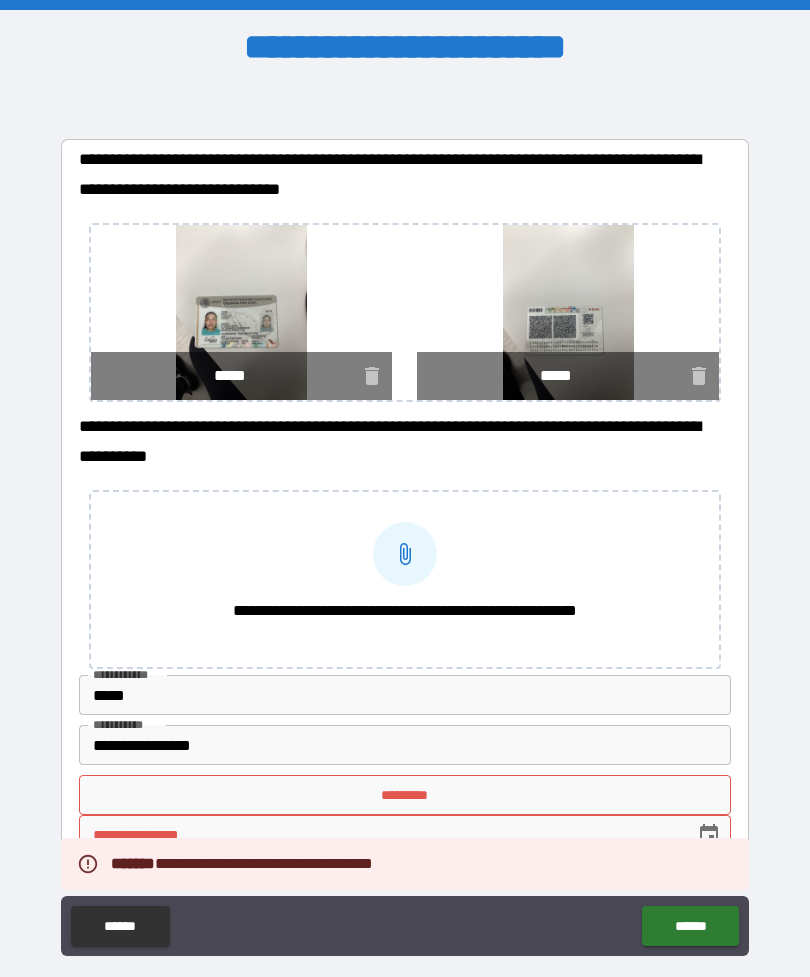 scroll, scrollTop: 33, scrollLeft: 0, axis: vertical 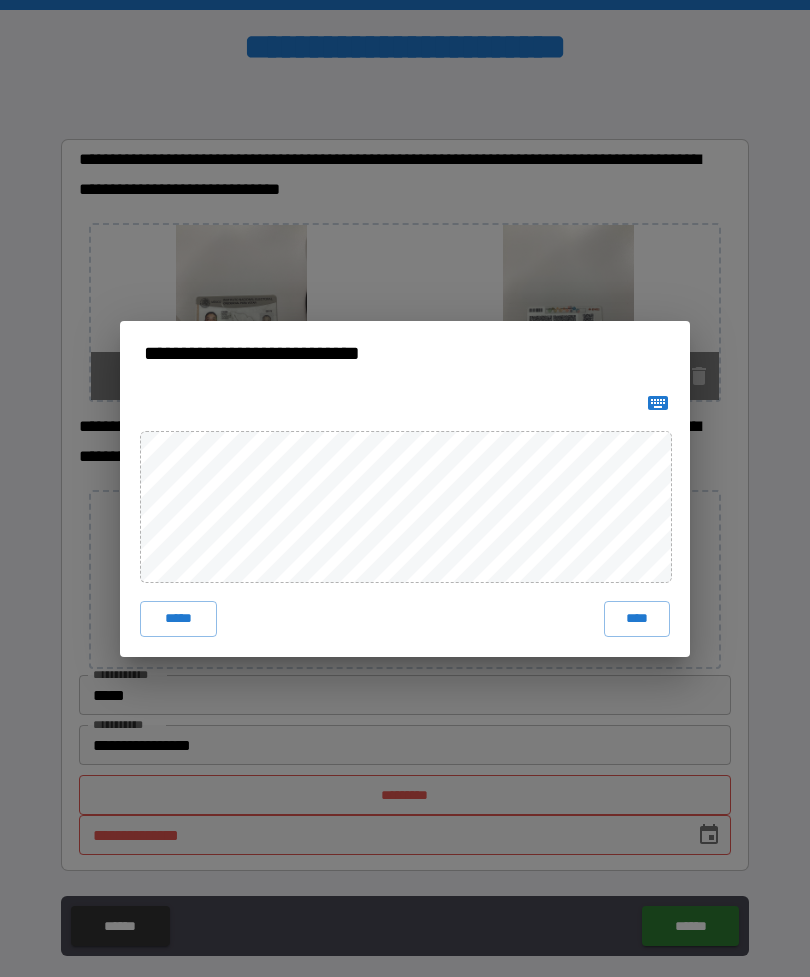 click on "*****" at bounding box center [178, 619] 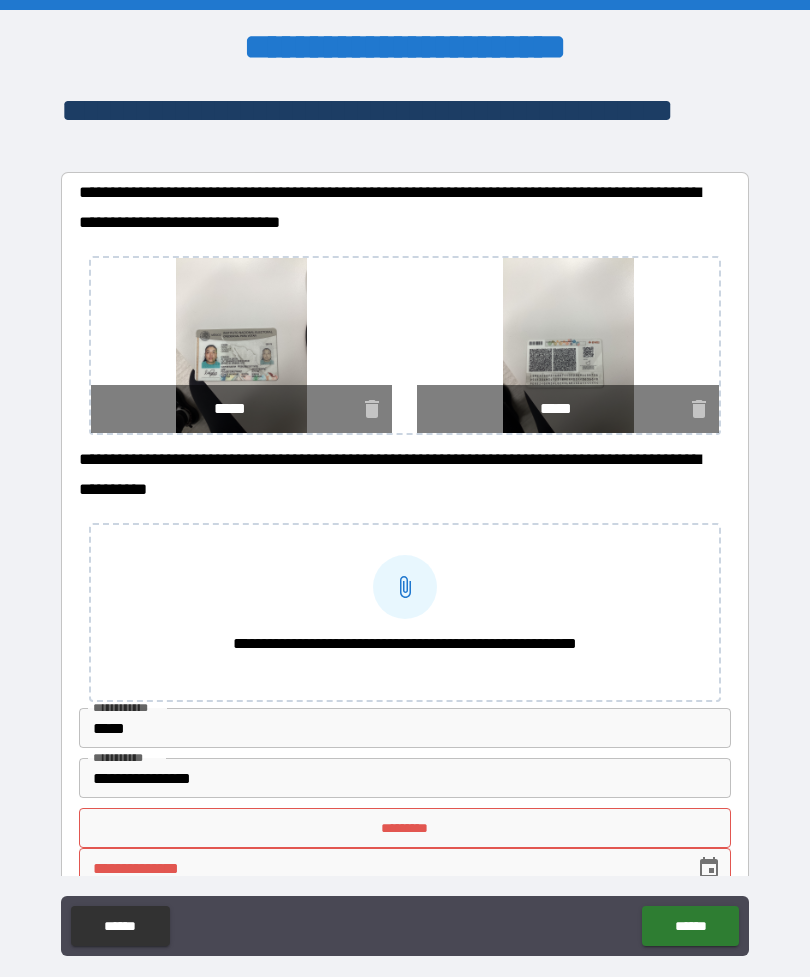 scroll, scrollTop: 0, scrollLeft: 0, axis: both 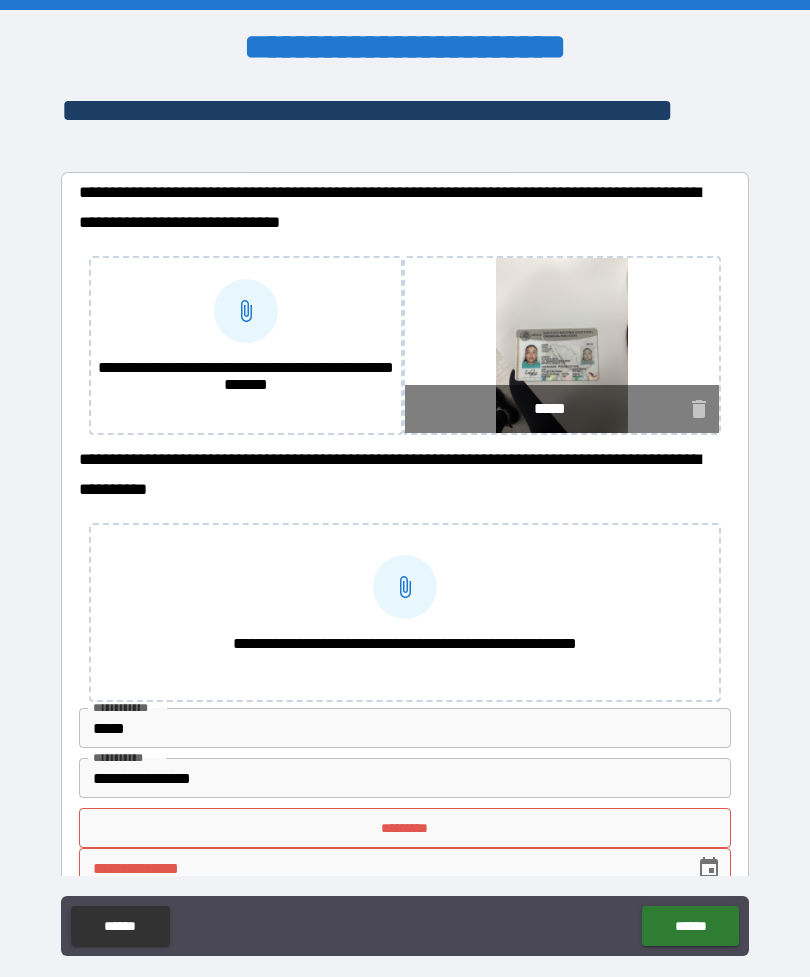 click 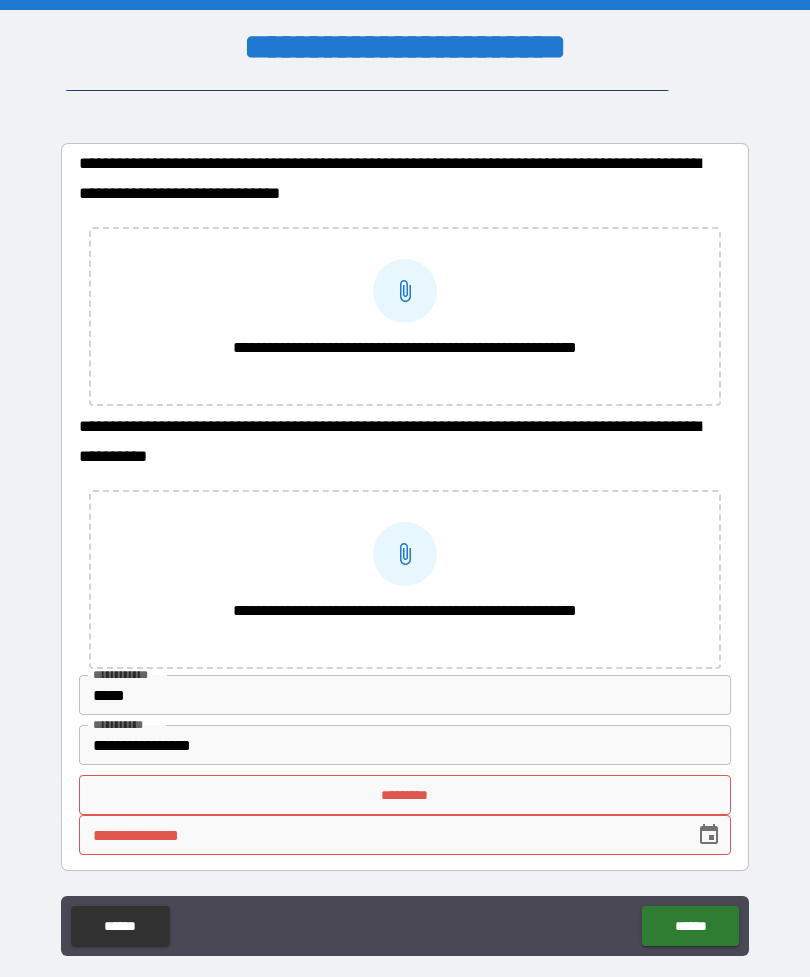 scroll, scrollTop: 29, scrollLeft: 0, axis: vertical 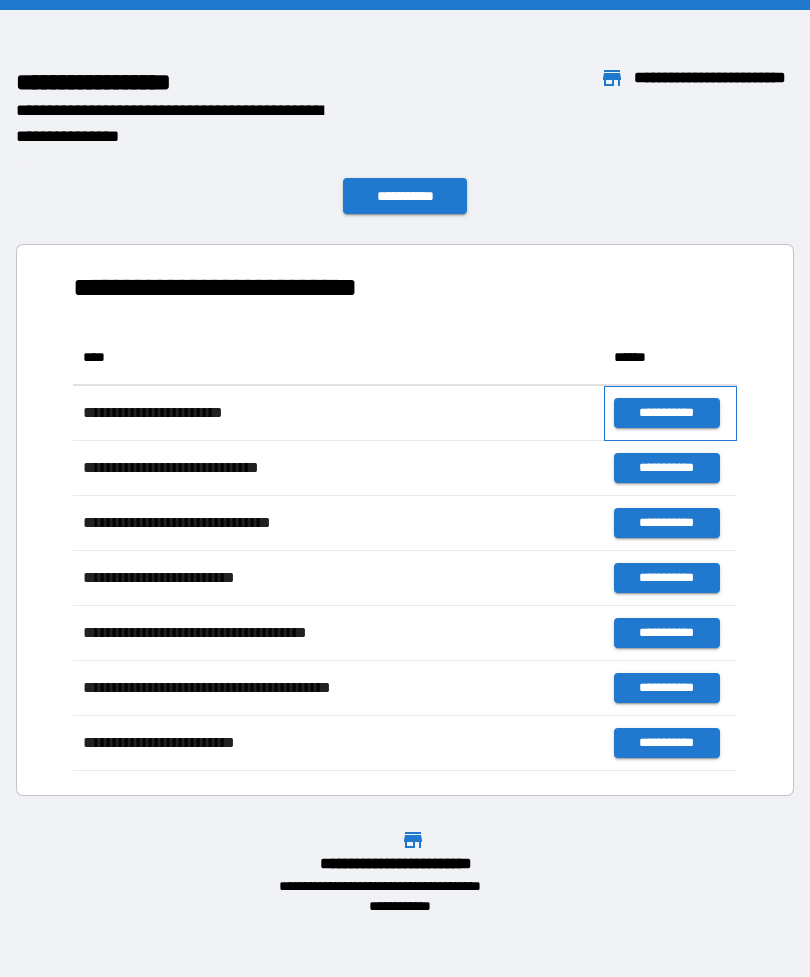 click on "**********" at bounding box center [670, 413] 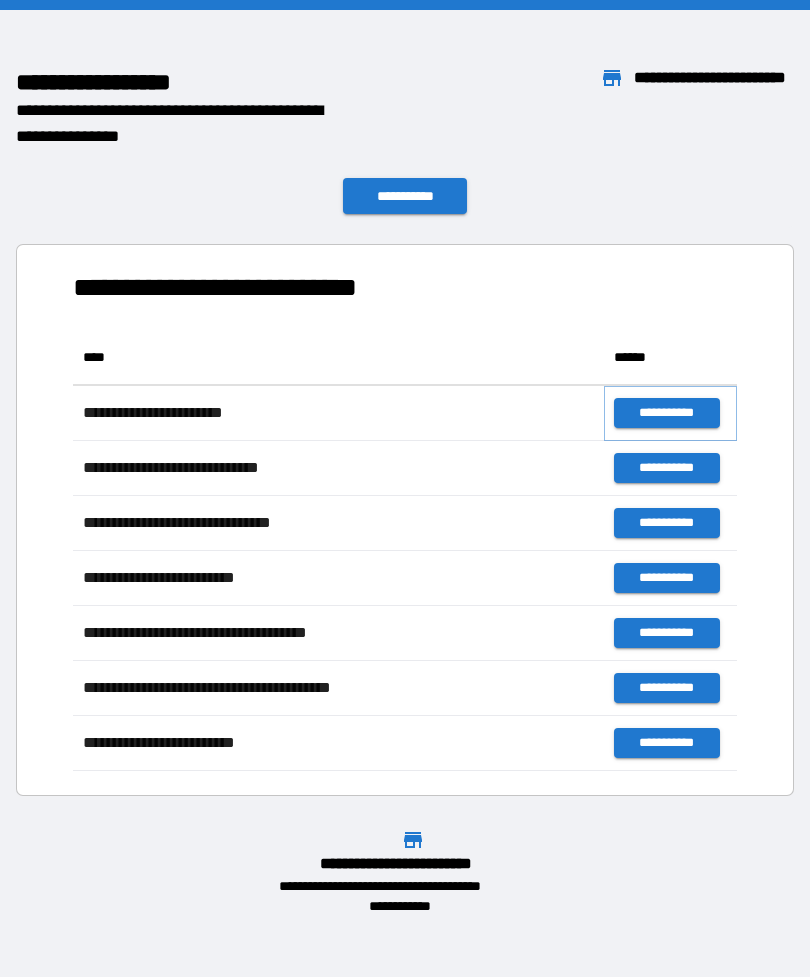click on "**********" at bounding box center (666, 413) 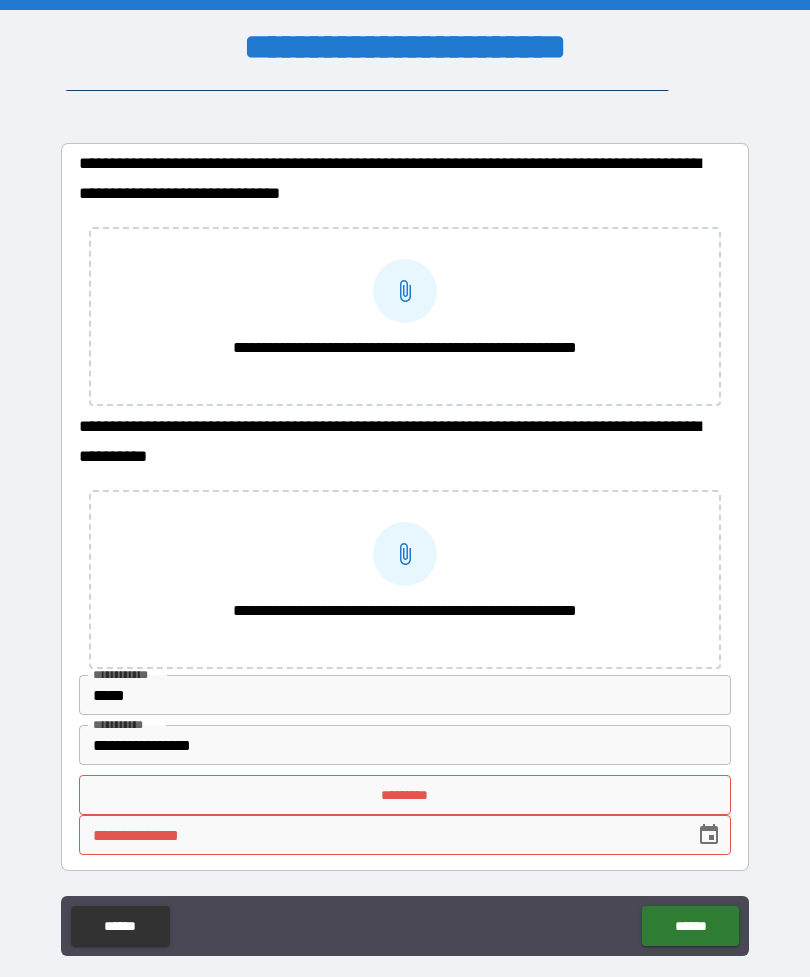scroll, scrollTop: 29, scrollLeft: 0, axis: vertical 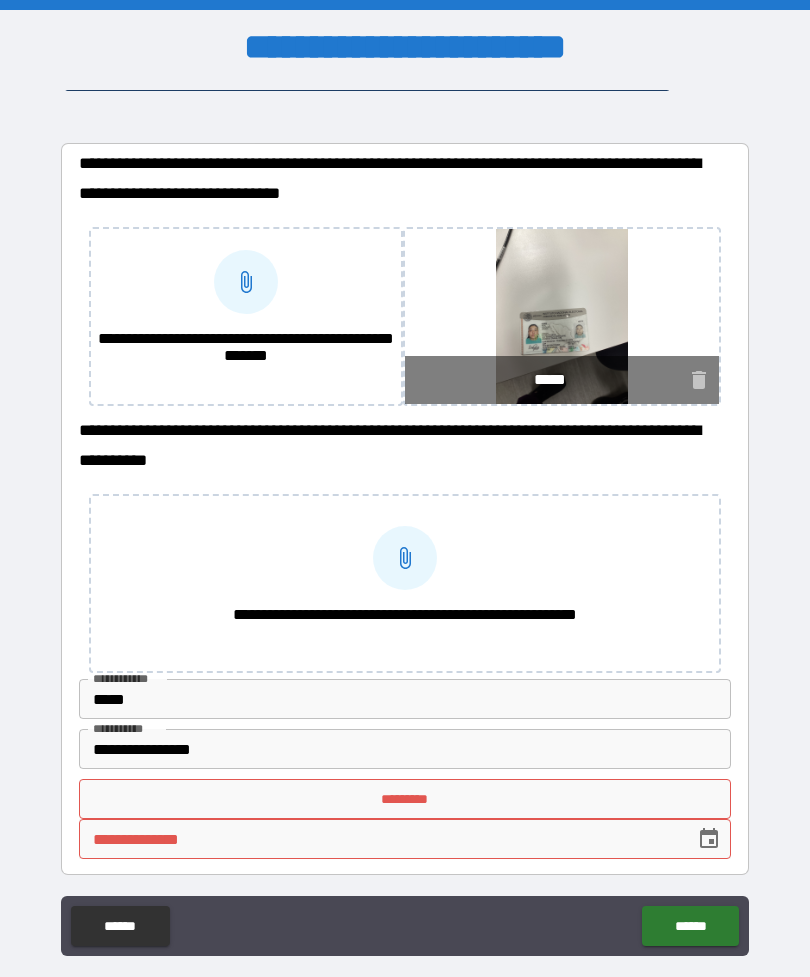 click on "**********" at bounding box center (246, 282) 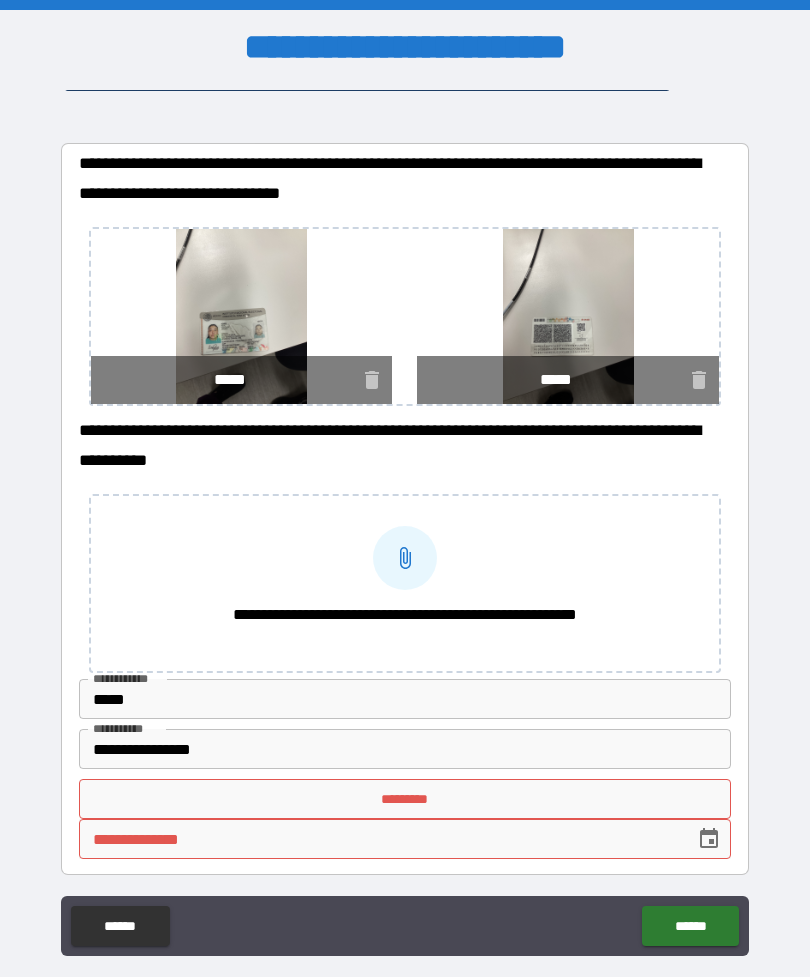 click on "**********" at bounding box center (380, 839) 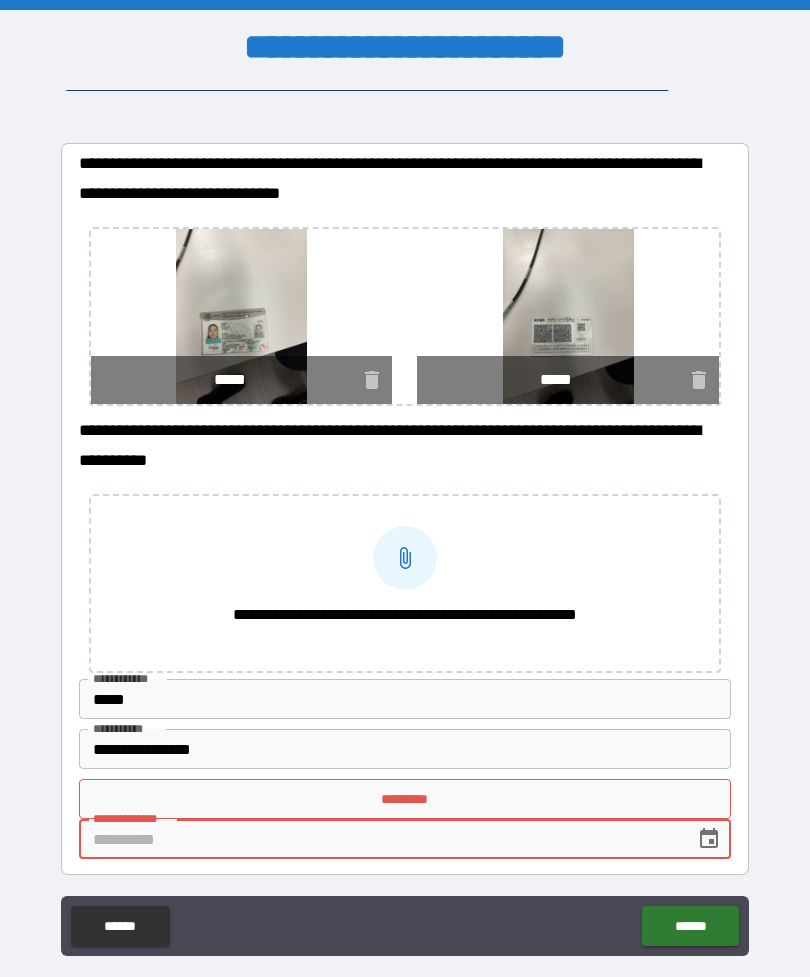 scroll, scrollTop: 64, scrollLeft: 0, axis: vertical 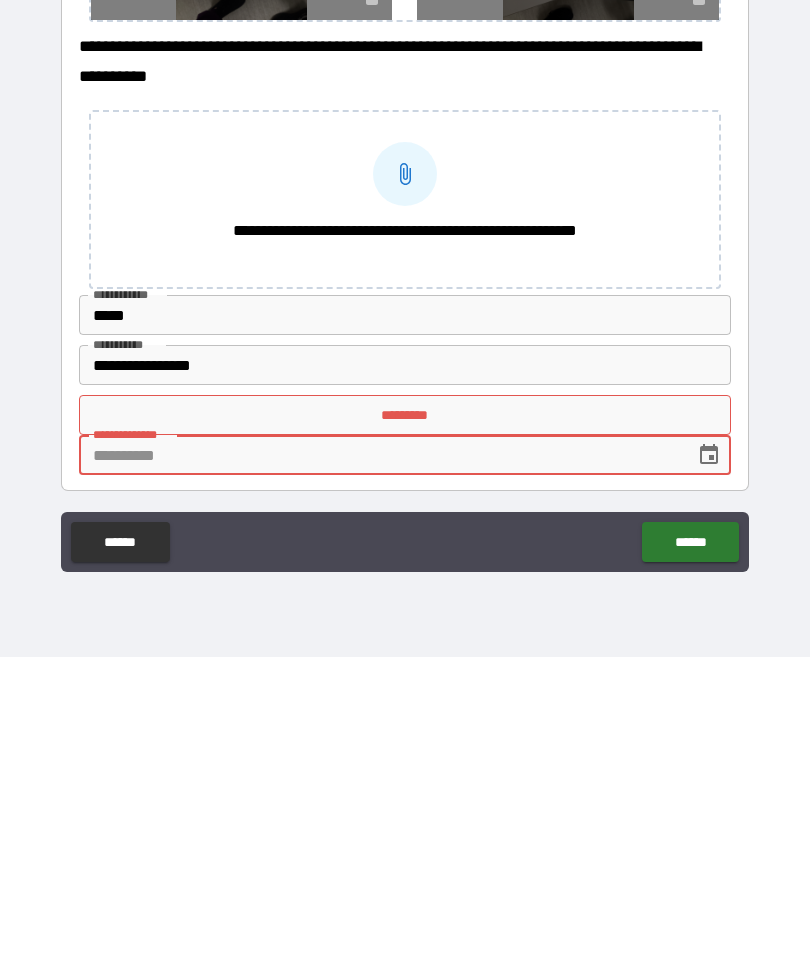 click on "*********" at bounding box center [405, 735] 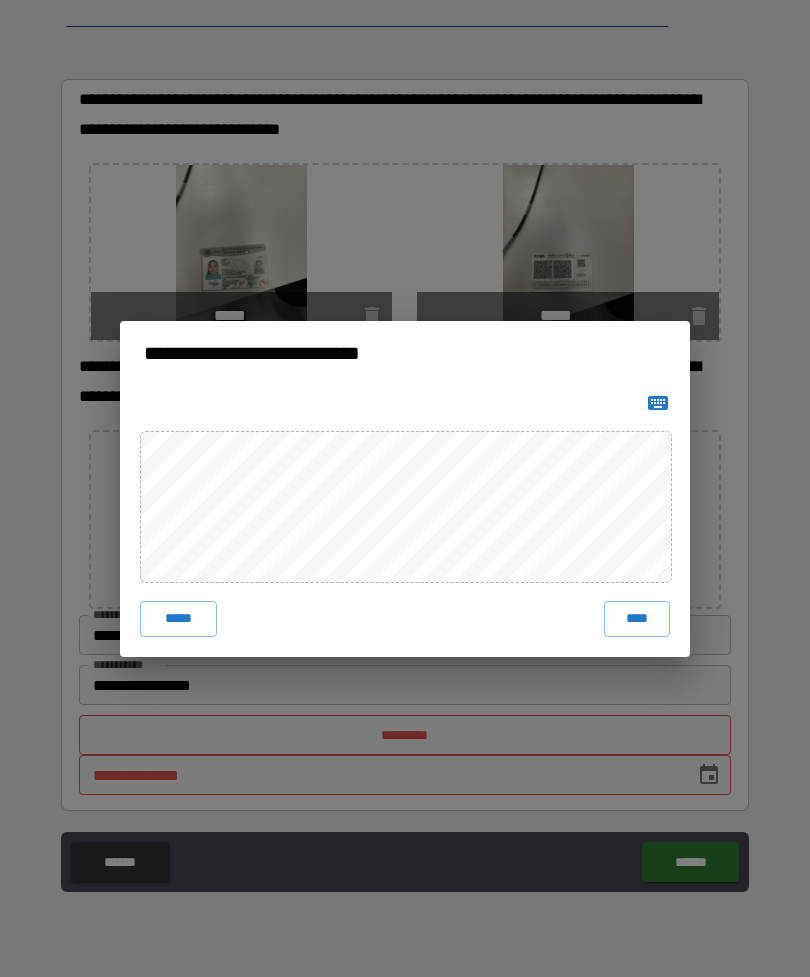 click on "****" at bounding box center (637, 619) 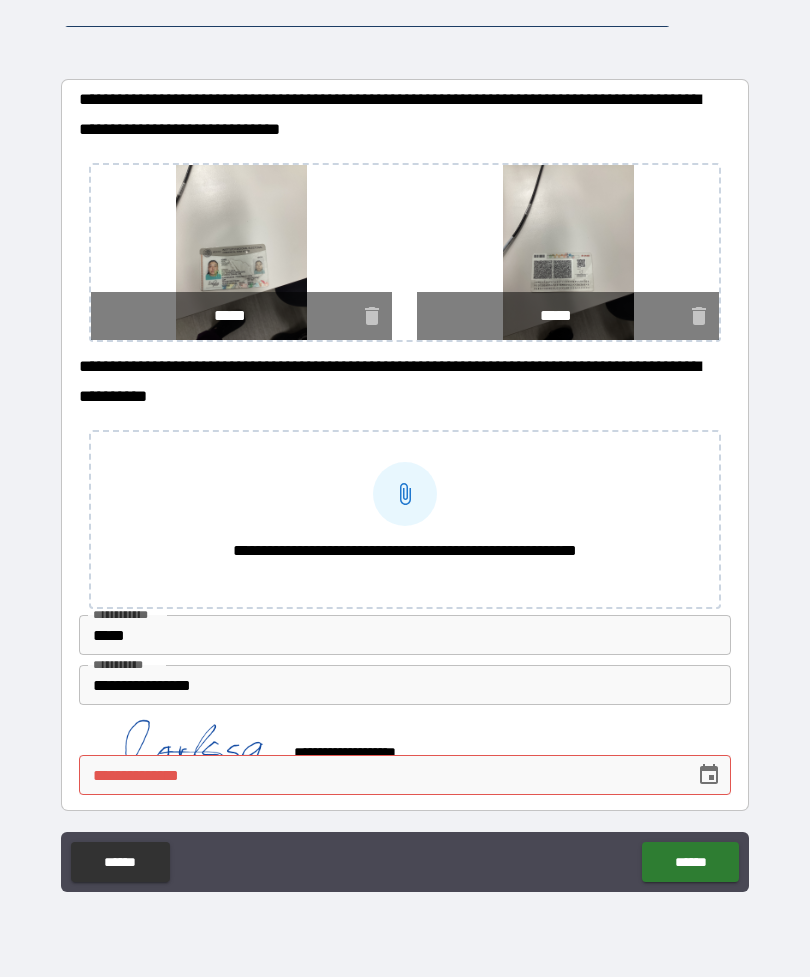 scroll, scrollTop: 23, scrollLeft: 0, axis: vertical 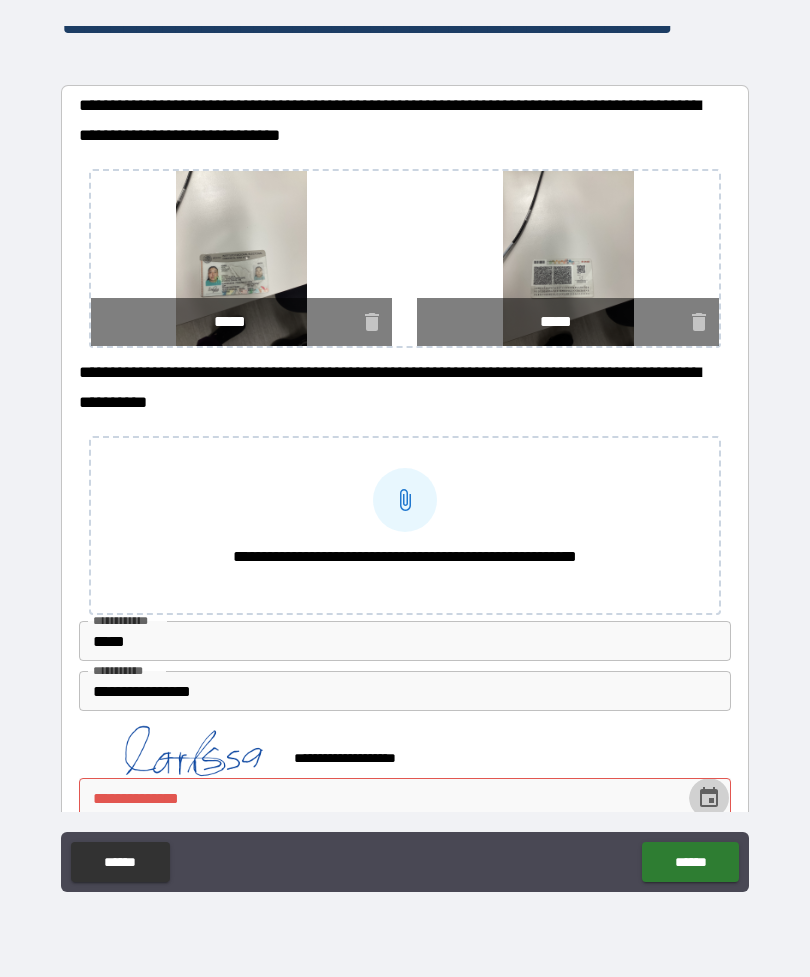 click 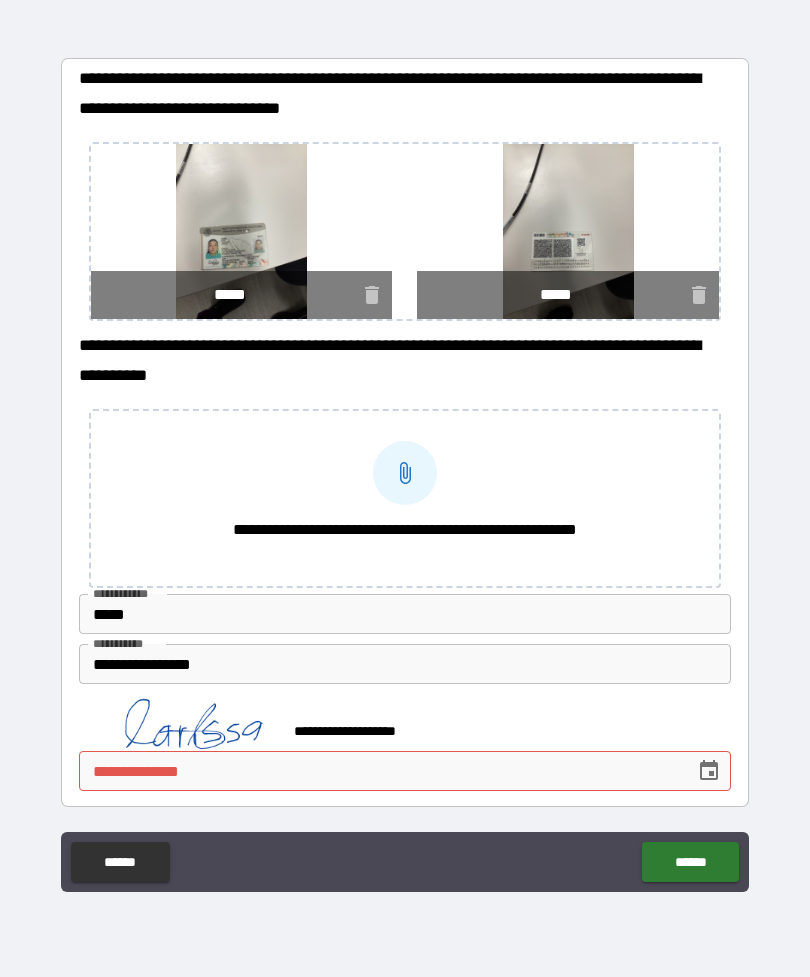scroll, scrollTop: 50, scrollLeft: 0, axis: vertical 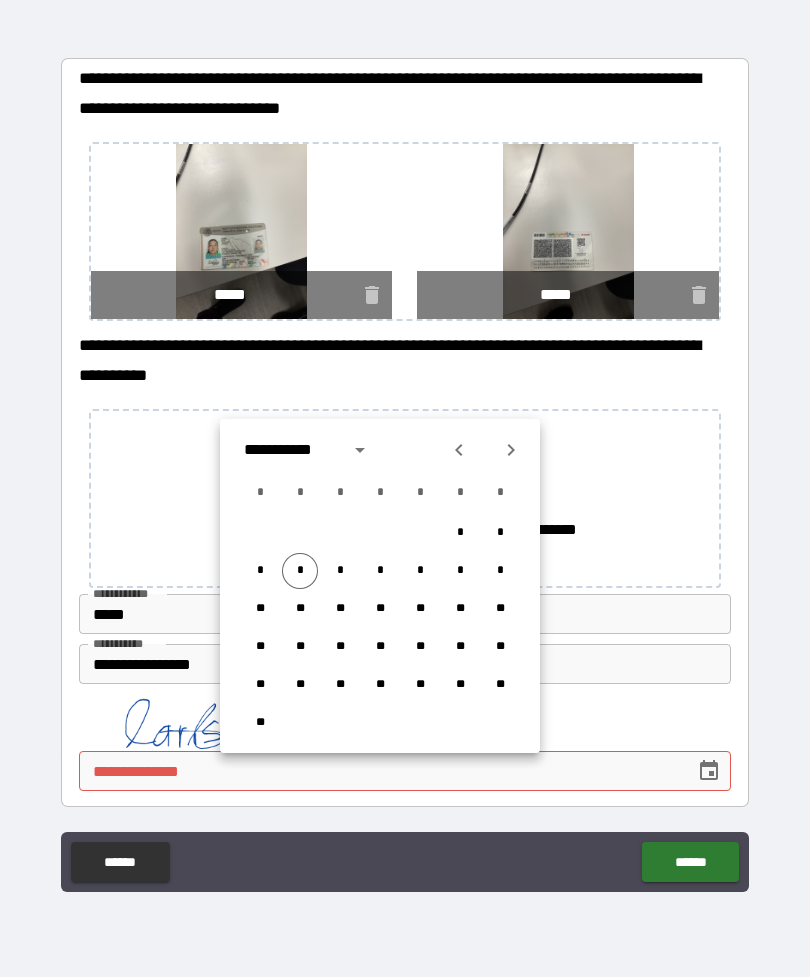 click on "*" at bounding box center (300, 571) 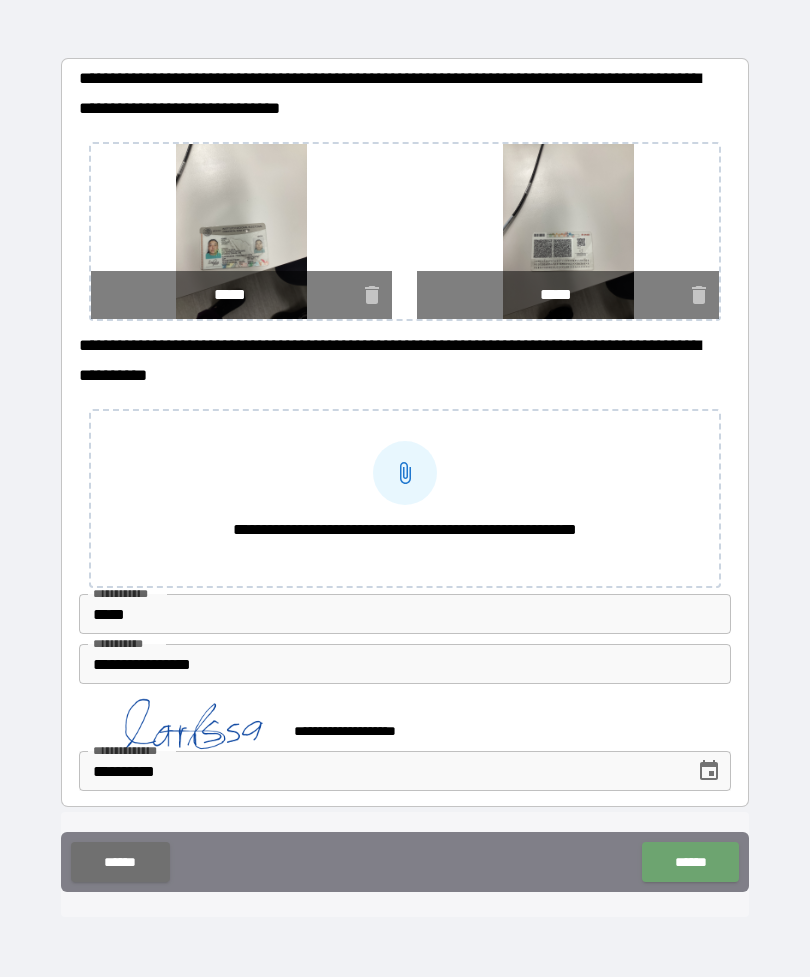 click on "******" at bounding box center (690, 862) 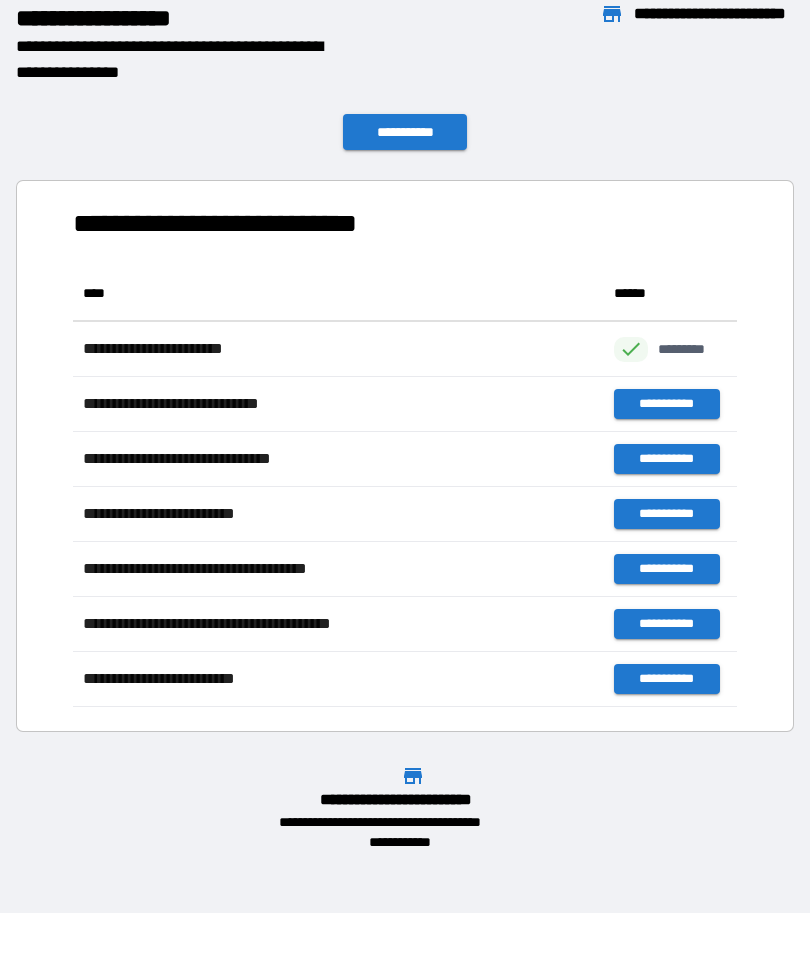 scroll, scrollTop: 1, scrollLeft: 1, axis: both 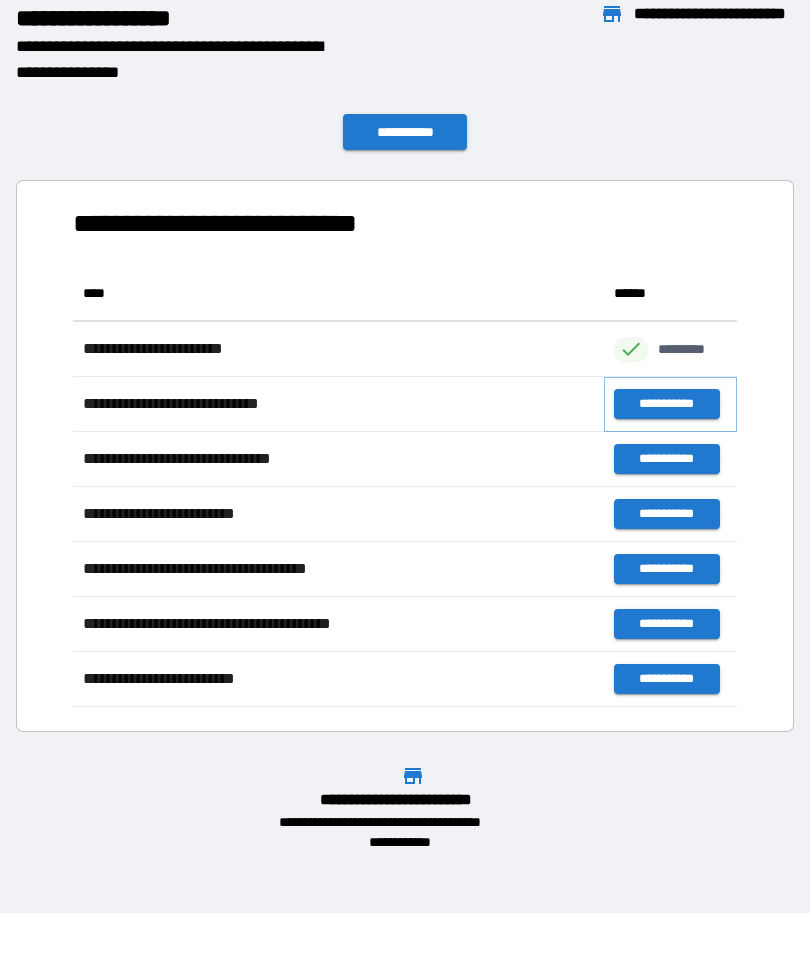 click on "**********" at bounding box center (666, 404) 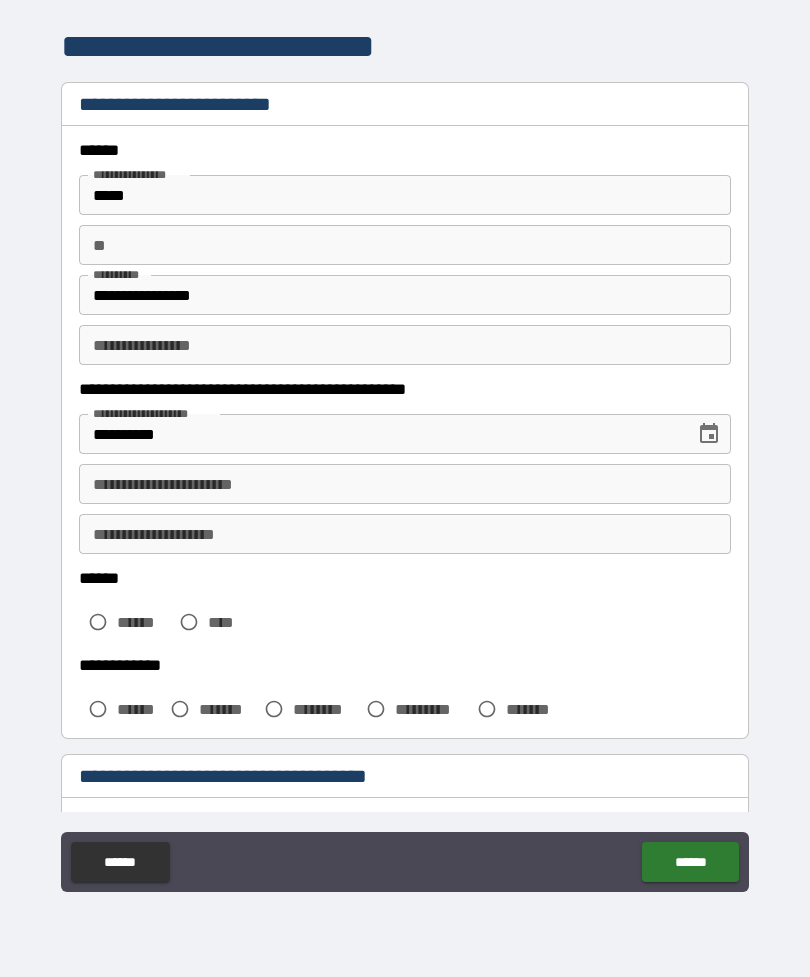 click on "**********" at bounding box center [405, 345] 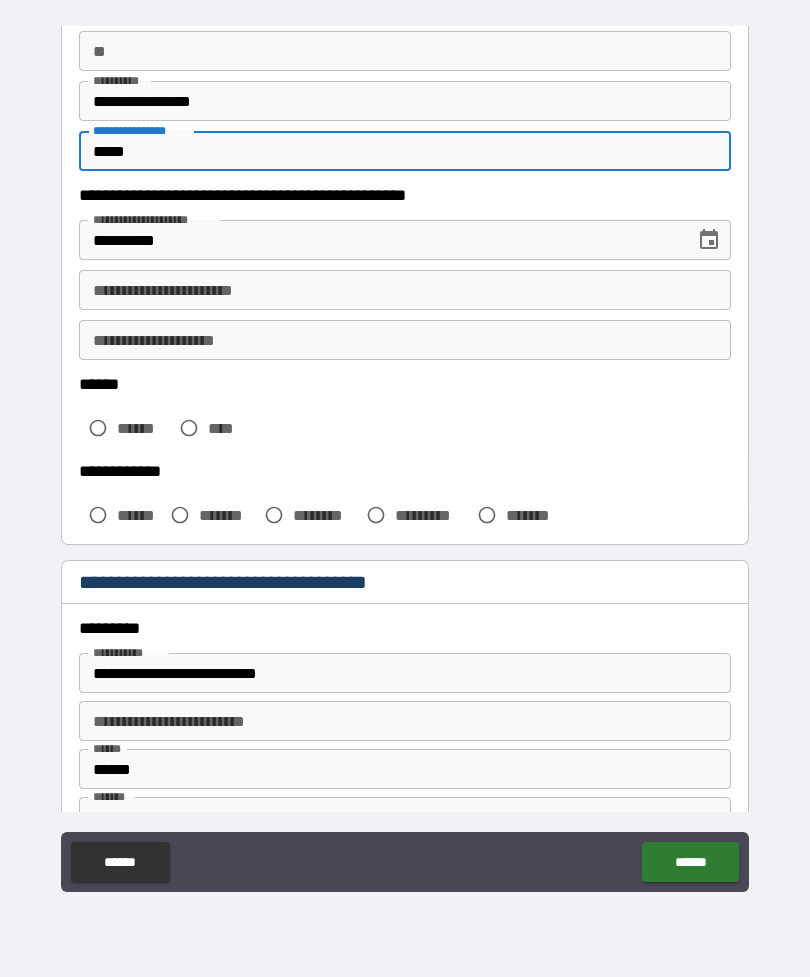 scroll, scrollTop: 205, scrollLeft: 0, axis: vertical 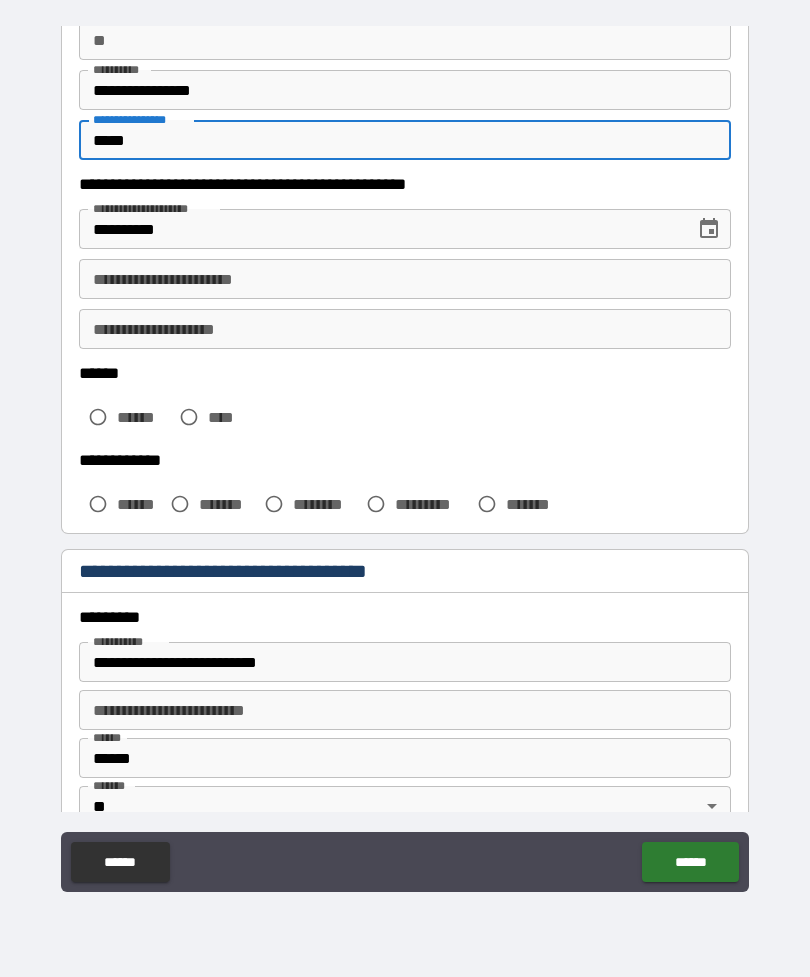 type on "*****" 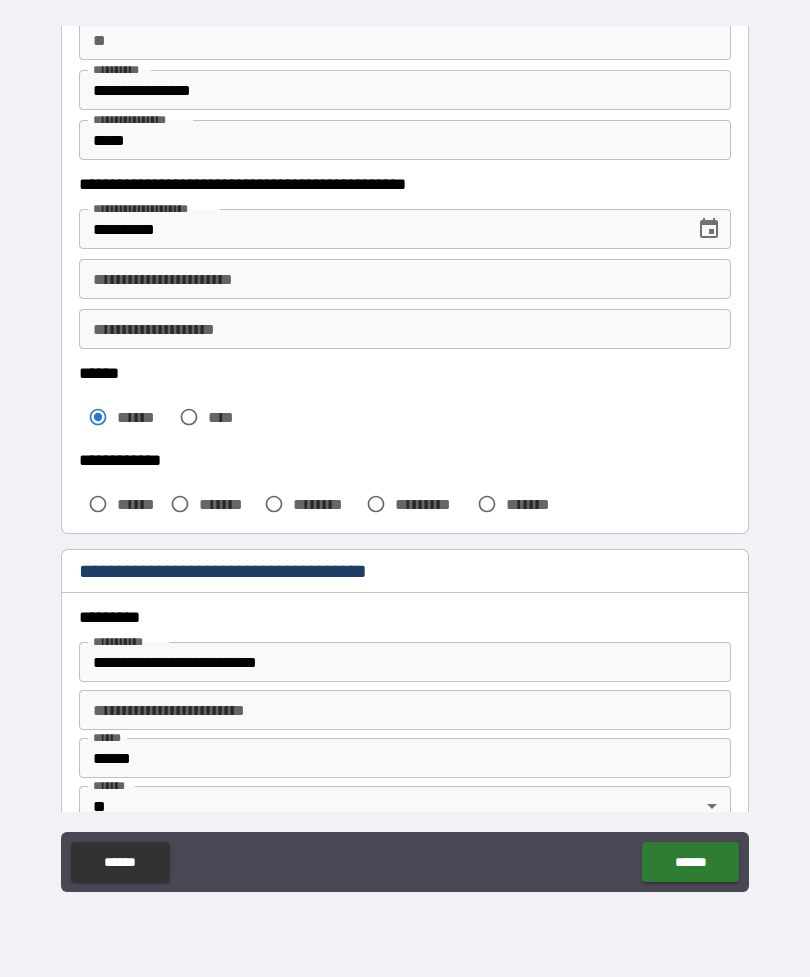 click on "**********" at bounding box center (405, 279) 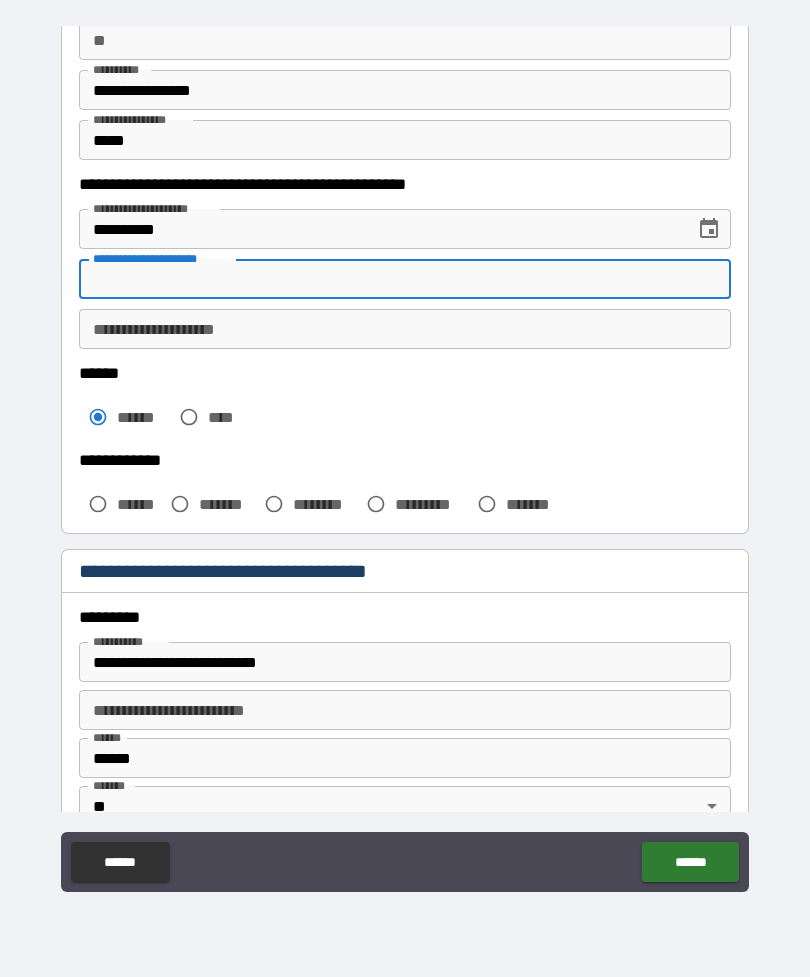 type 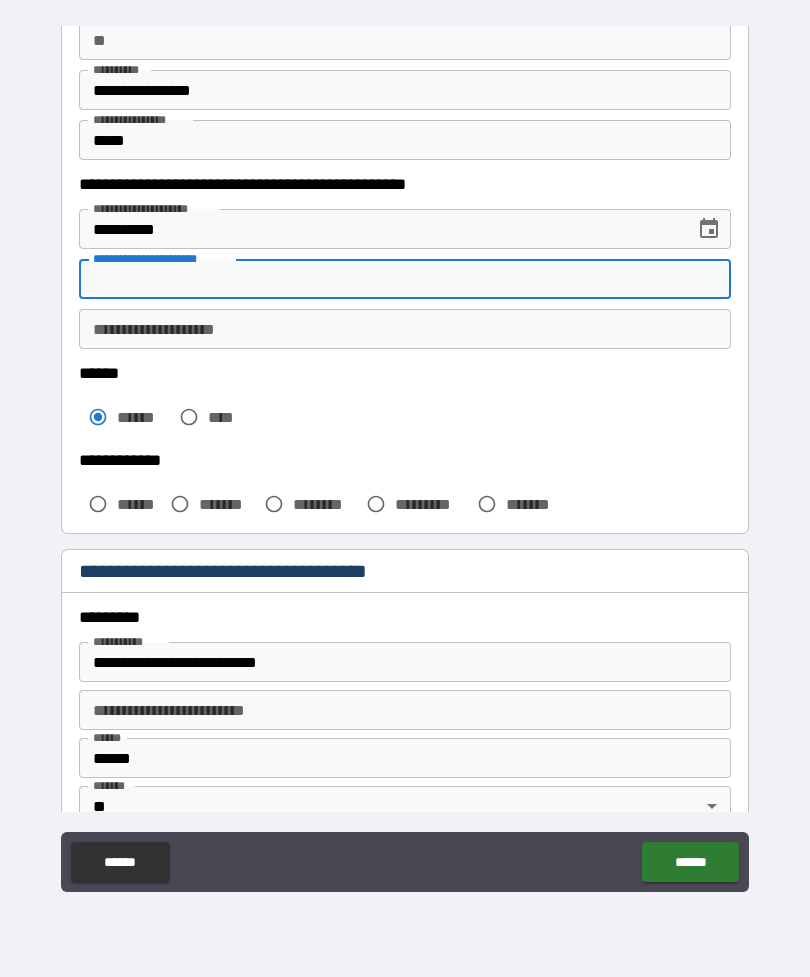 click on "**********" at bounding box center (405, 329) 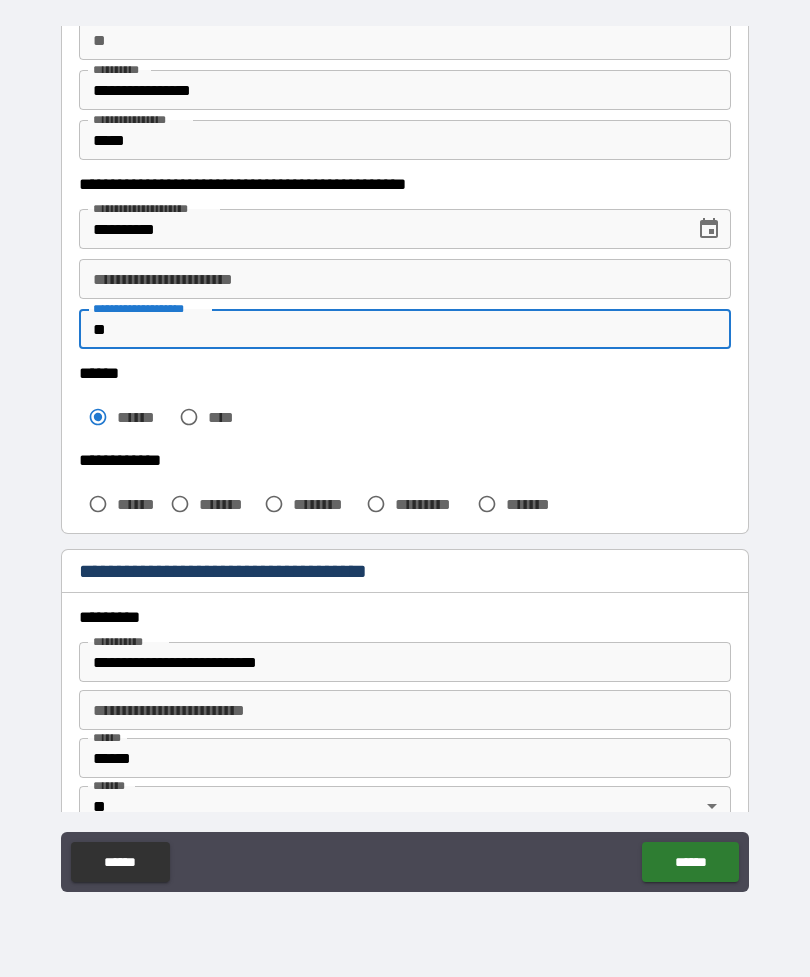 click on "**" at bounding box center (405, 329) 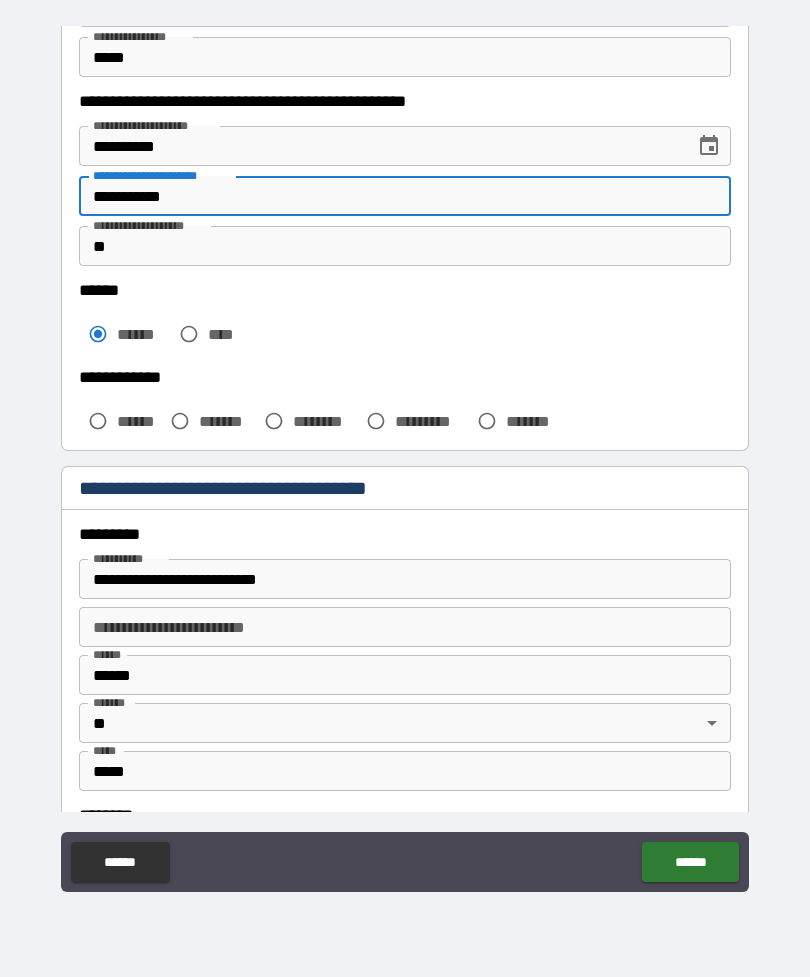 scroll, scrollTop: 293, scrollLeft: 0, axis: vertical 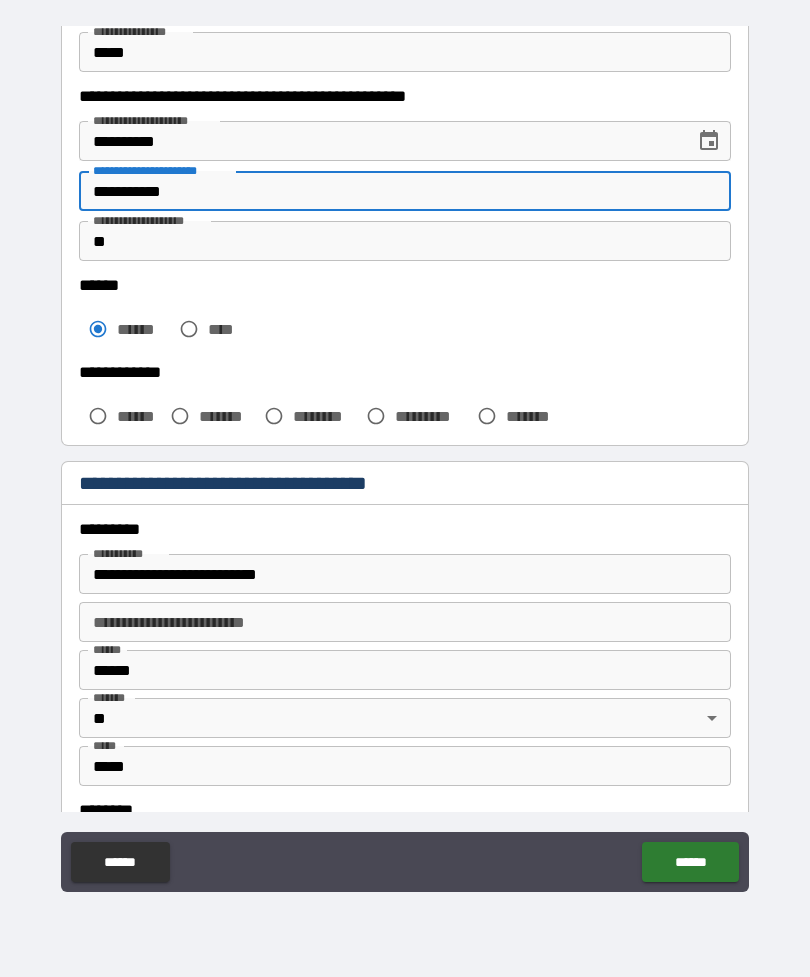 type on "**********" 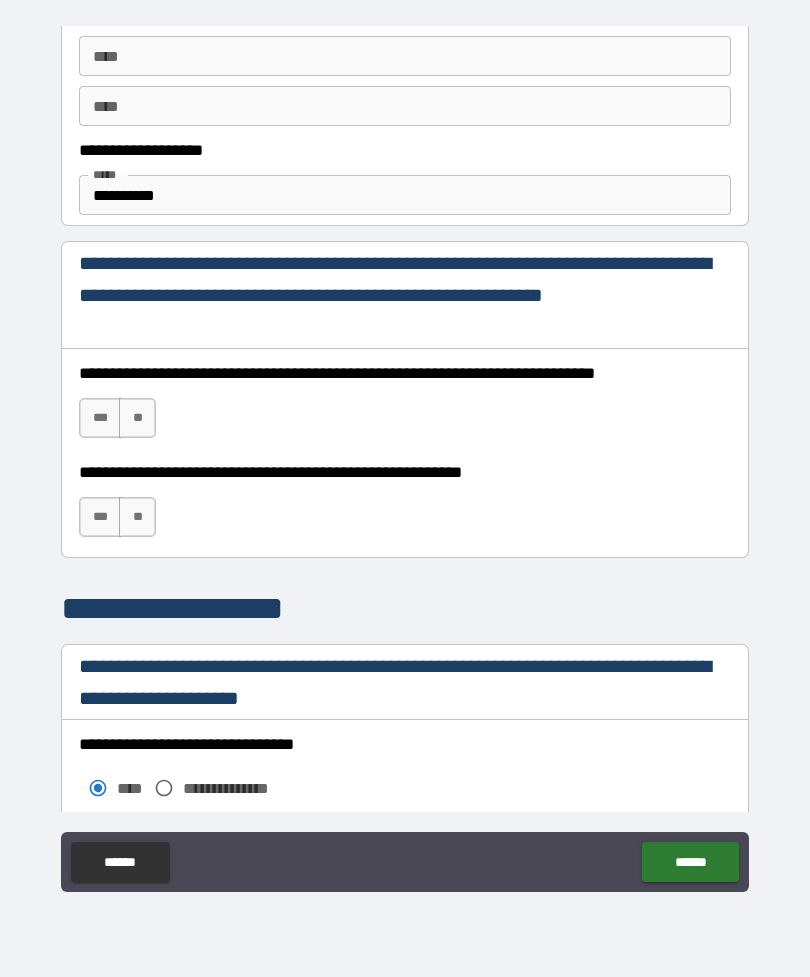 scroll, scrollTop: 1149, scrollLeft: 0, axis: vertical 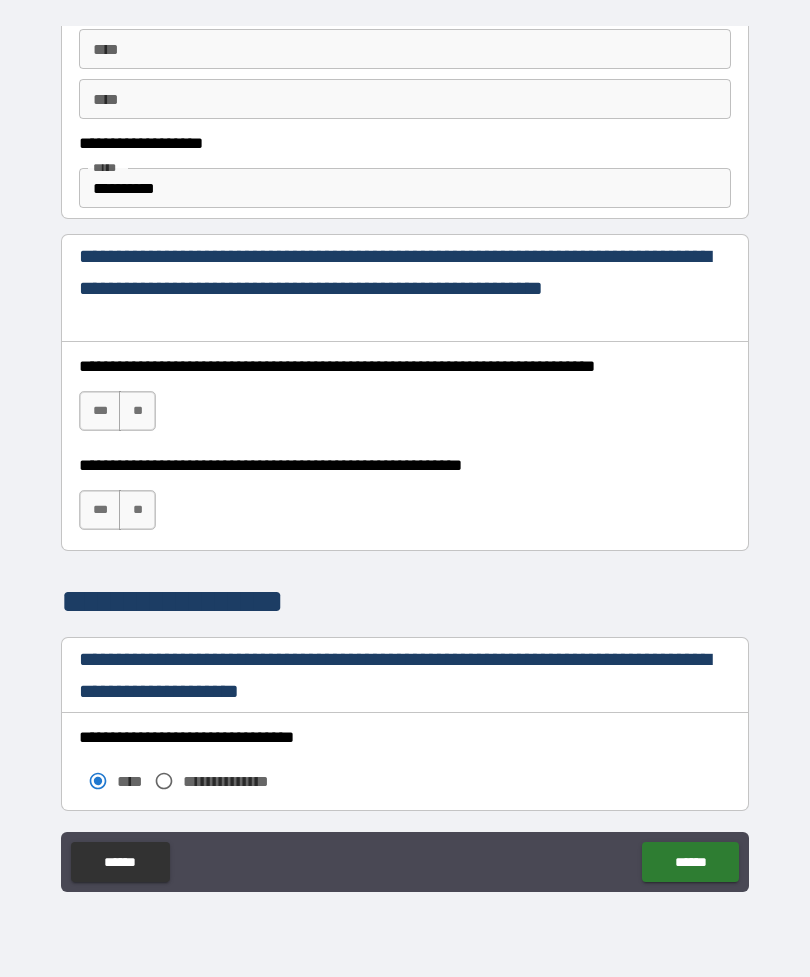 click on "**********" at bounding box center (405, 188) 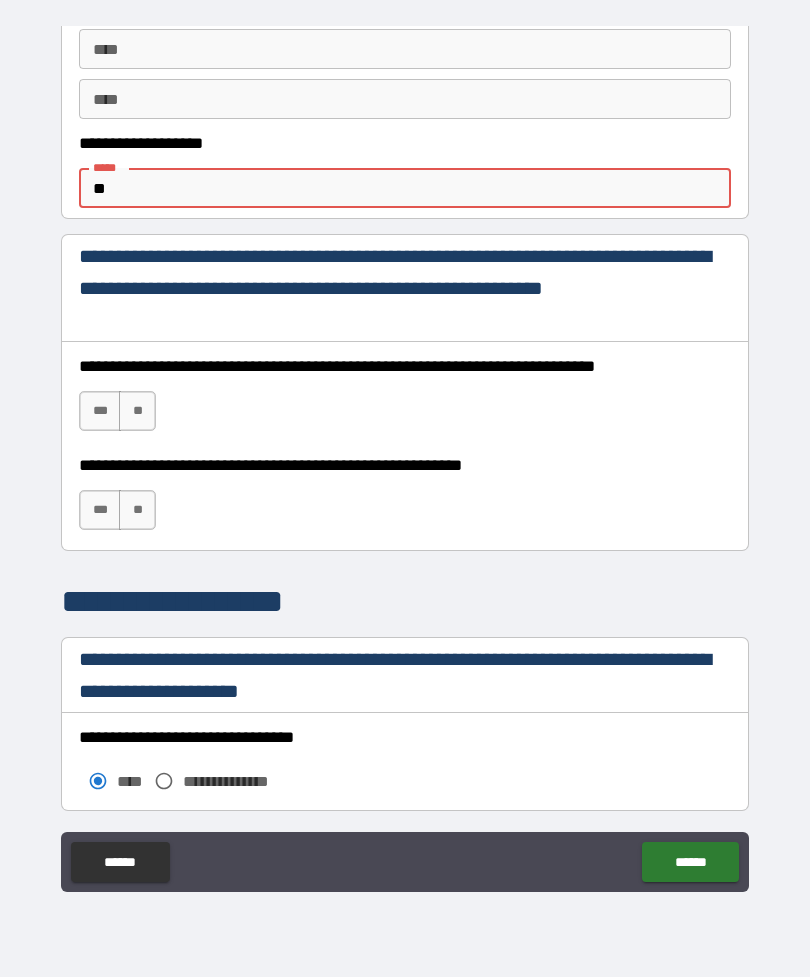 type on "*" 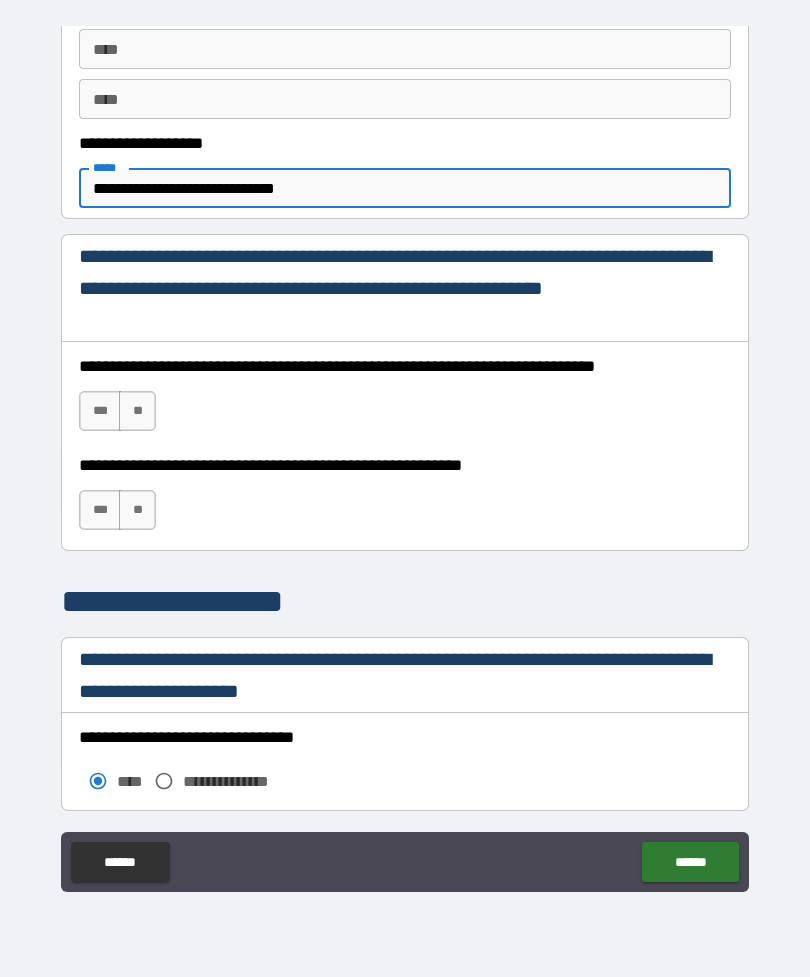 type on "**********" 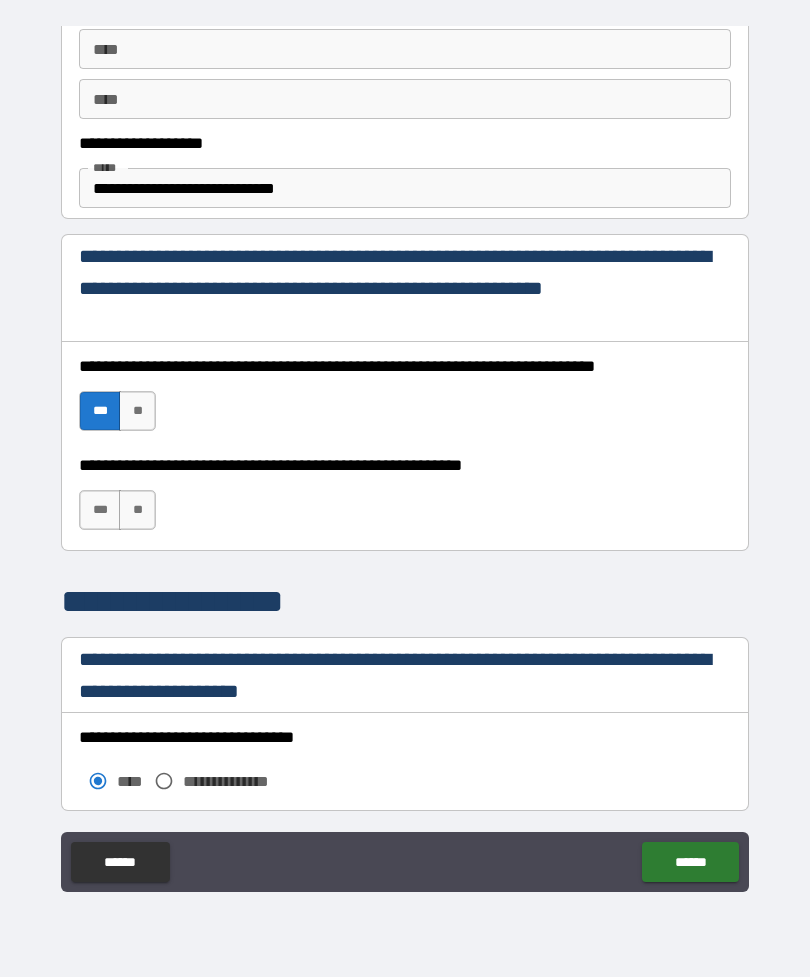 click on "***" at bounding box center (100, 510) 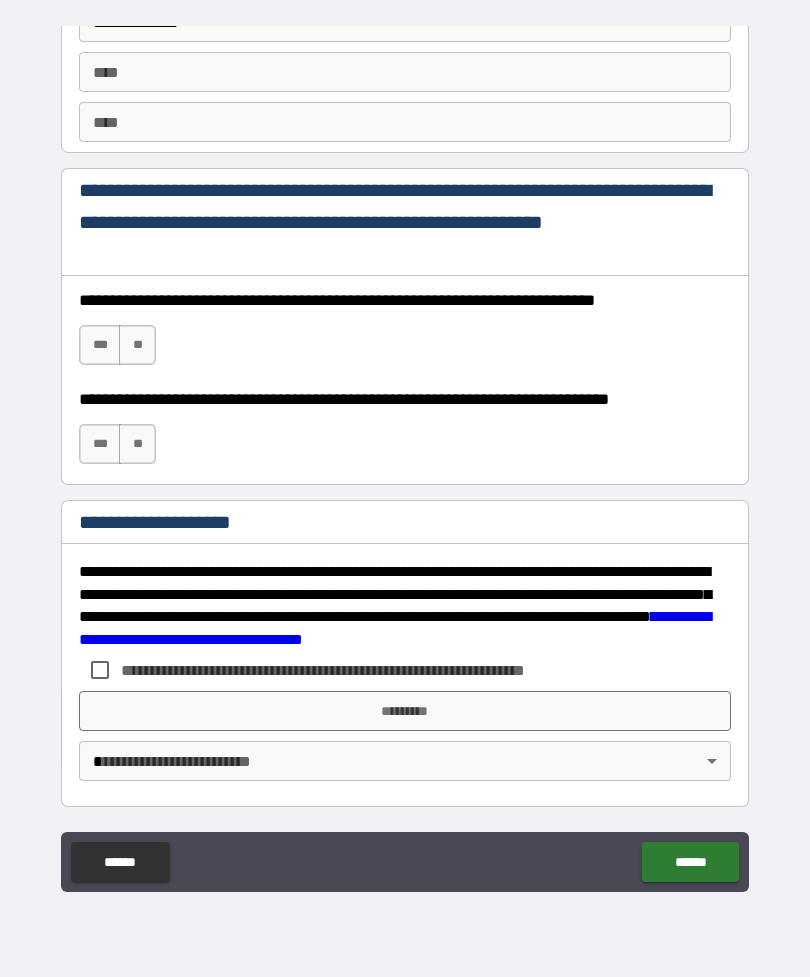 scroll, scrollTop: 2884, scrollLeft: 0, axis: vertical 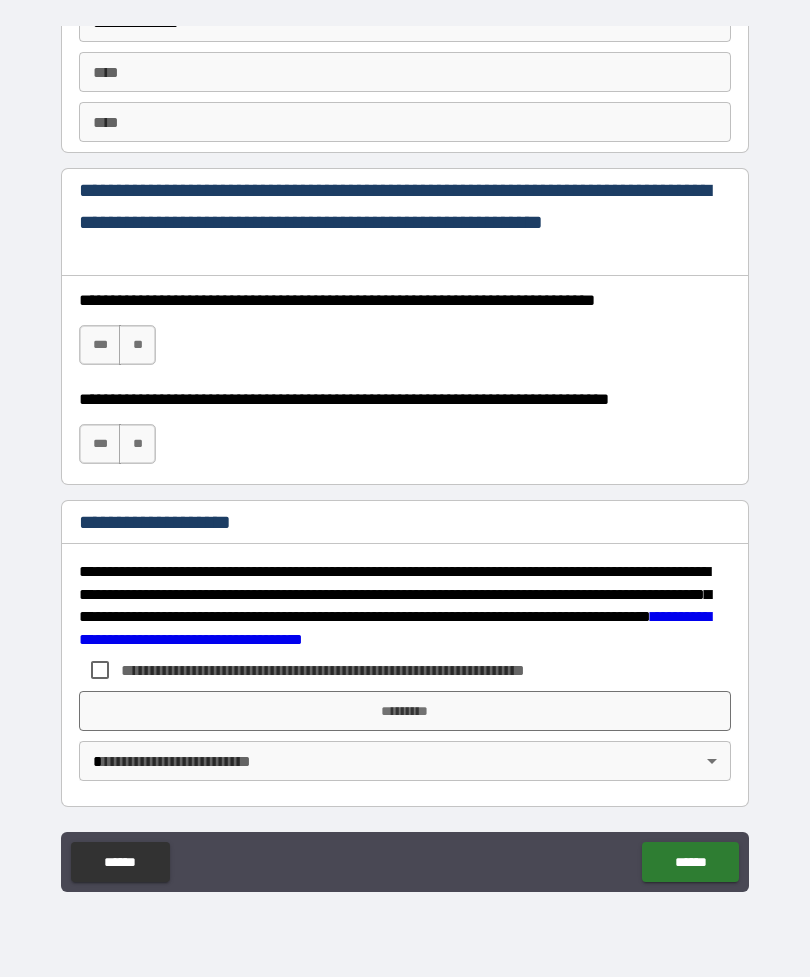 click on "***" at bounding box center [100, 345] 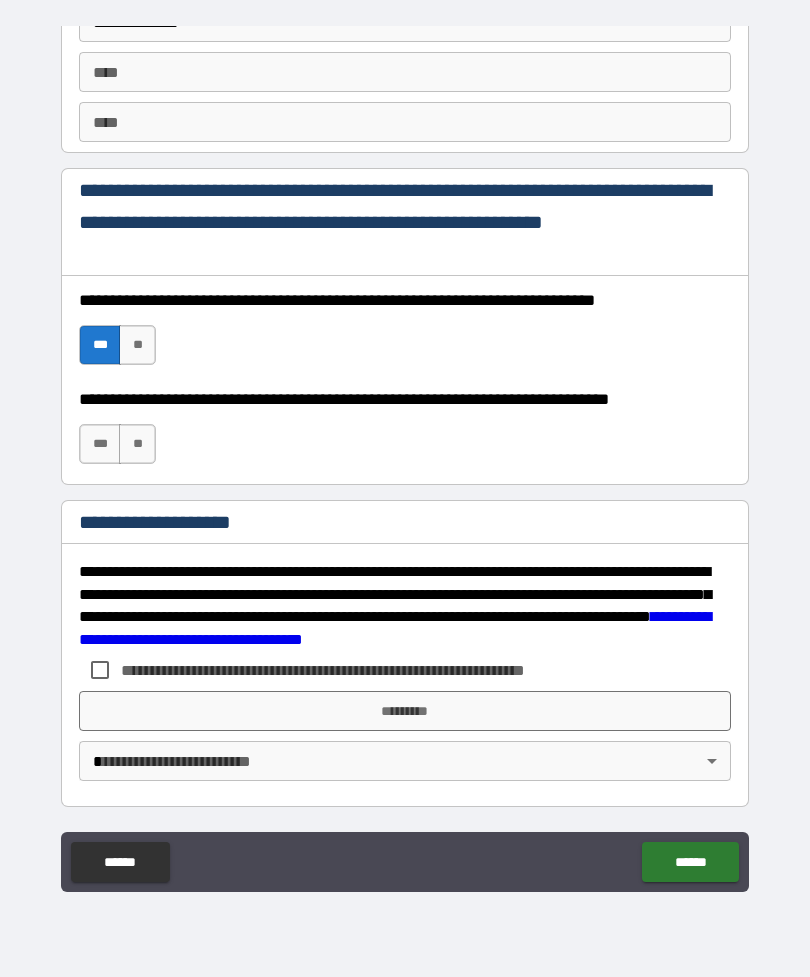 click on "***" at bounding box center (100, 444) 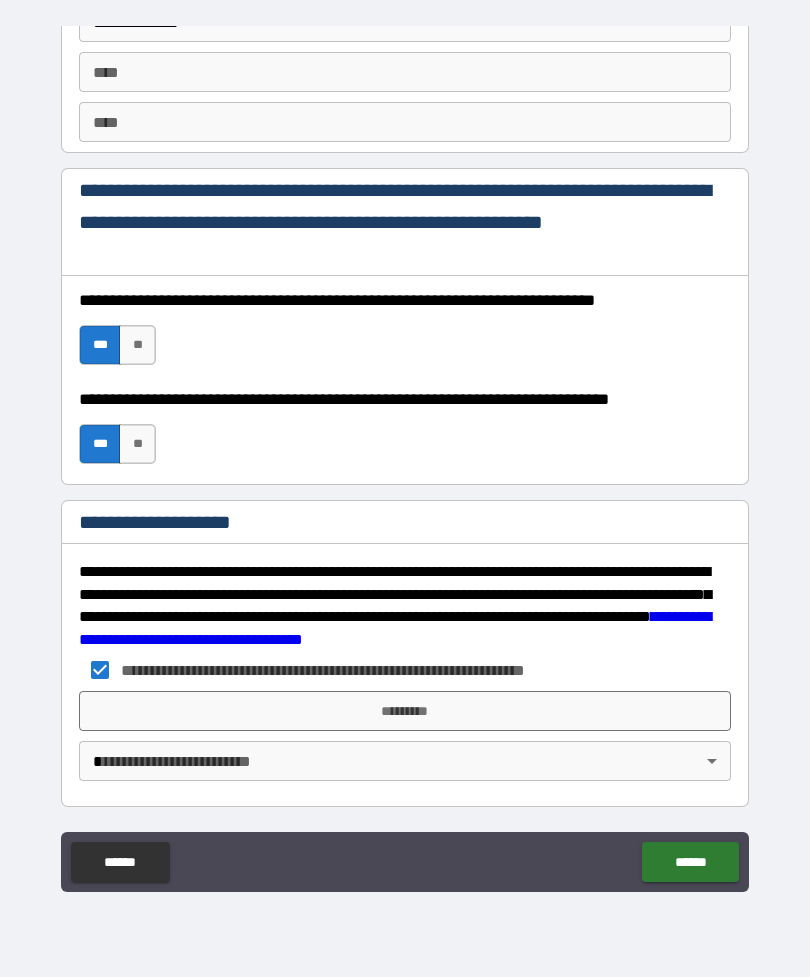 click on "*********" at bounding box center [405, 711] 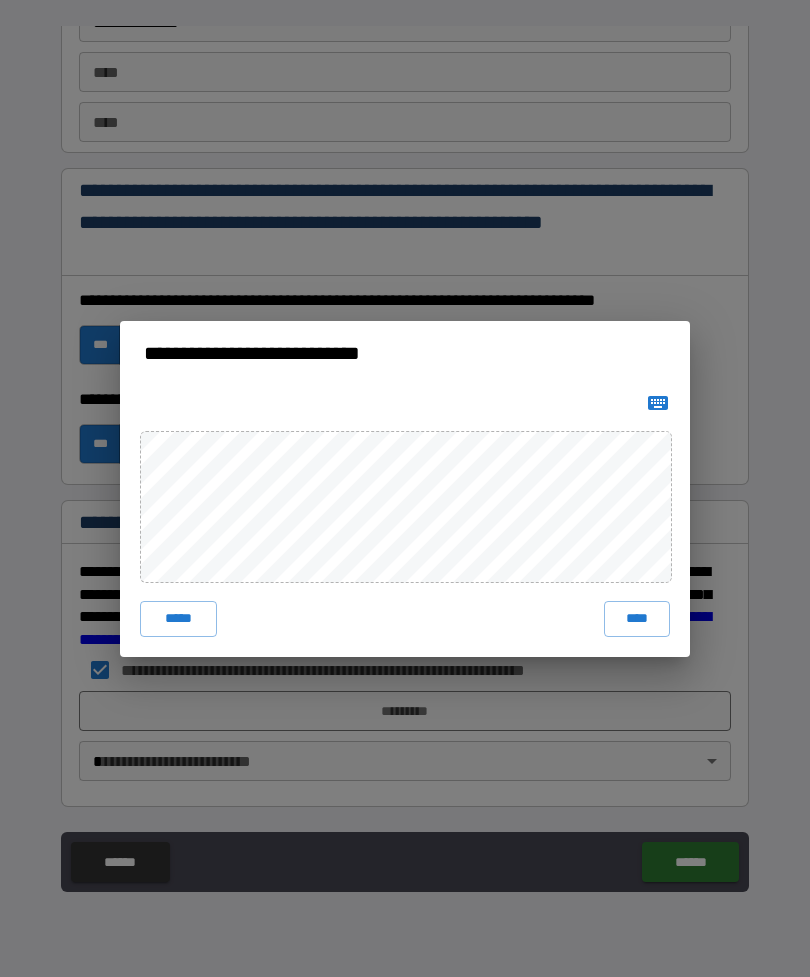 click on "****" at bounding box center (637, 619) 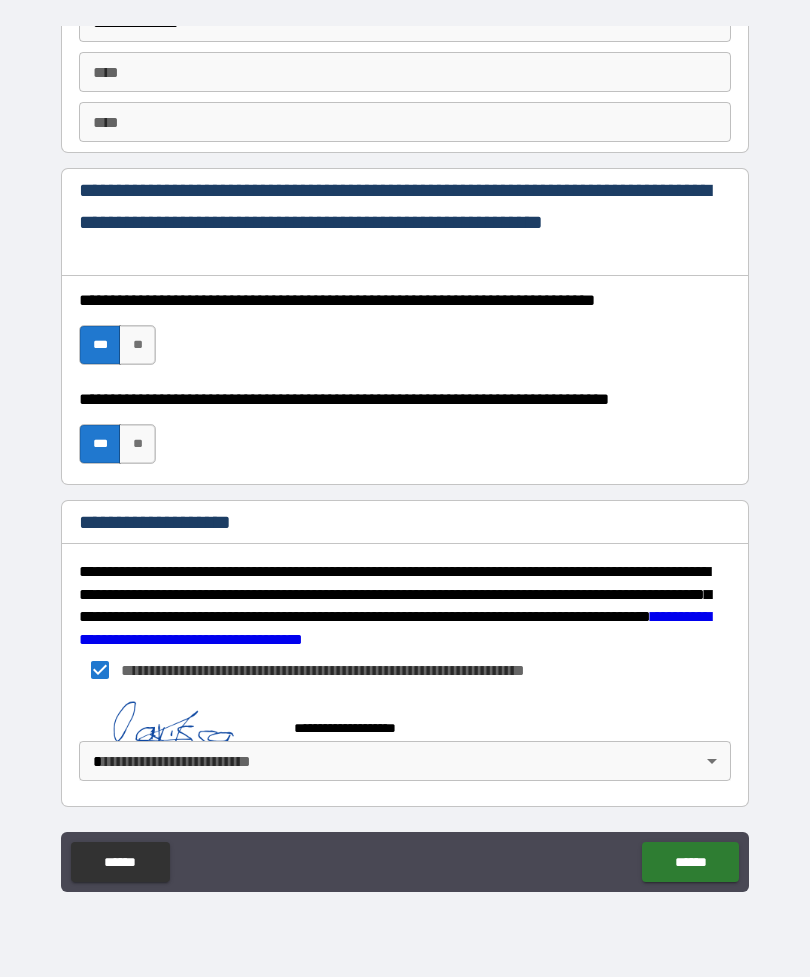 scroll, scrollTop: 2874, scrollLeft: 0, axis: vertical 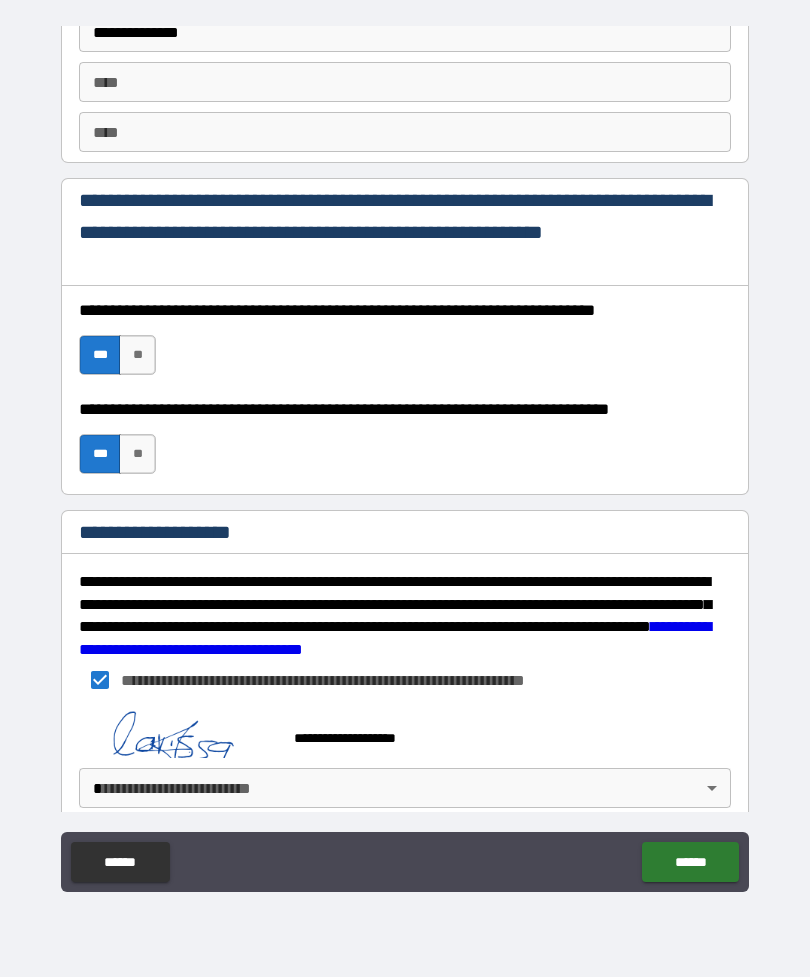 click on "**********" at bounding box center [405, 456] 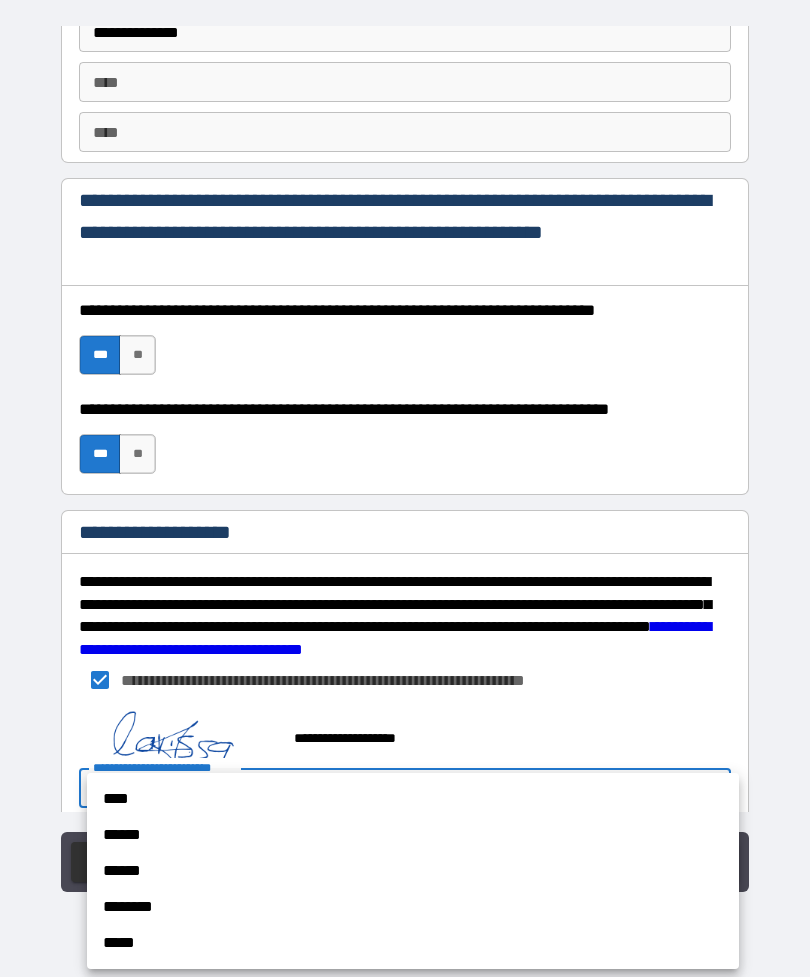 click on "****" at bounding box center (413, 799) 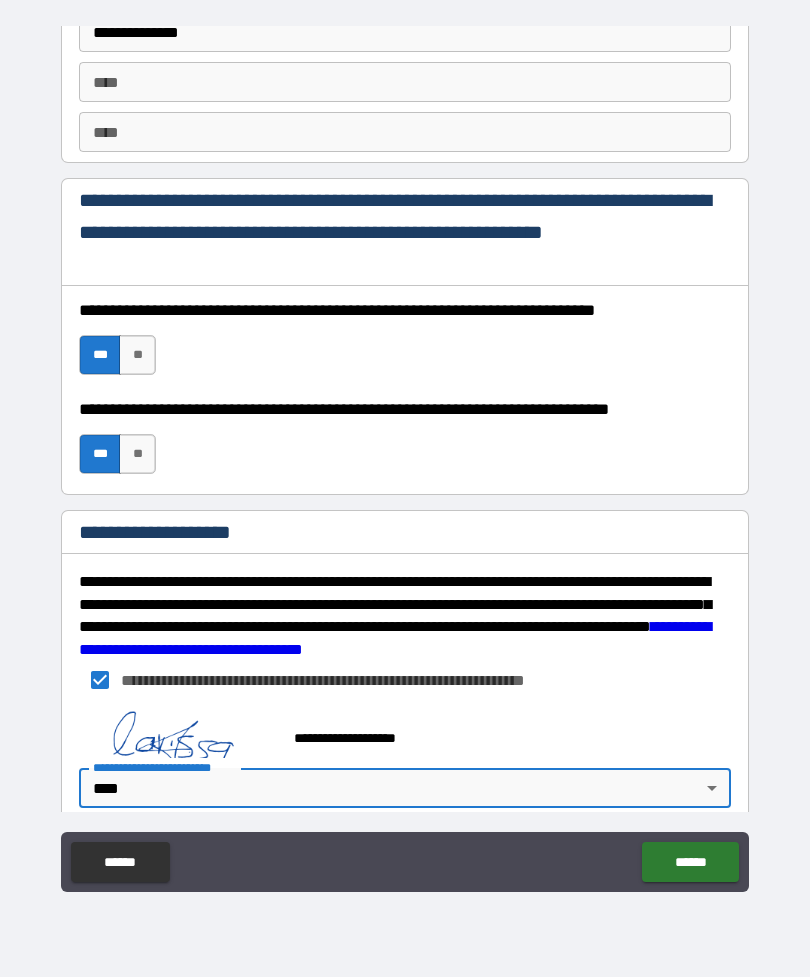 click on "******" at bounding box center [690, 862] 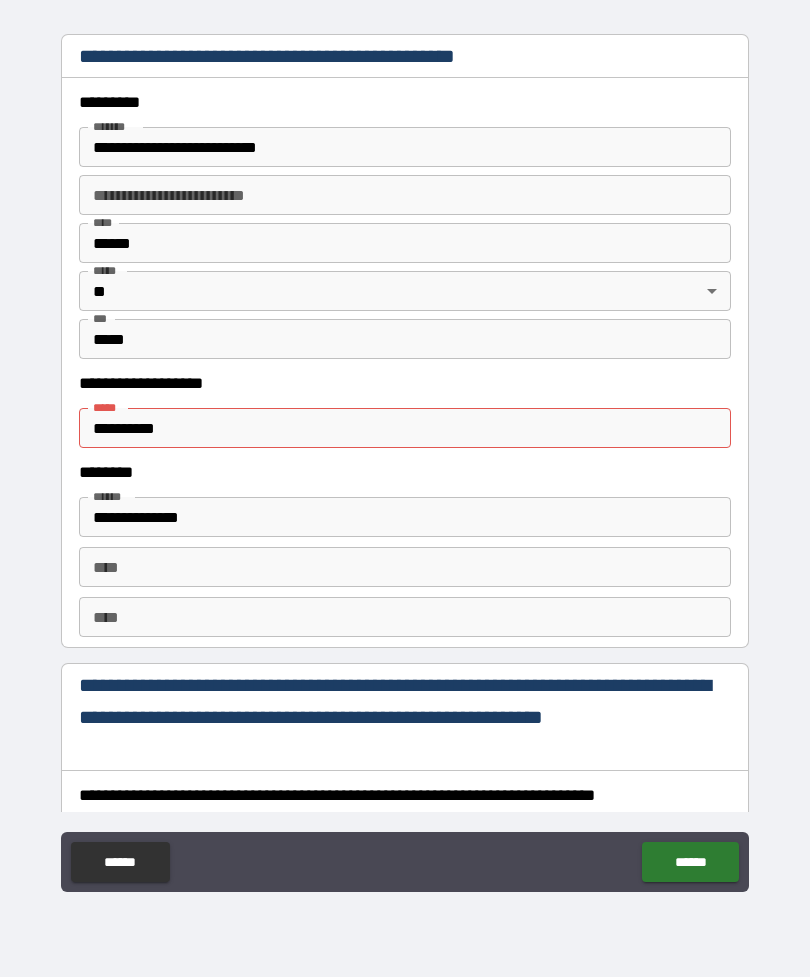 scroll, scrollTop: 2390, scrollLeft: 0, axis: vertical 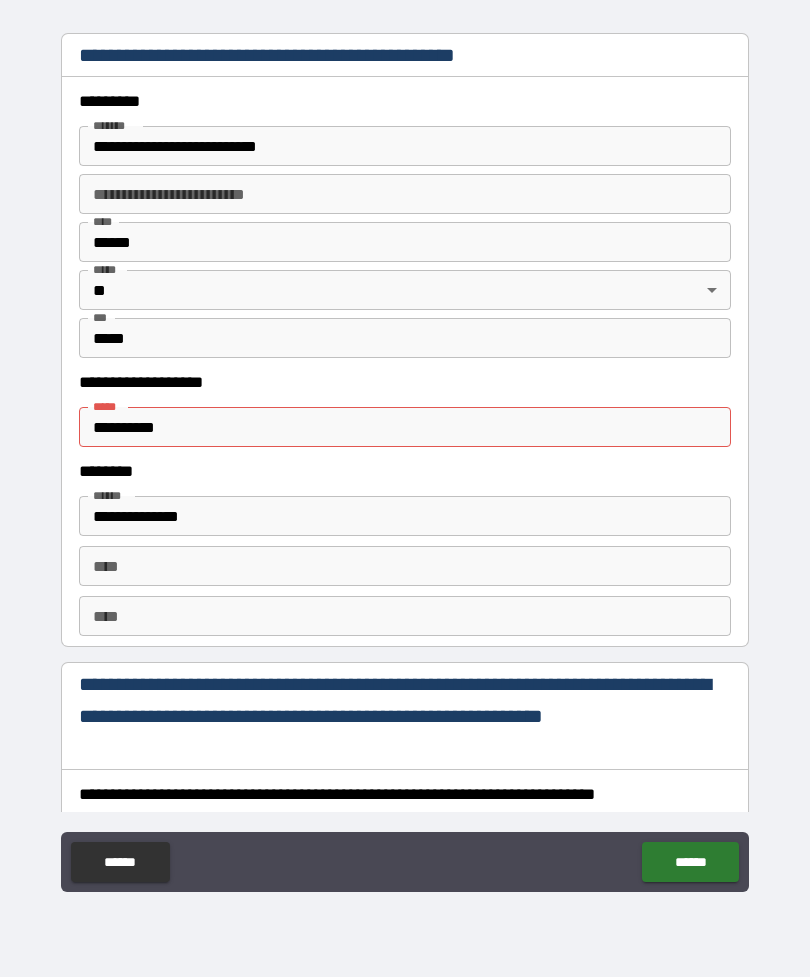 click on "**********" at bounding box center [405, 427] 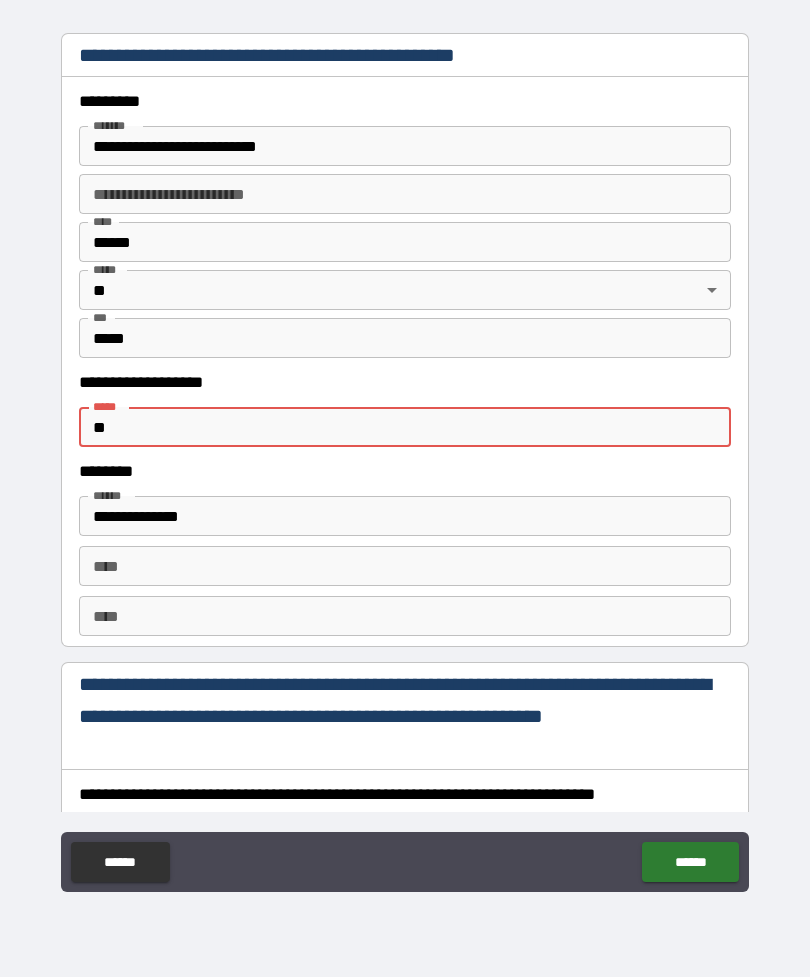 type on "*" 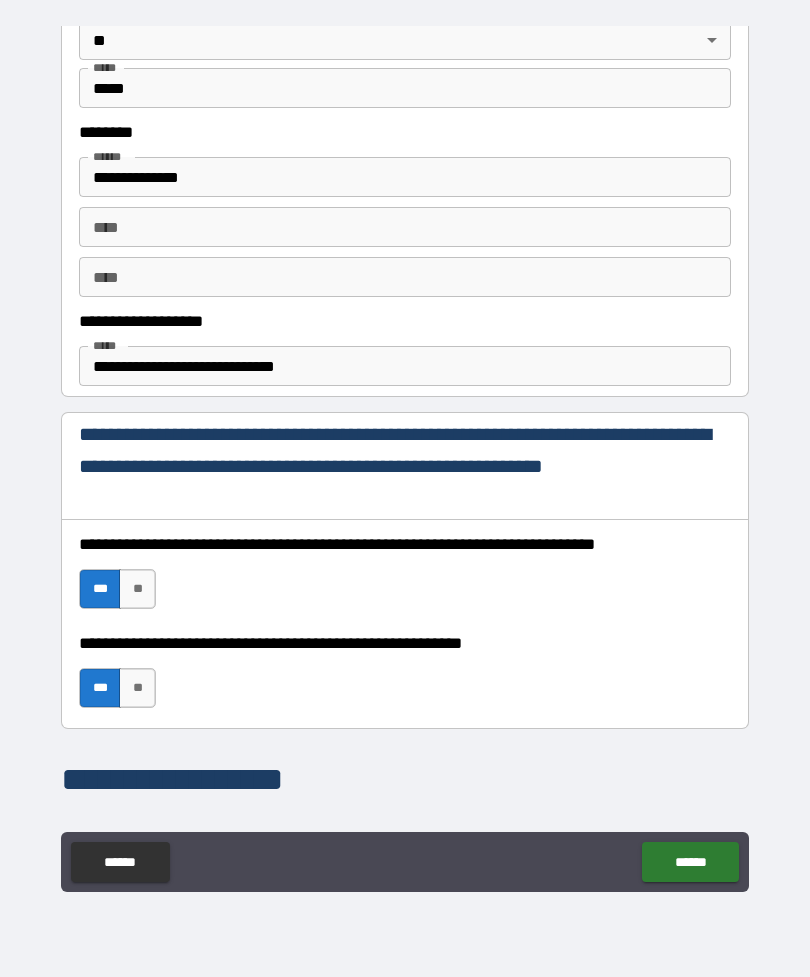 scroll, scrollTop: 952, scrollLeft: 0, axis: vertical 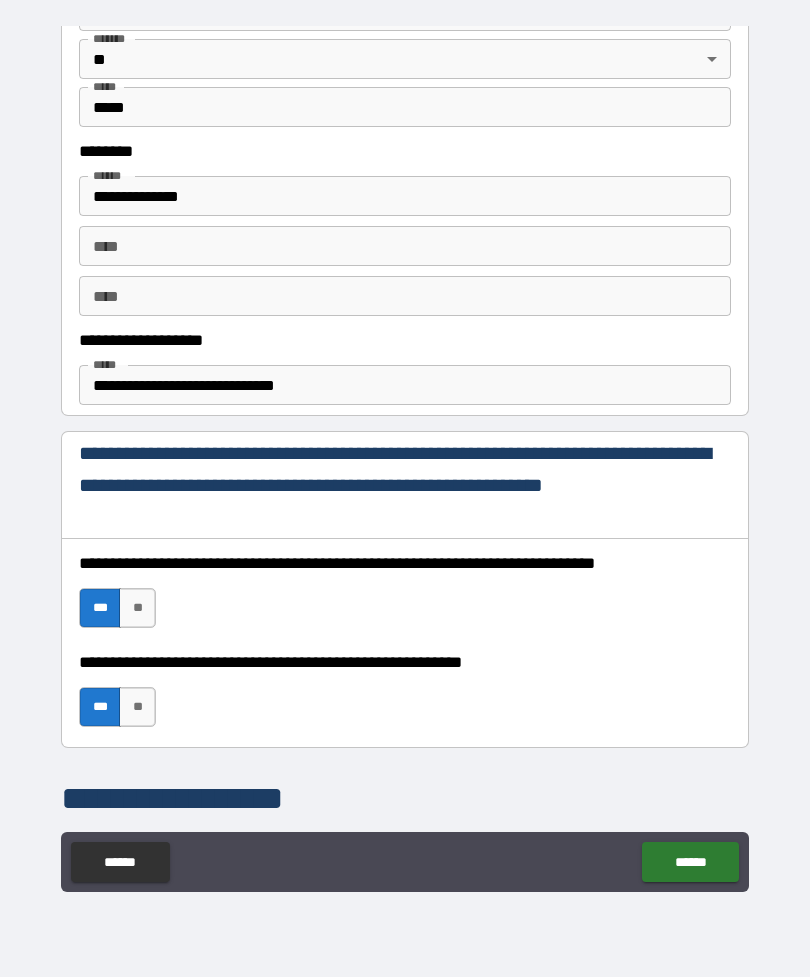 click on "**********" at bounding box center [405, 385] 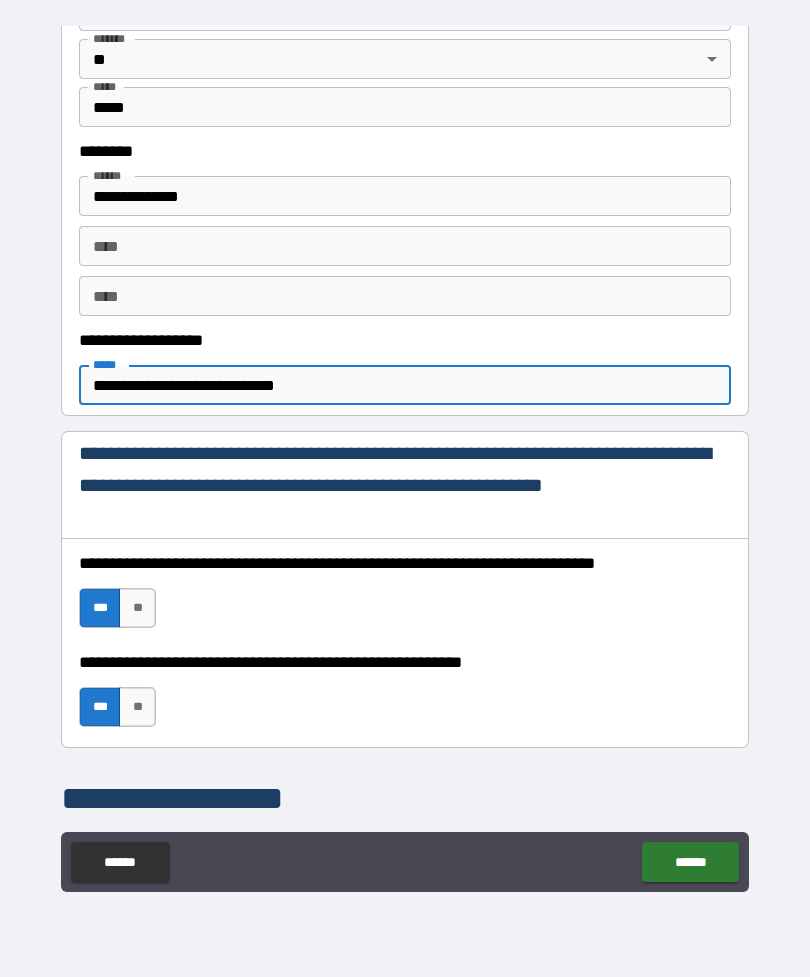 click on "**********" at bounding box center [405, 385] 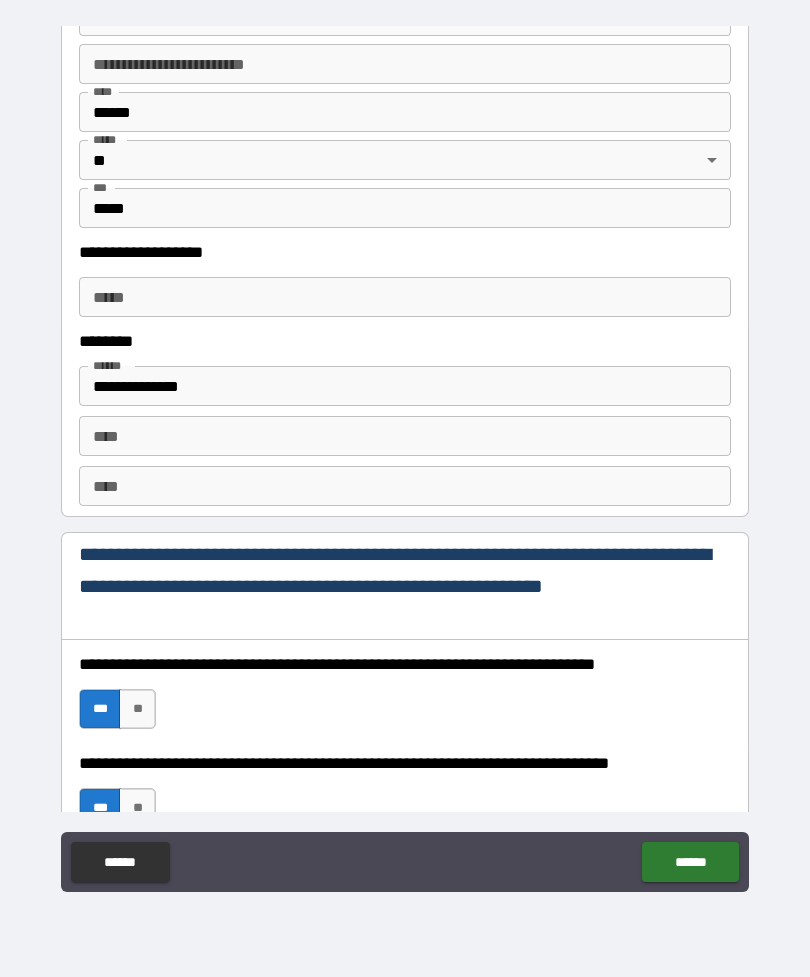 scroll, scrollTop: 2518, scrollLeft: 0, axis: vertical 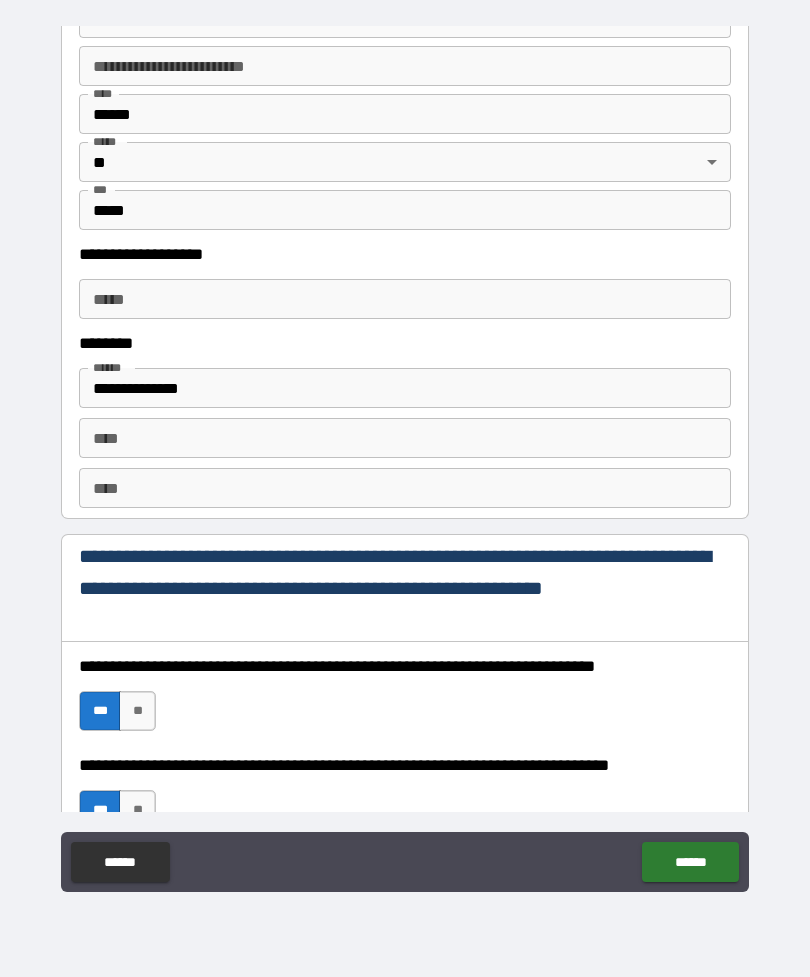click on "***** *****" at bounding box center [405, 299] 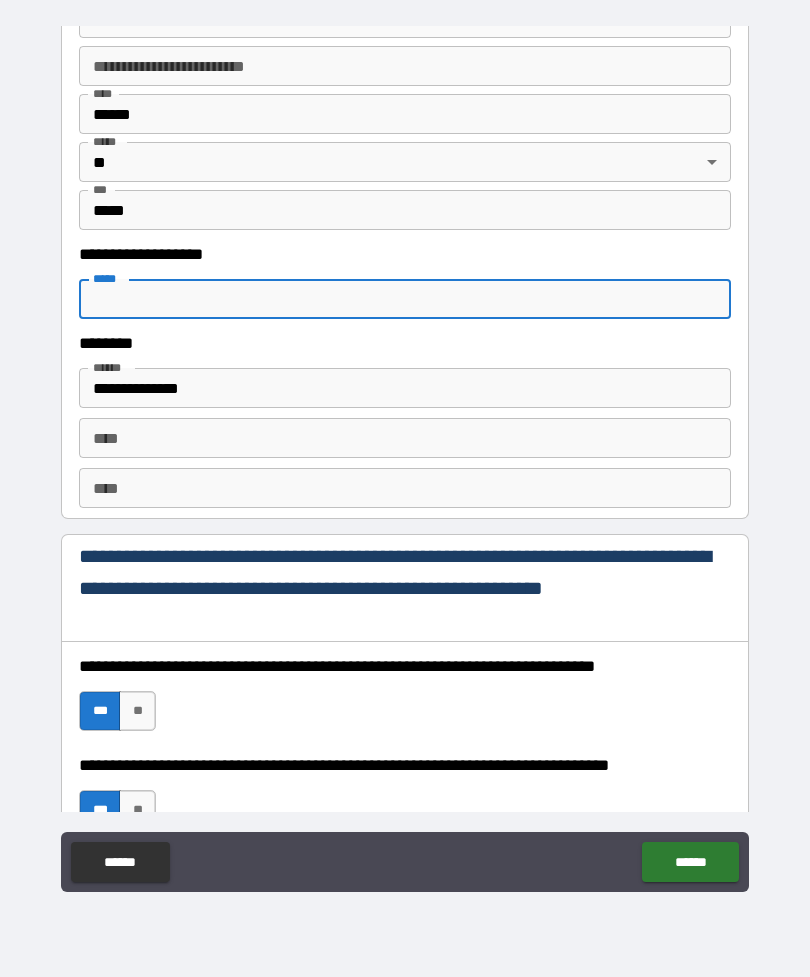 click on "*****" at bounding box center [405, 299] 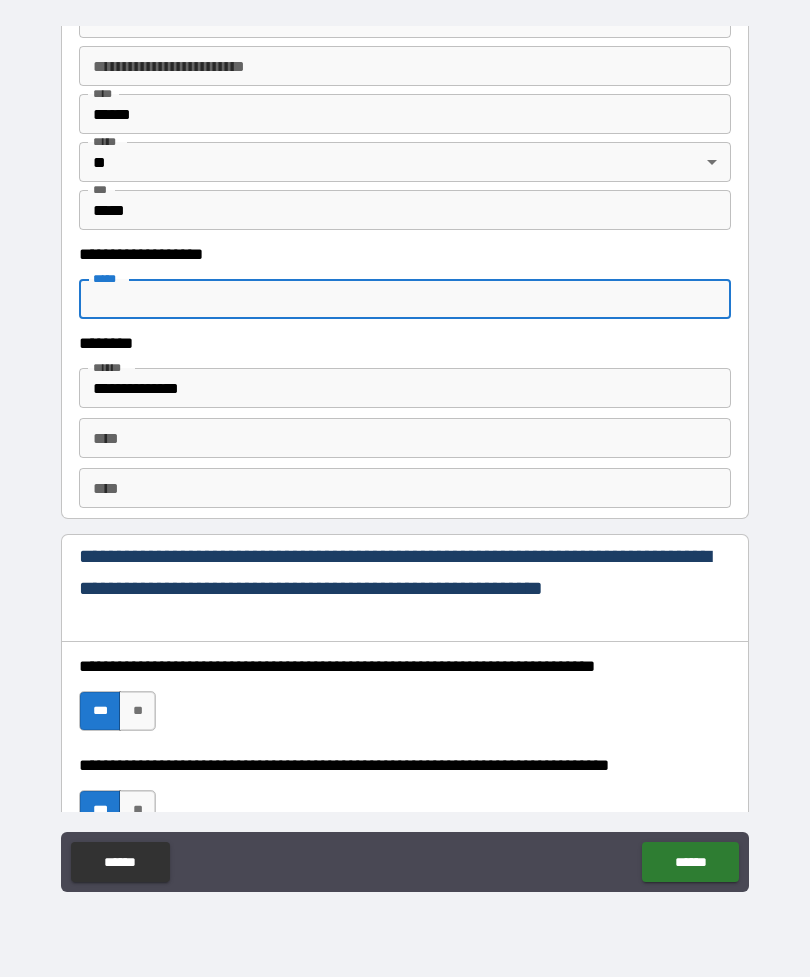 paste on "**********" 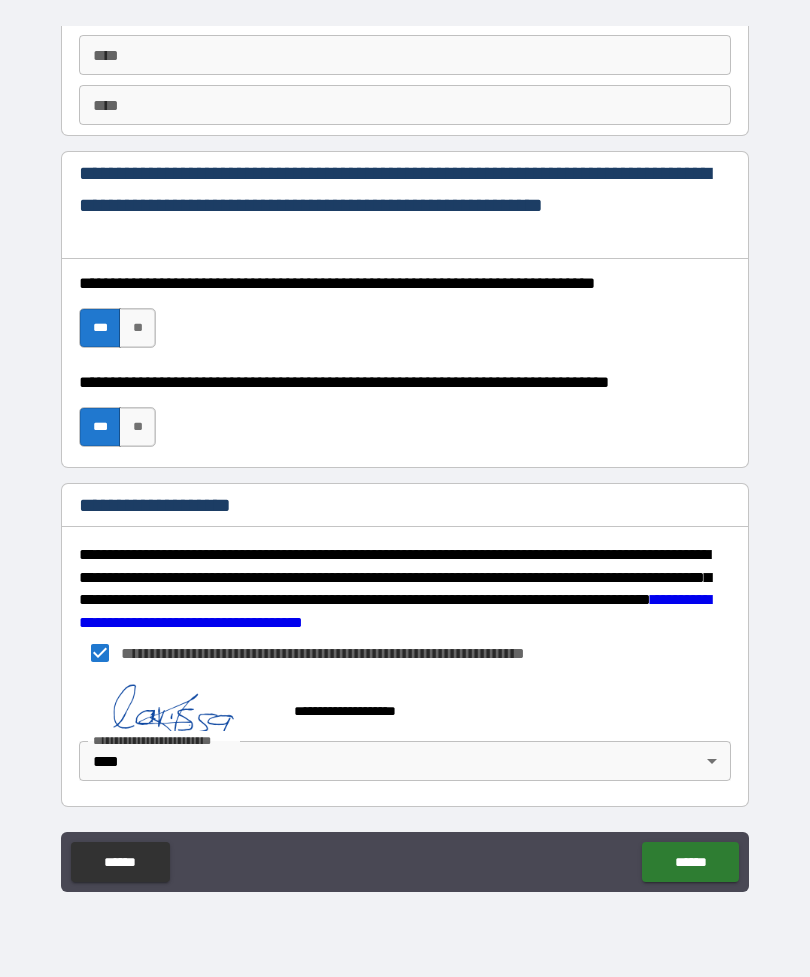 scroll, scrollTop: 2901, scrollLeft: 0, axis: vertical 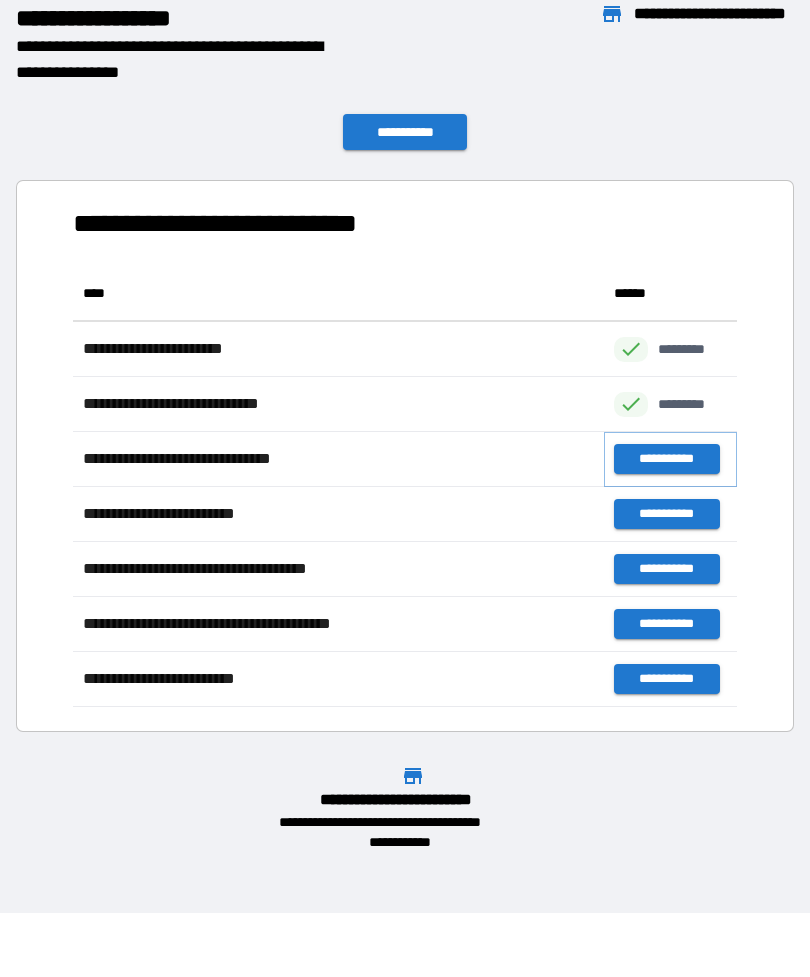 click on "**********" at bounding box center (666, 459) 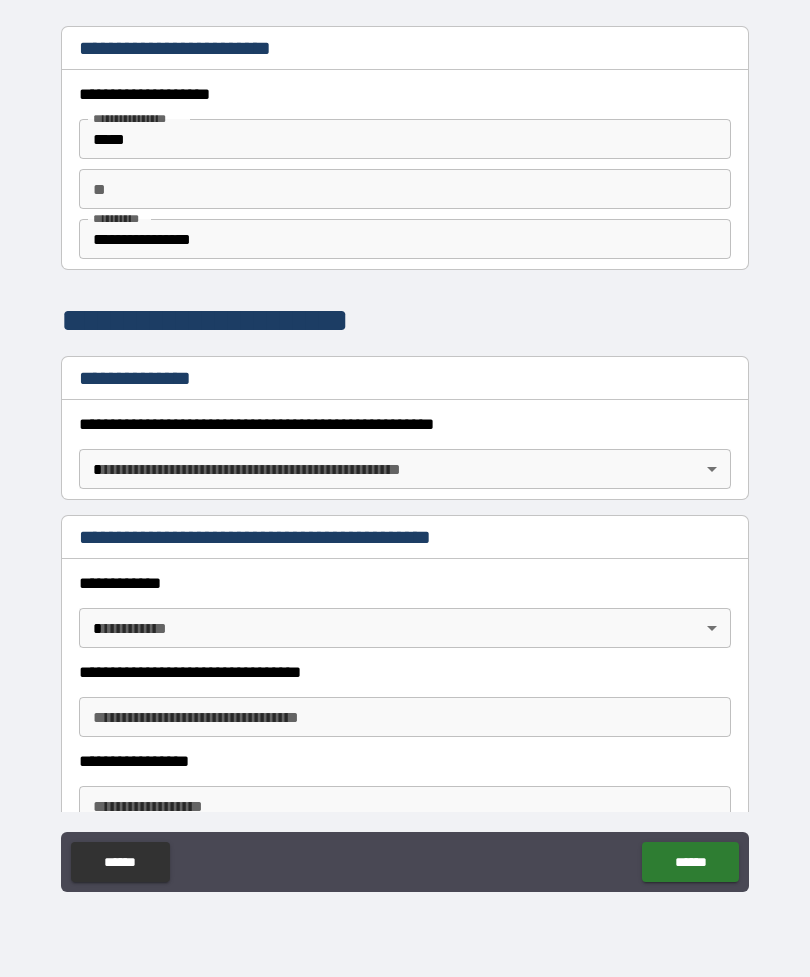 click on "**********" at bounding box center (405, 456) 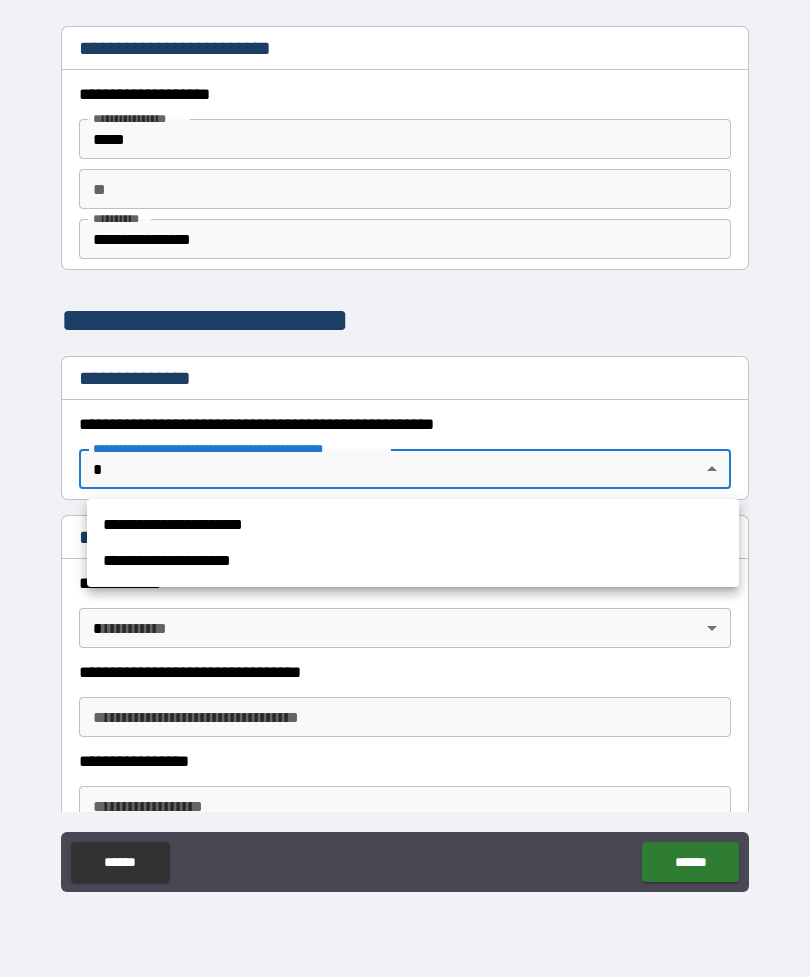 click on "**********" at bounding box center (413, 561) 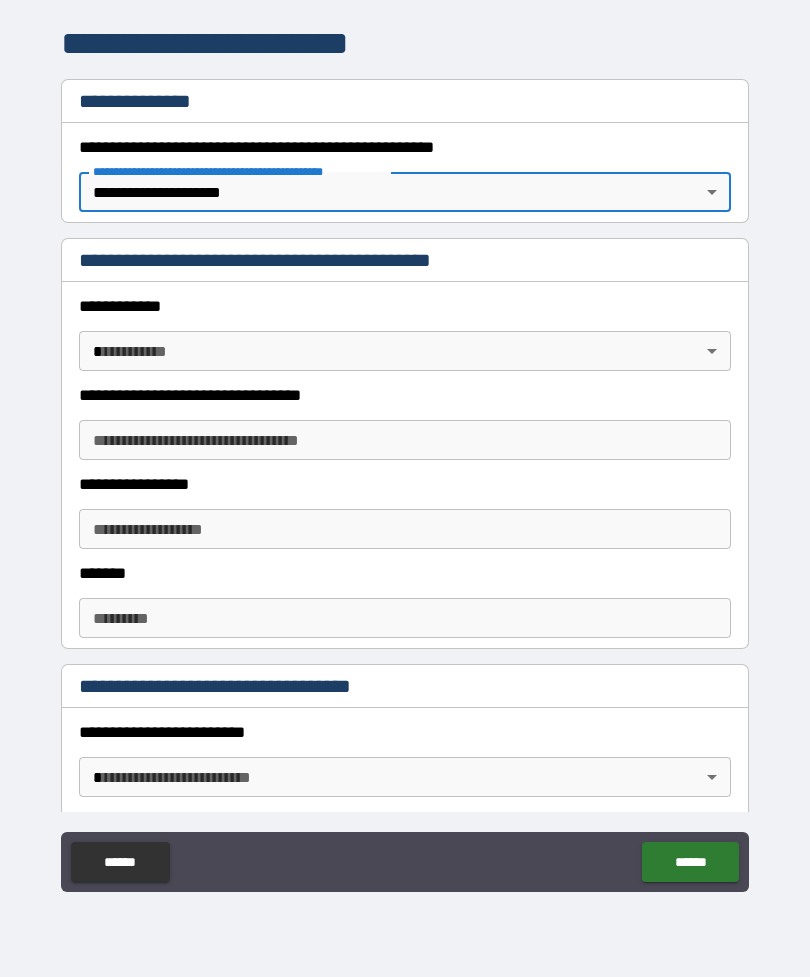 scroll, scrollTop: 280, scrollLeft: 0, axis: vertical 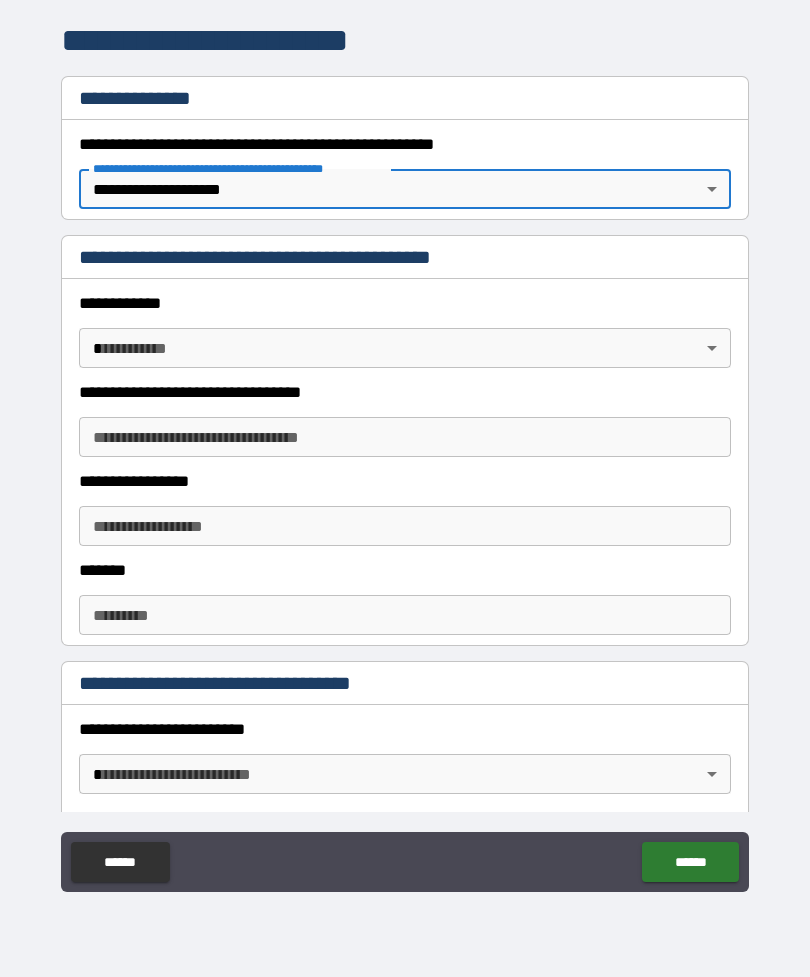 click on "******" at bounding box center [690, 862] 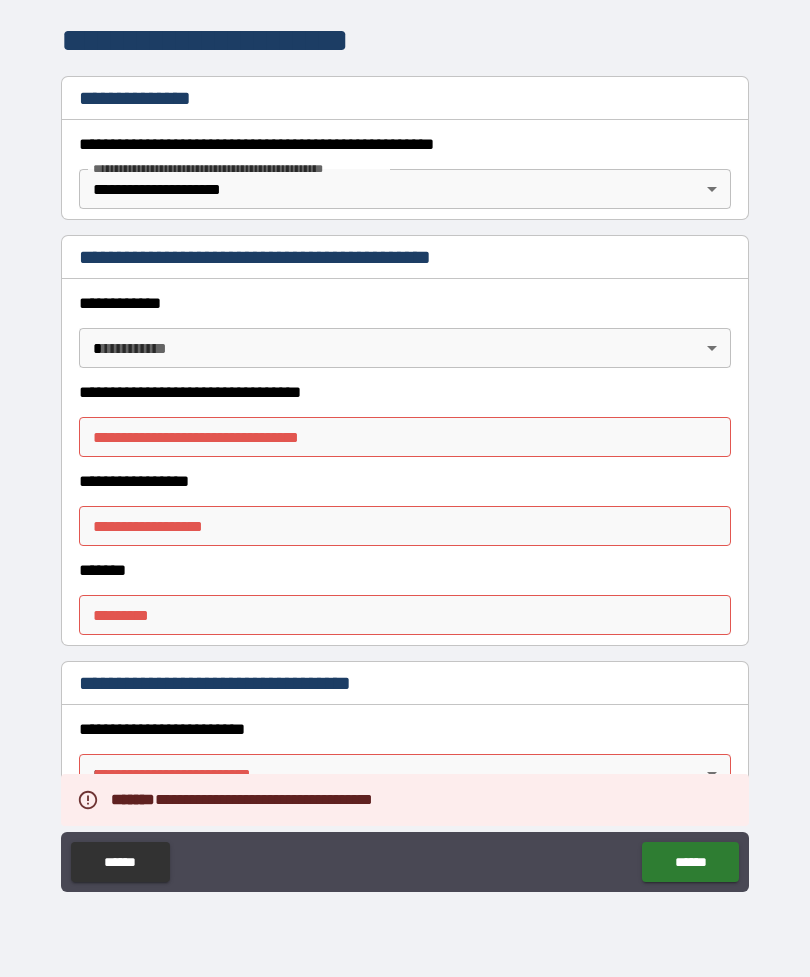 click on "**********" at bounding box center (405, 437) 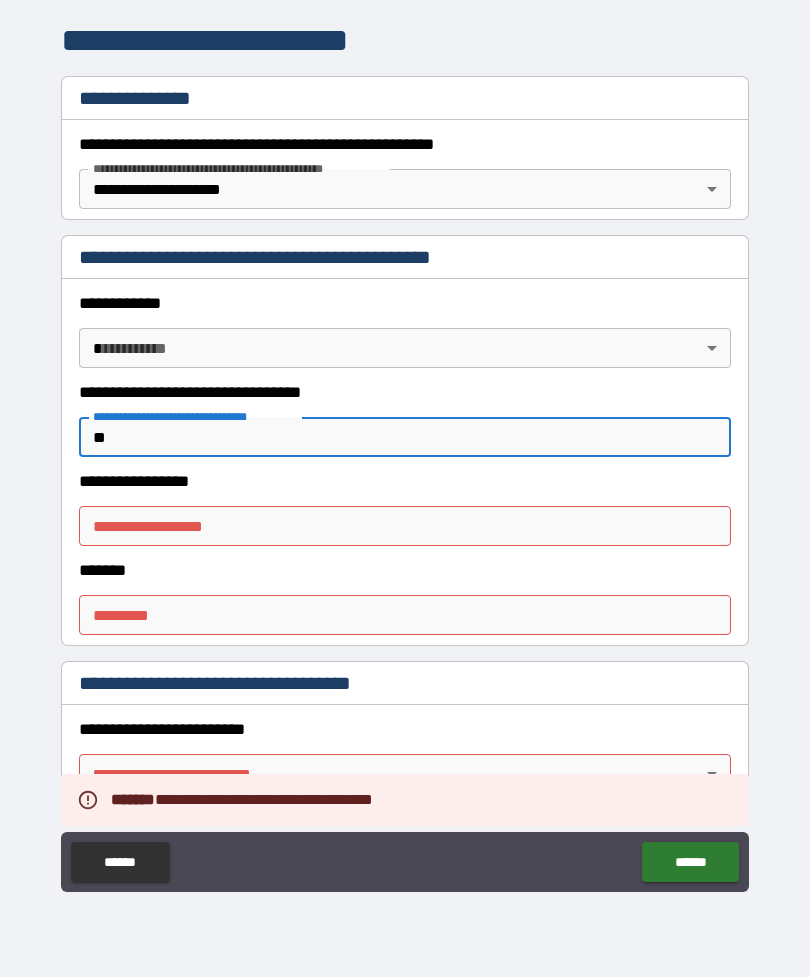 type on "**" 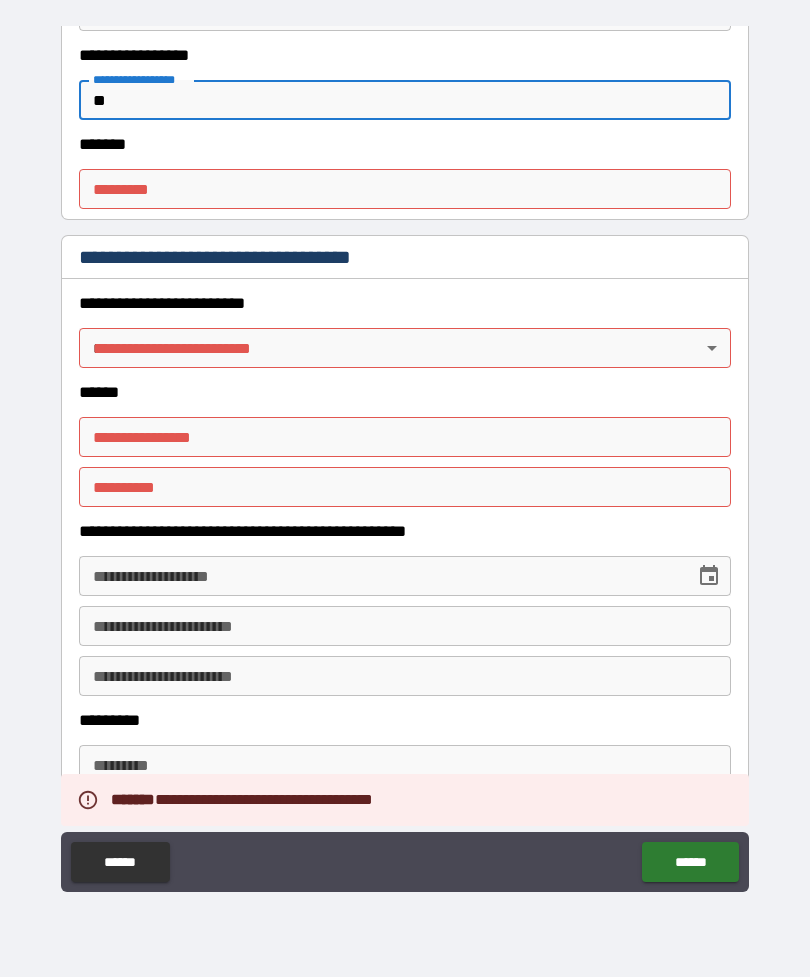 scroll, scrollTop: 747, scrollLeft: 0, axis: vertical 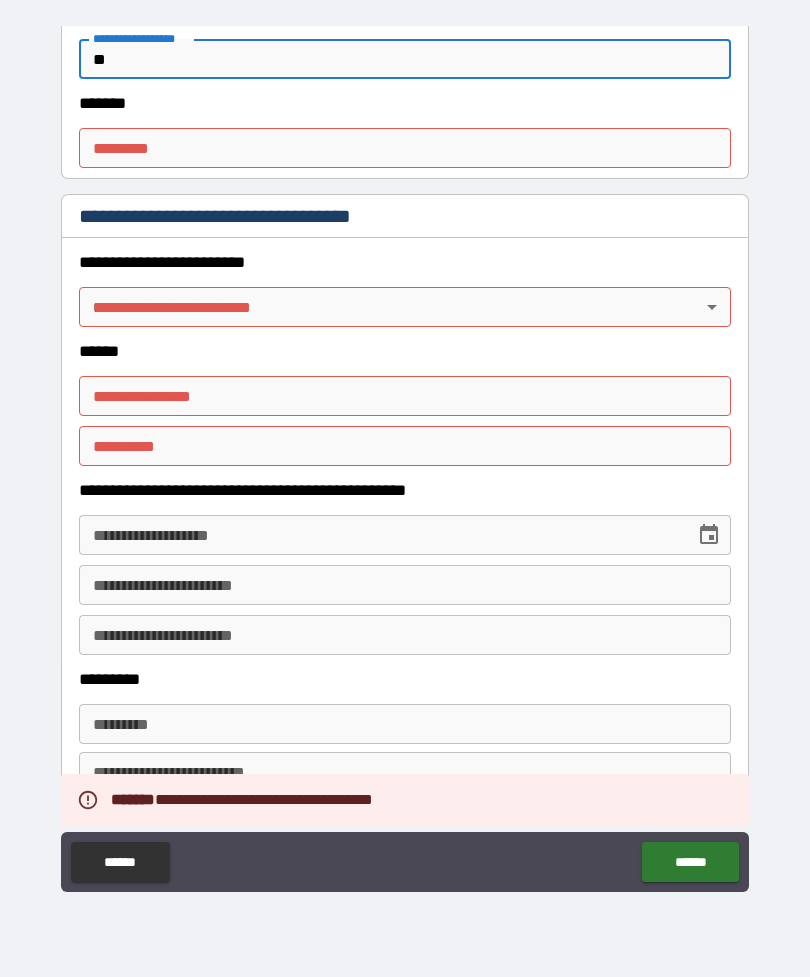 type on "**" 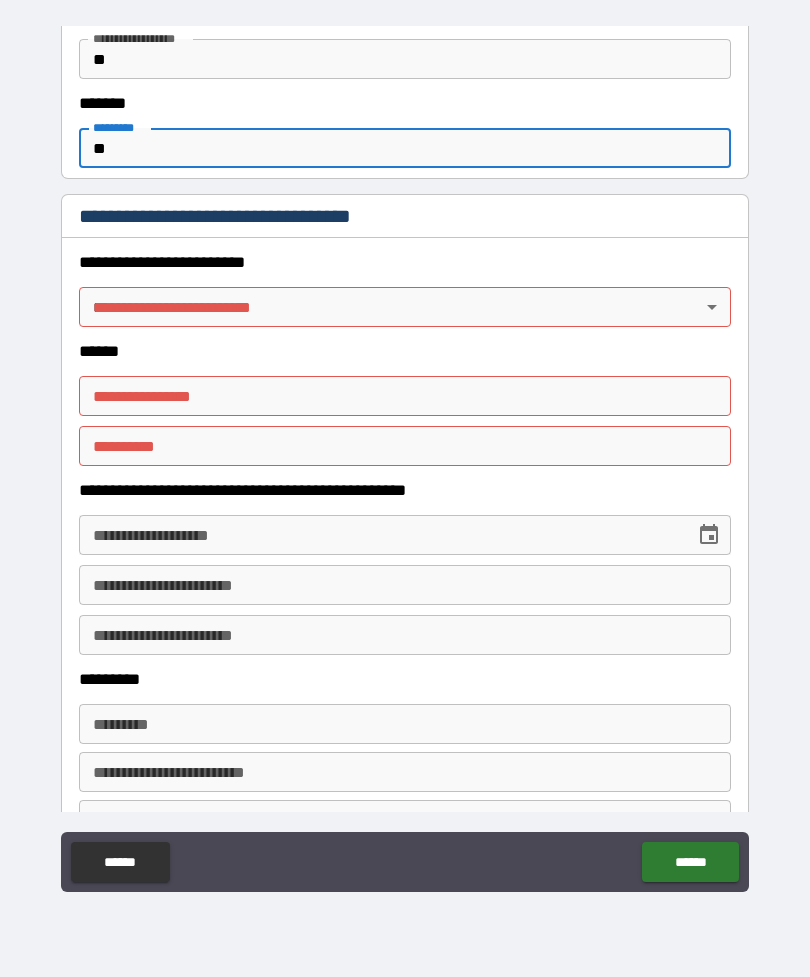 type on "**" 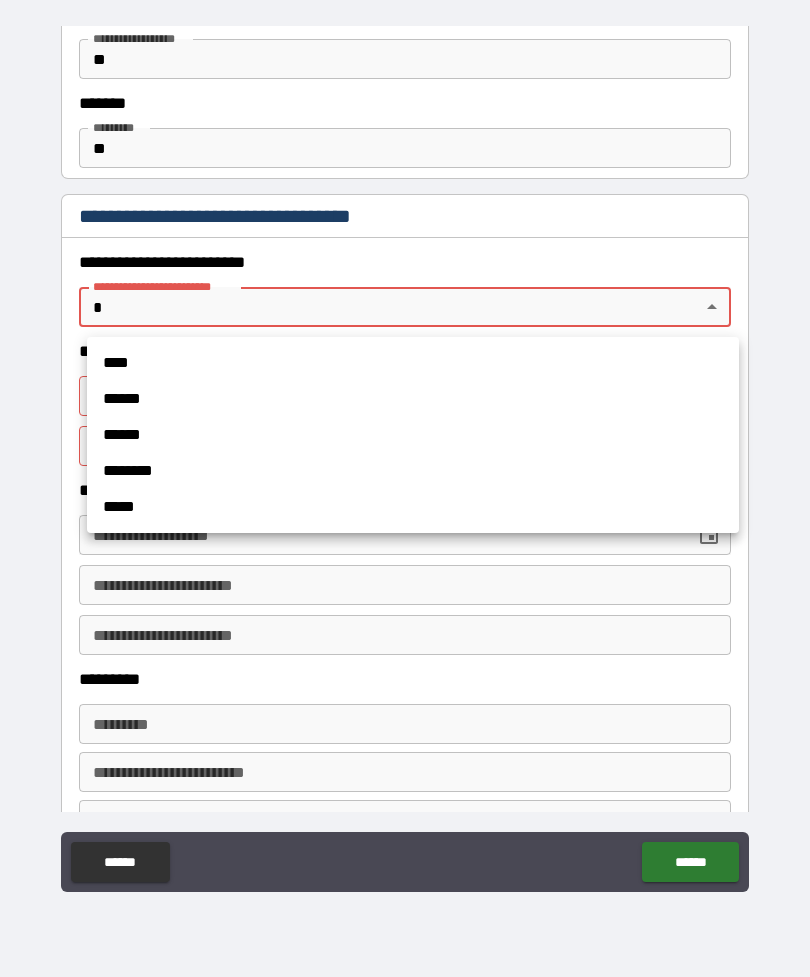 click on "****" at bounding box center (413, 363) 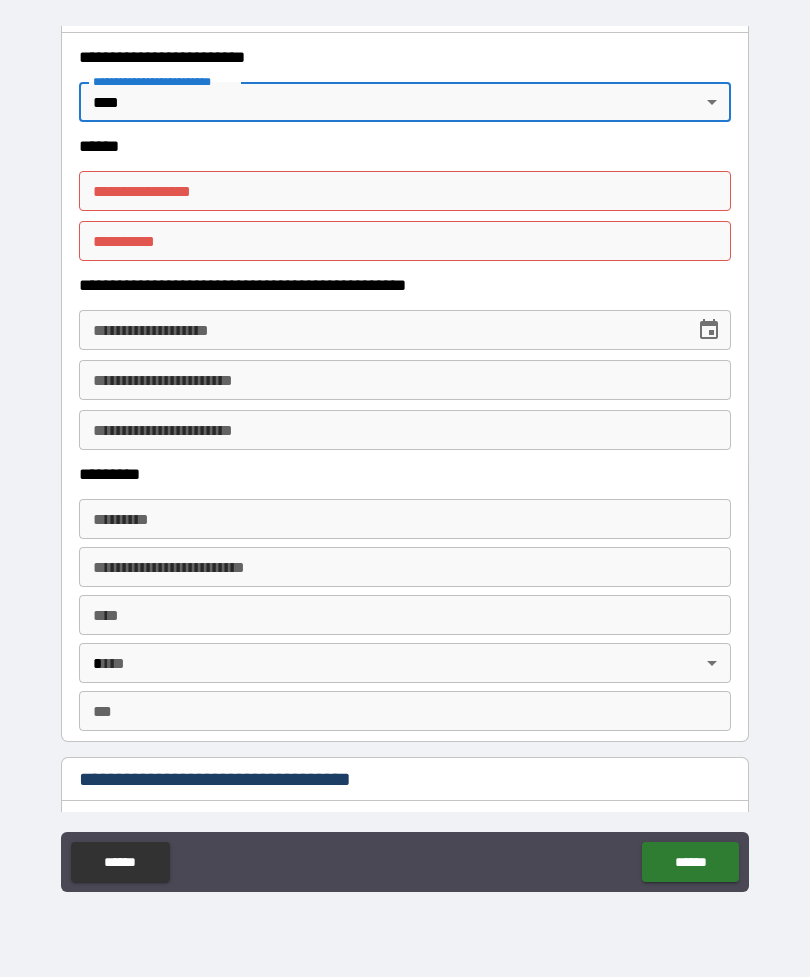 scroll, scrollTop: 1004, scrollLeft: 0, axis: vertical 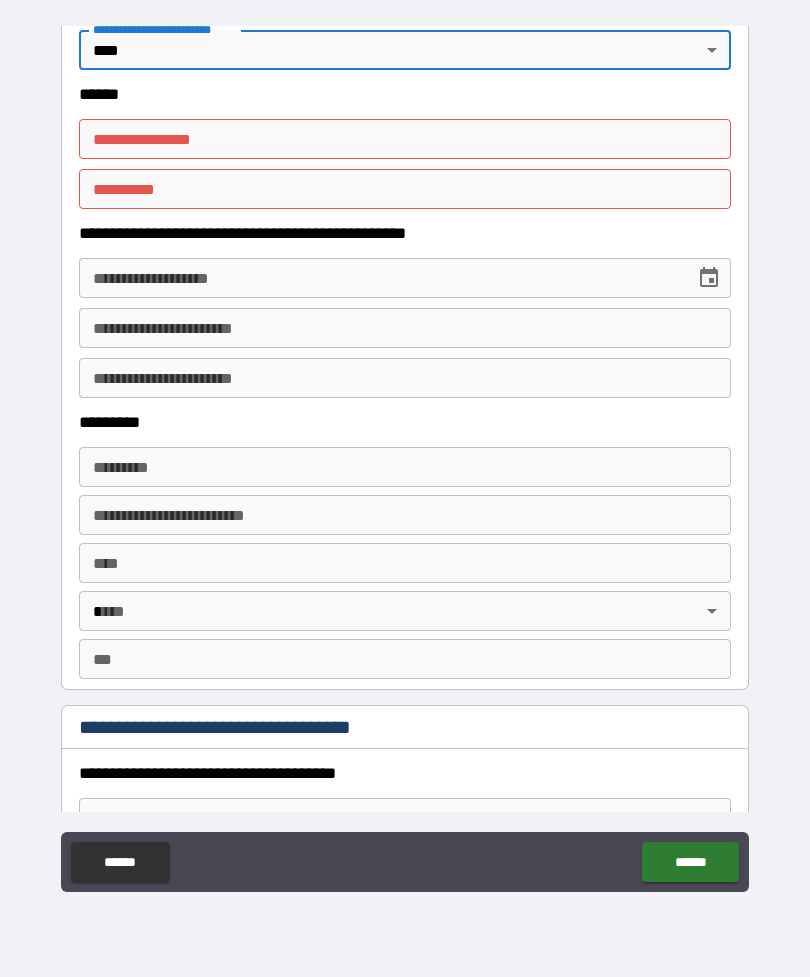 click on "**********" at bounding box center (405, 139) 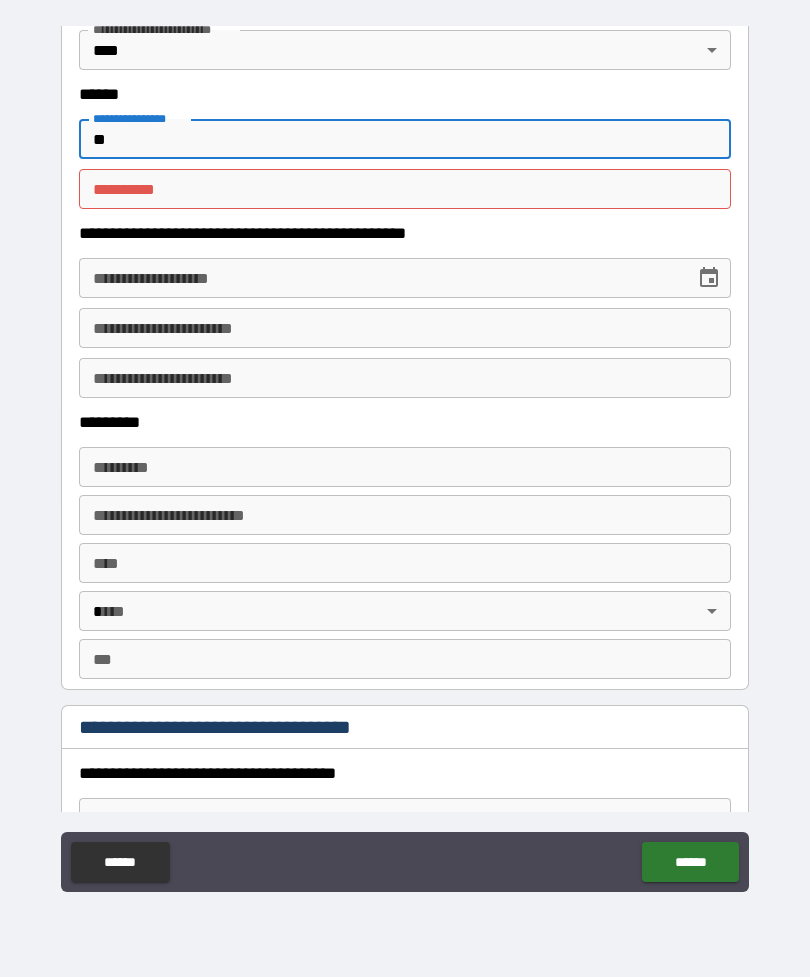 type on "**" 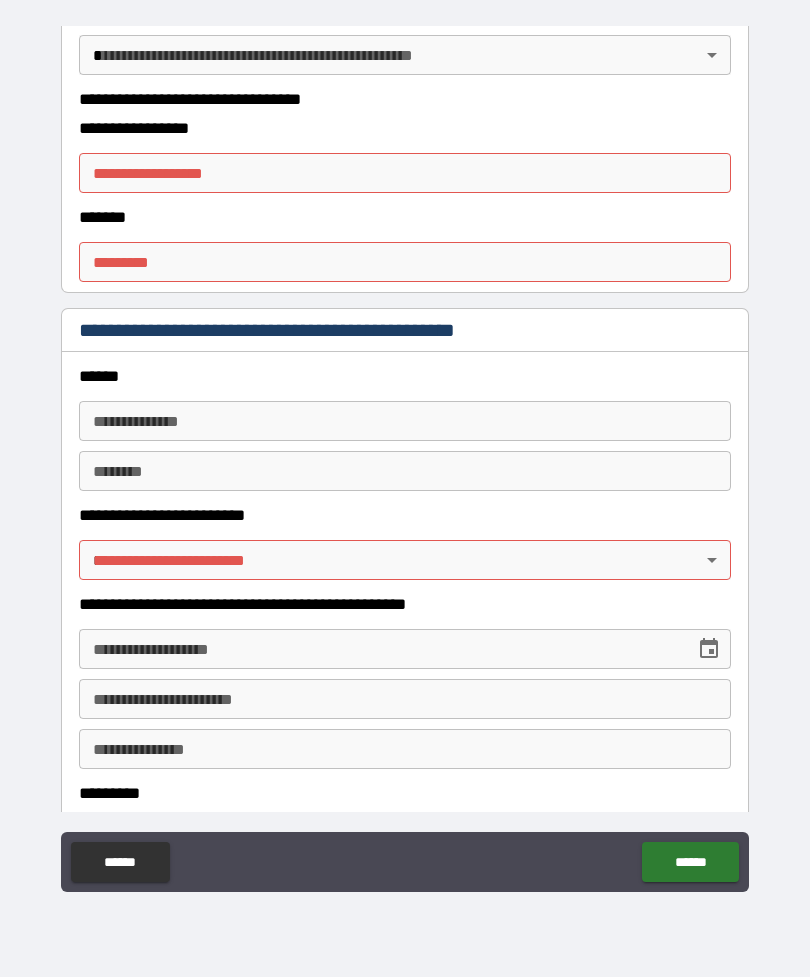 scroll, scrollTop: 2140, scrollLeft: 0, axis: vertical 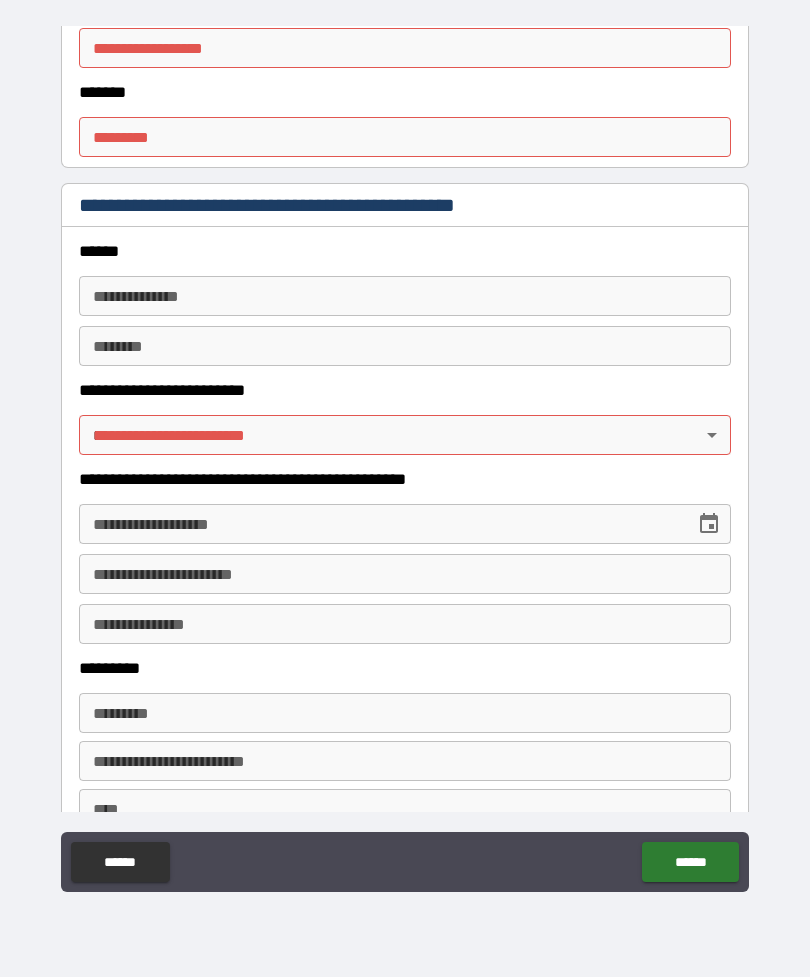 type on "**" 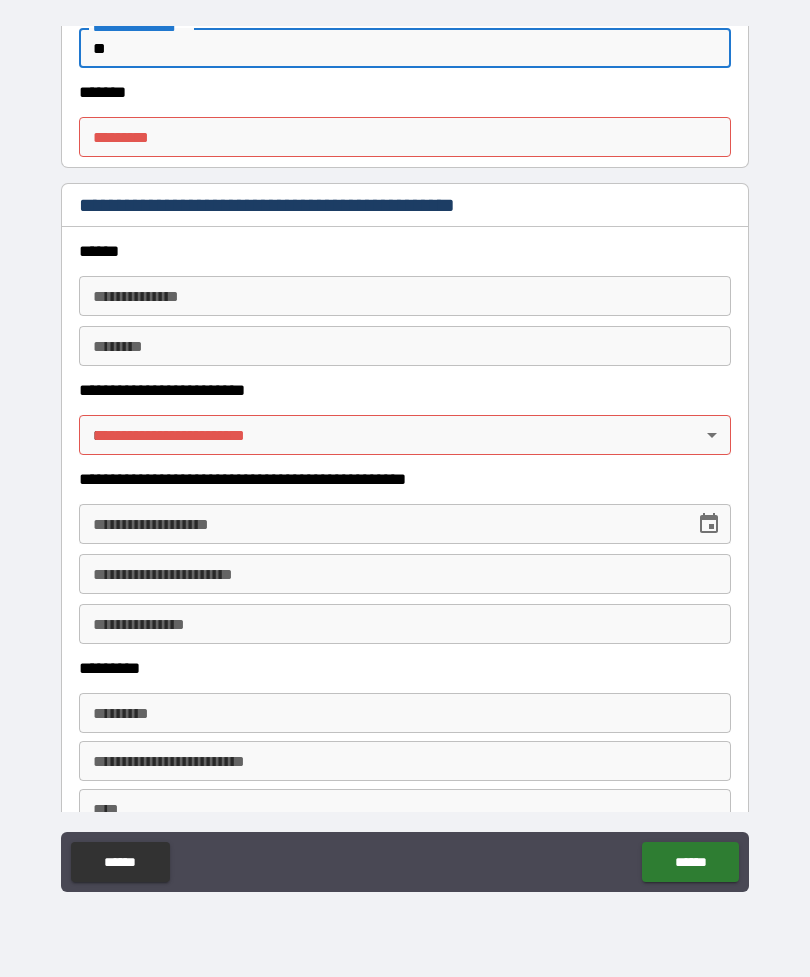 type on "**" 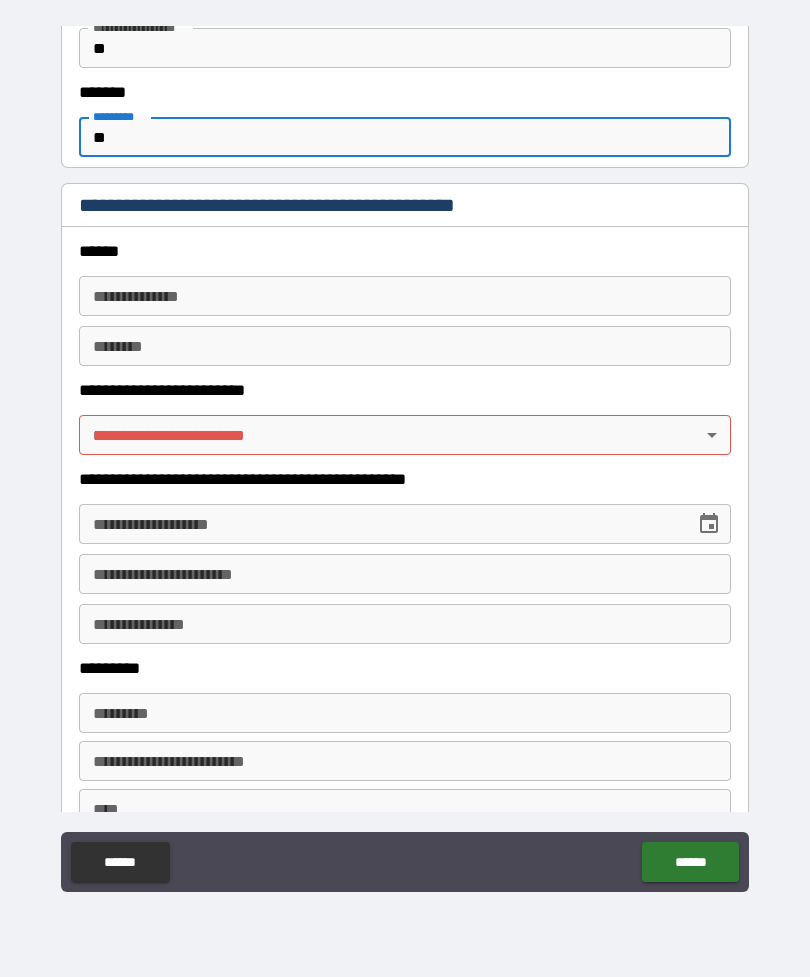 type on "**" 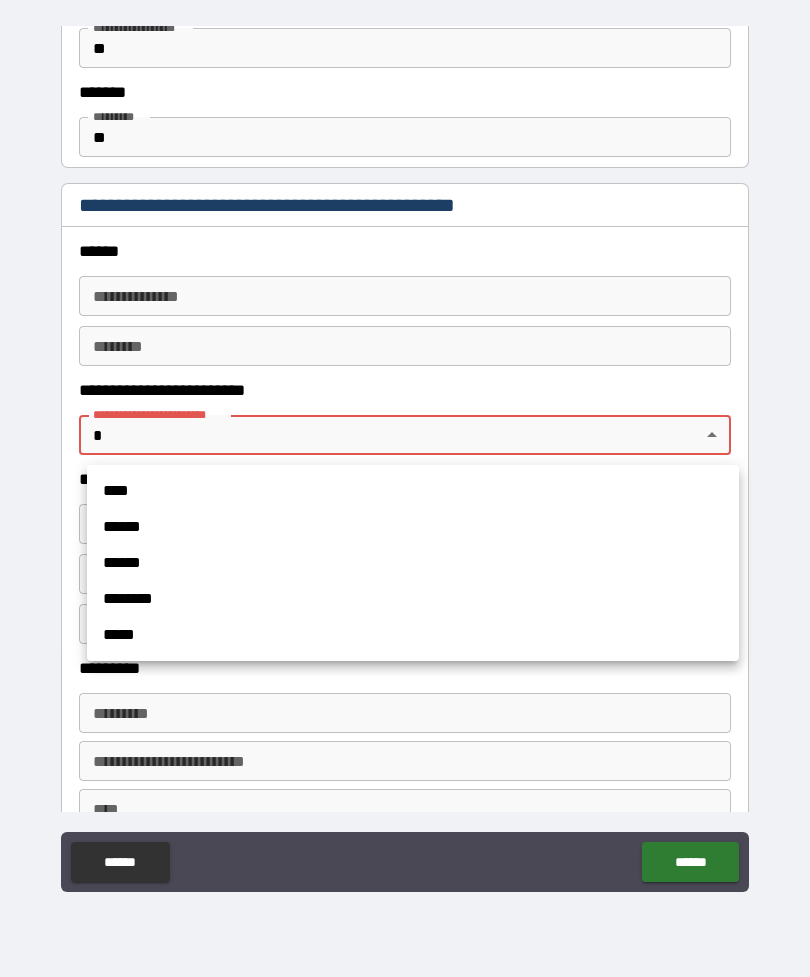 click on "****" at bounding box center [413, 491] 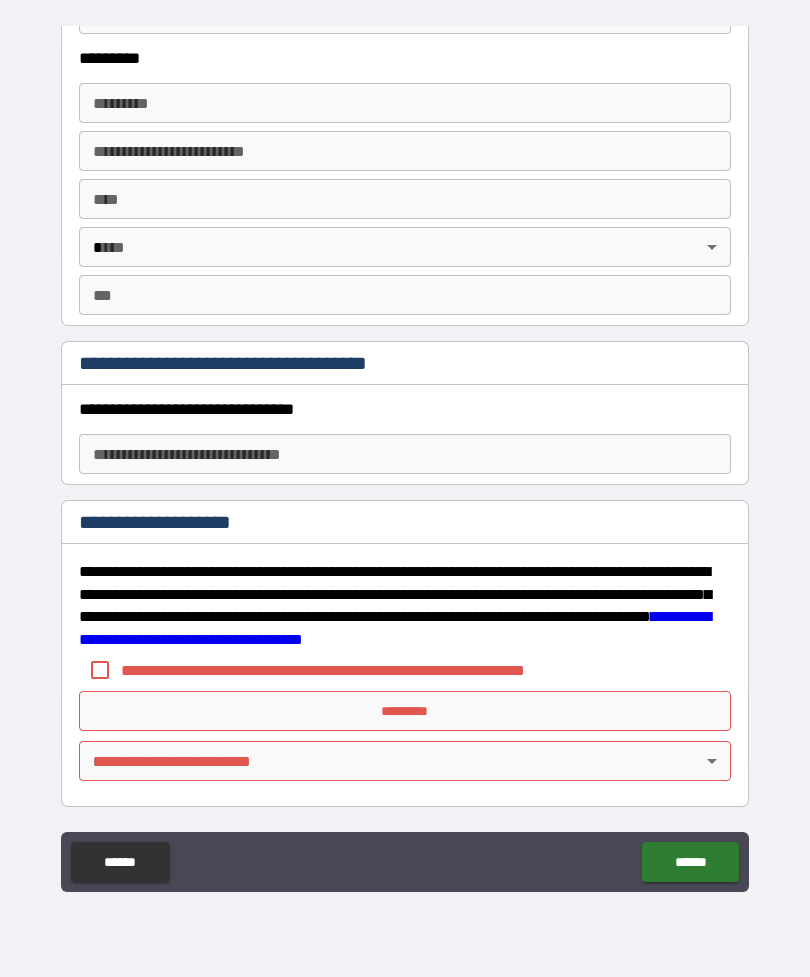 scroll, scrollTop: 2750, scrollLeft: 0, axis: vertical 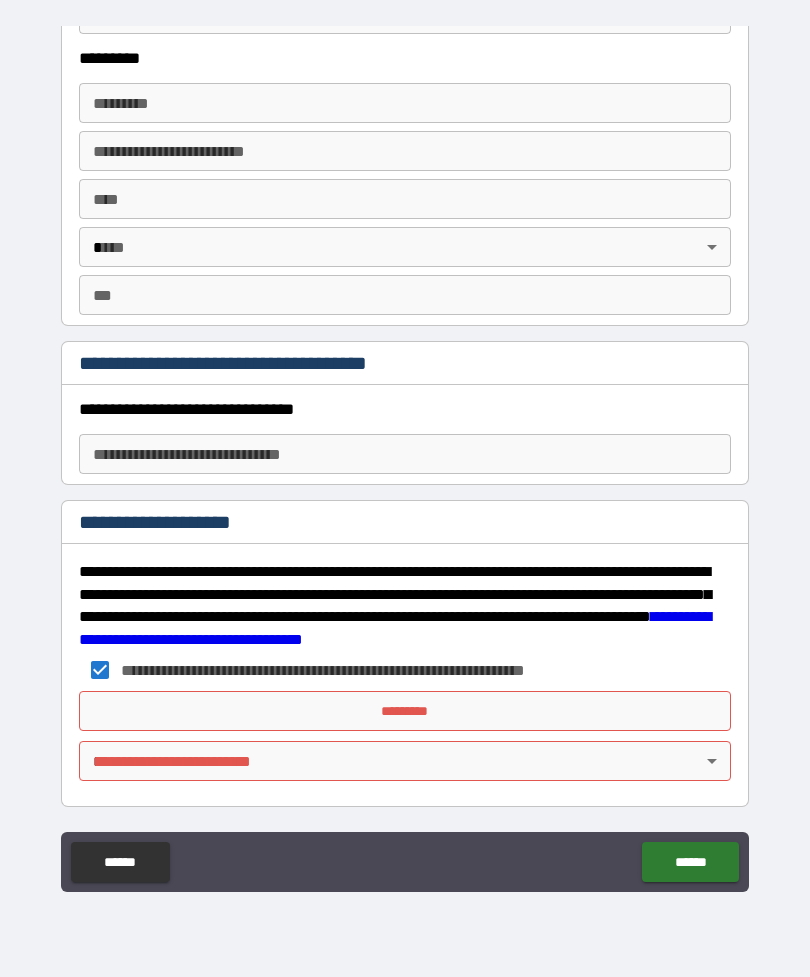 click on "*********" at bounding box center (405, 711) 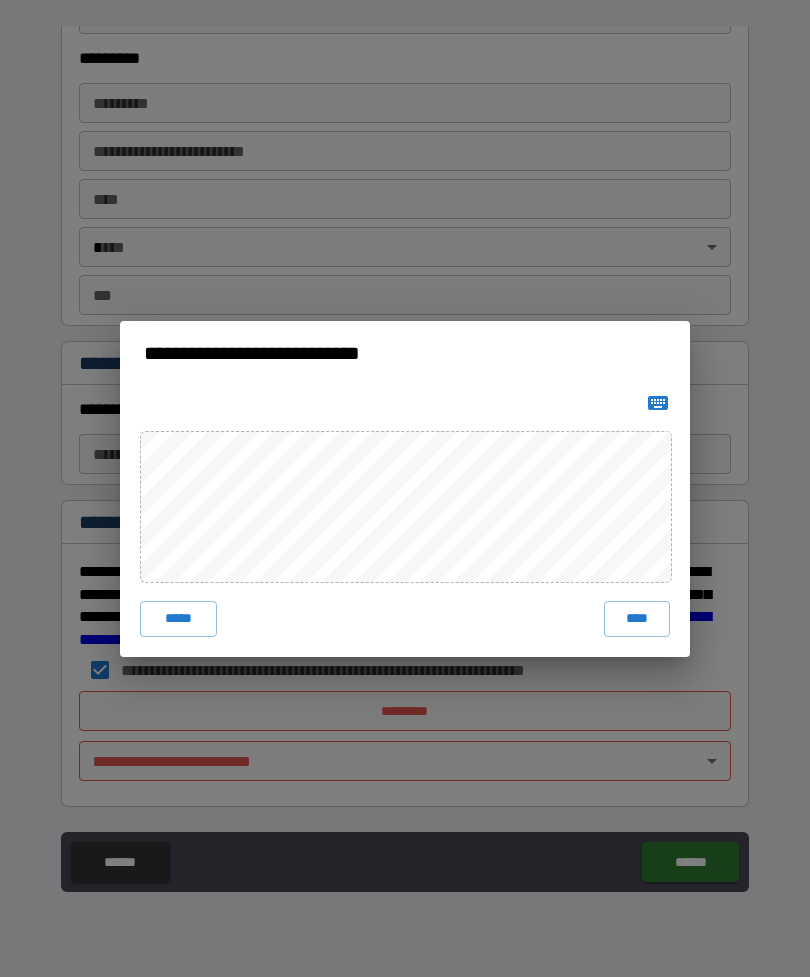 click on "****" at bounding box center (637, 619) 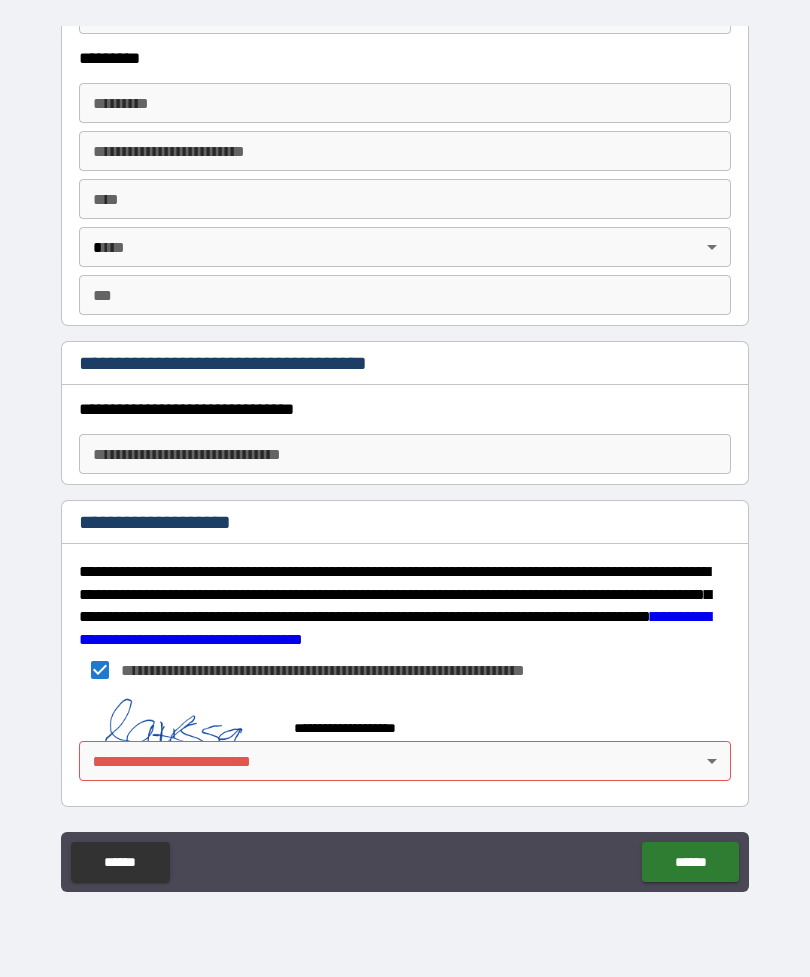 scroll, scrollTop: 2740, scrollLeft: 0, axis: vertical 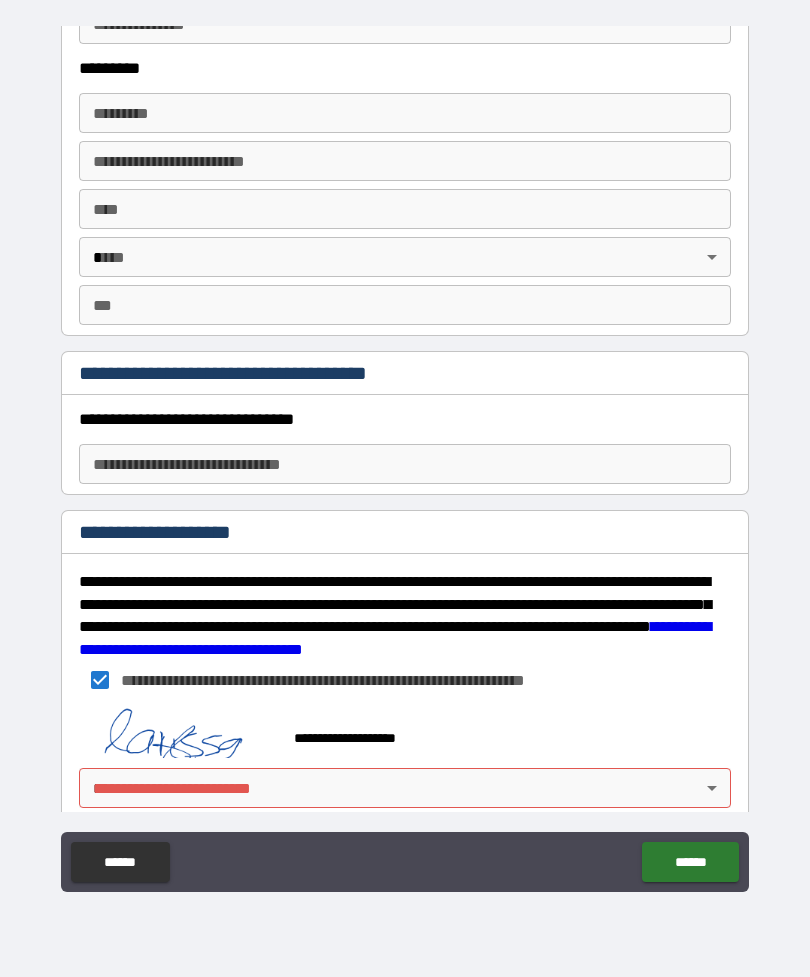 click on "**********" at bounding box center [405, 456] 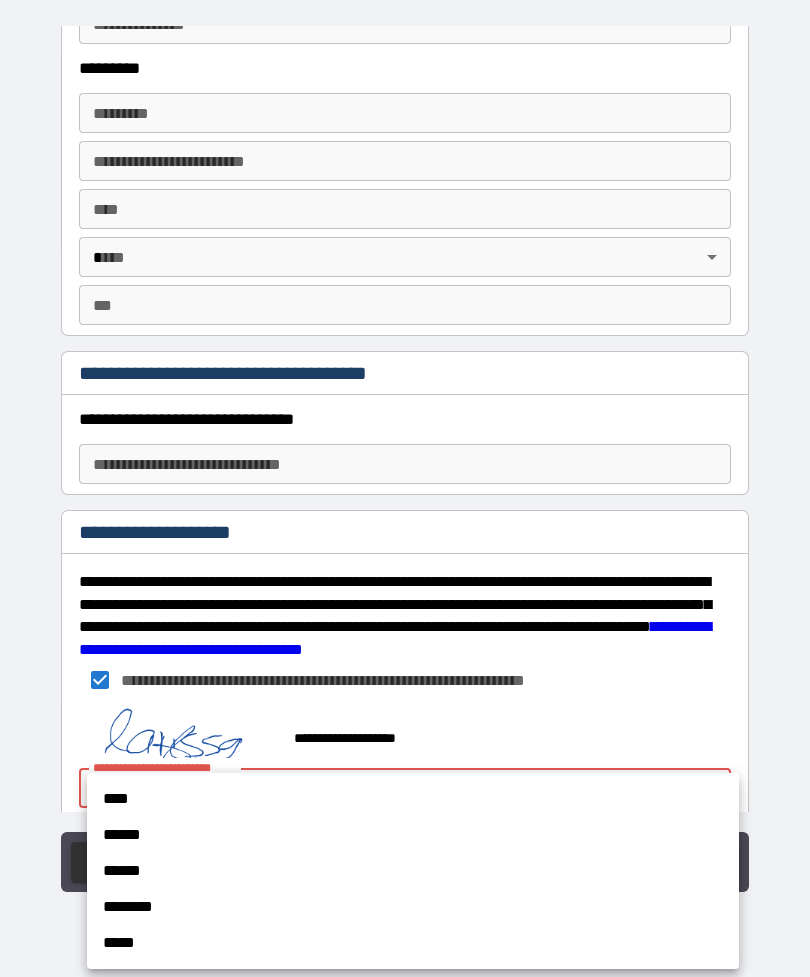click on "****" at bounding box center [413, 799] 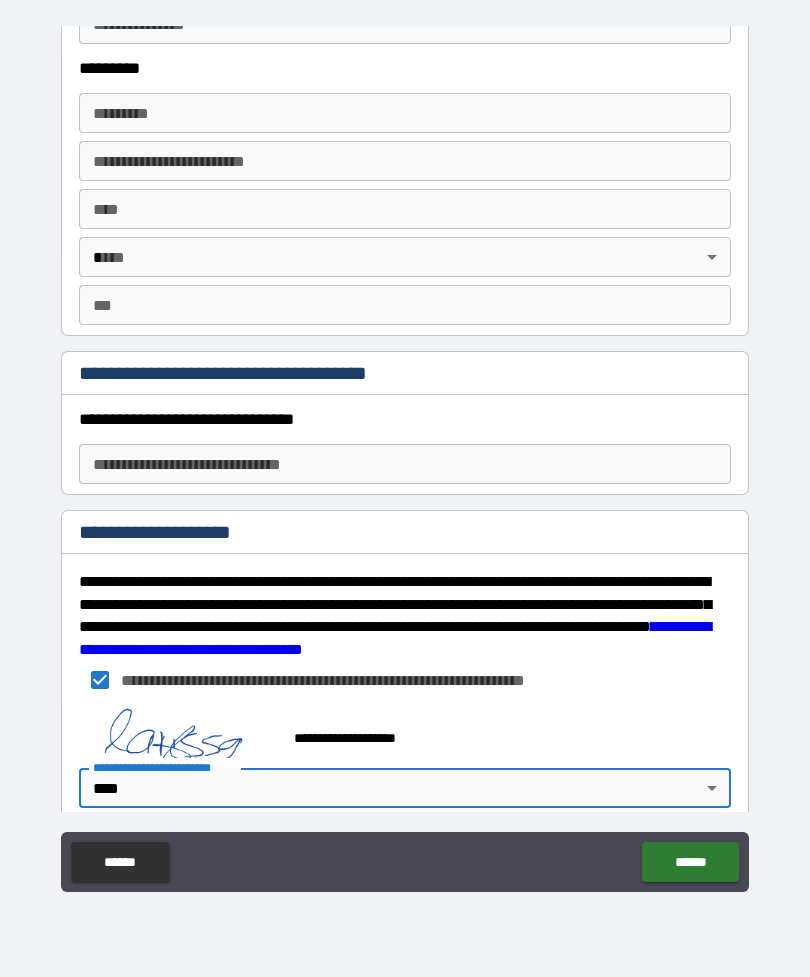 type on "*" 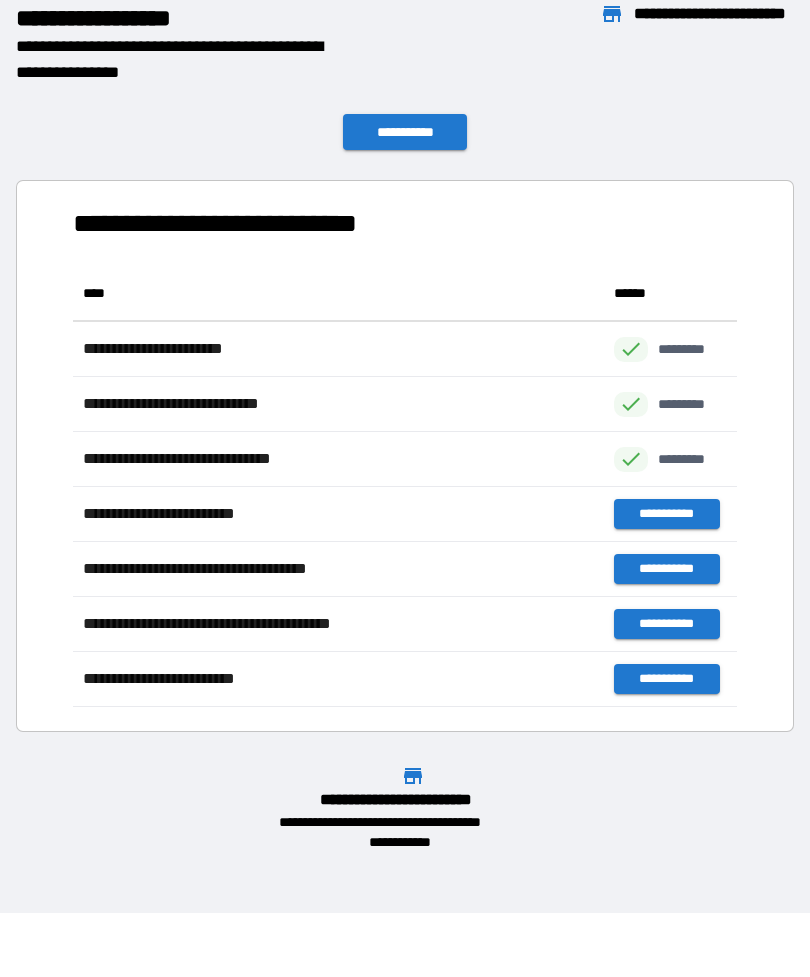 scroll, scrollTop: 1, scrollLeft: 1, axis: both 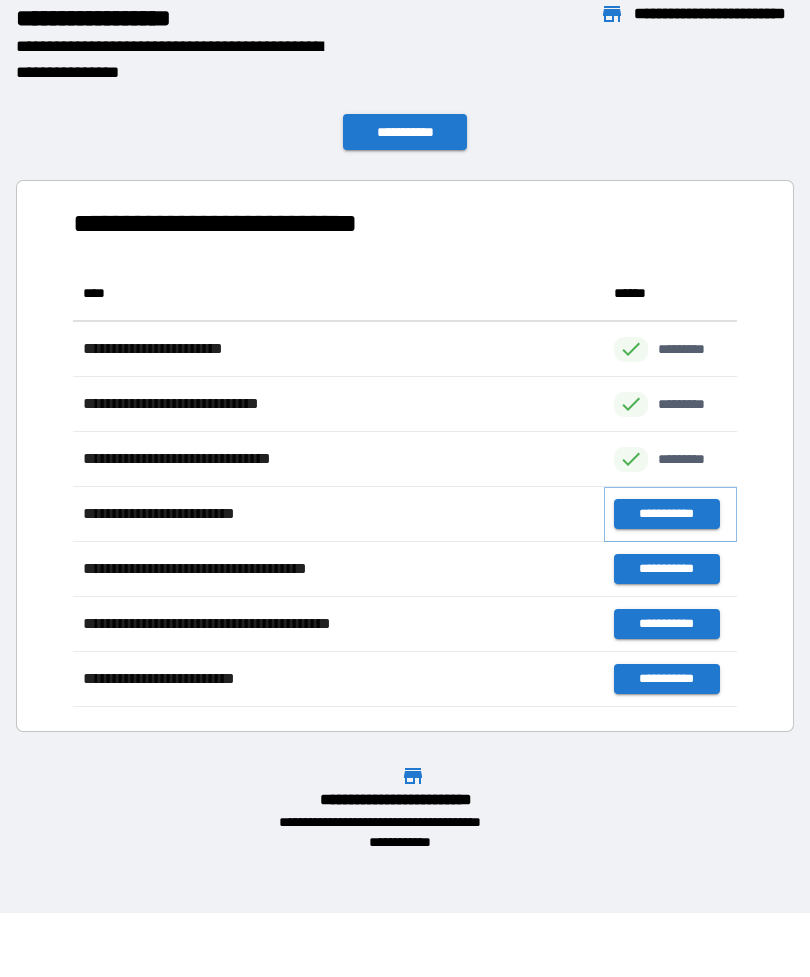 click on "**********" at bounding box center [666, 514] 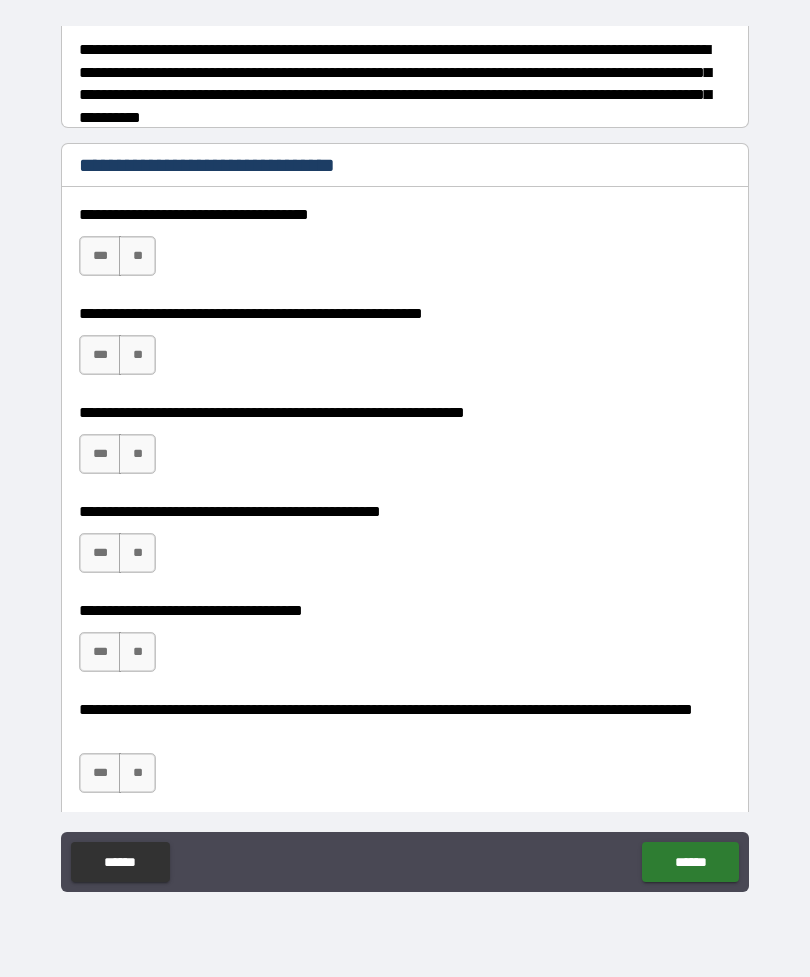 scroll, scrollTop: 310, scrollLeft: 0, axis: vertical 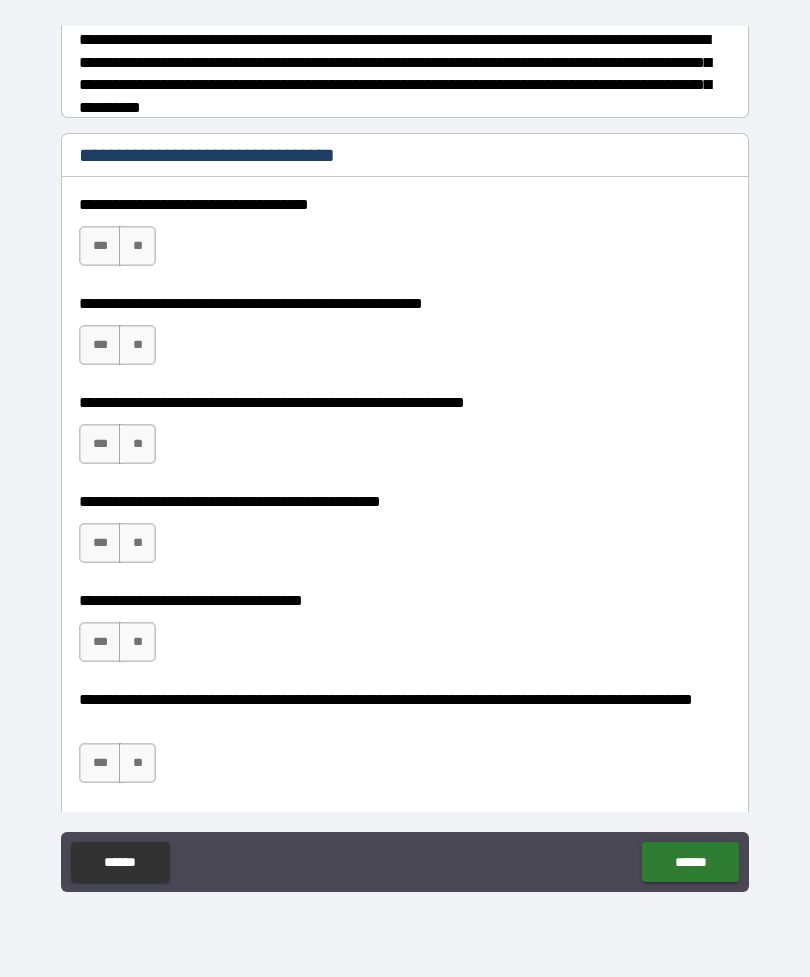 click on "**" at bounding box center (137, 246) 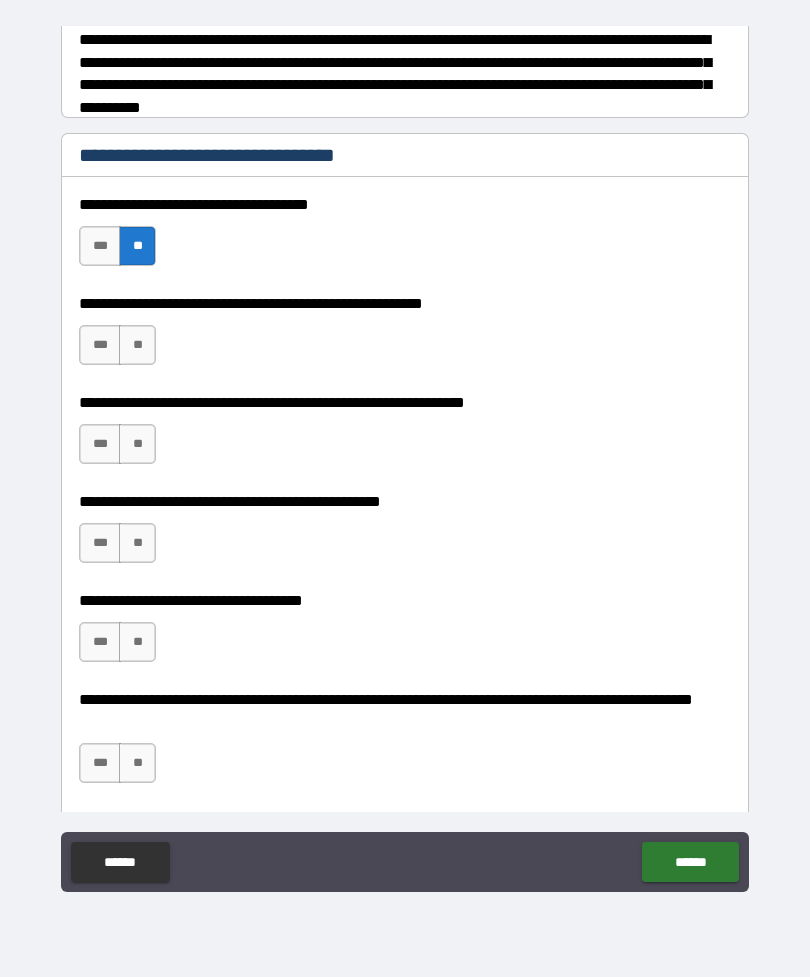 click on "**" at bounding box center (137, 444) 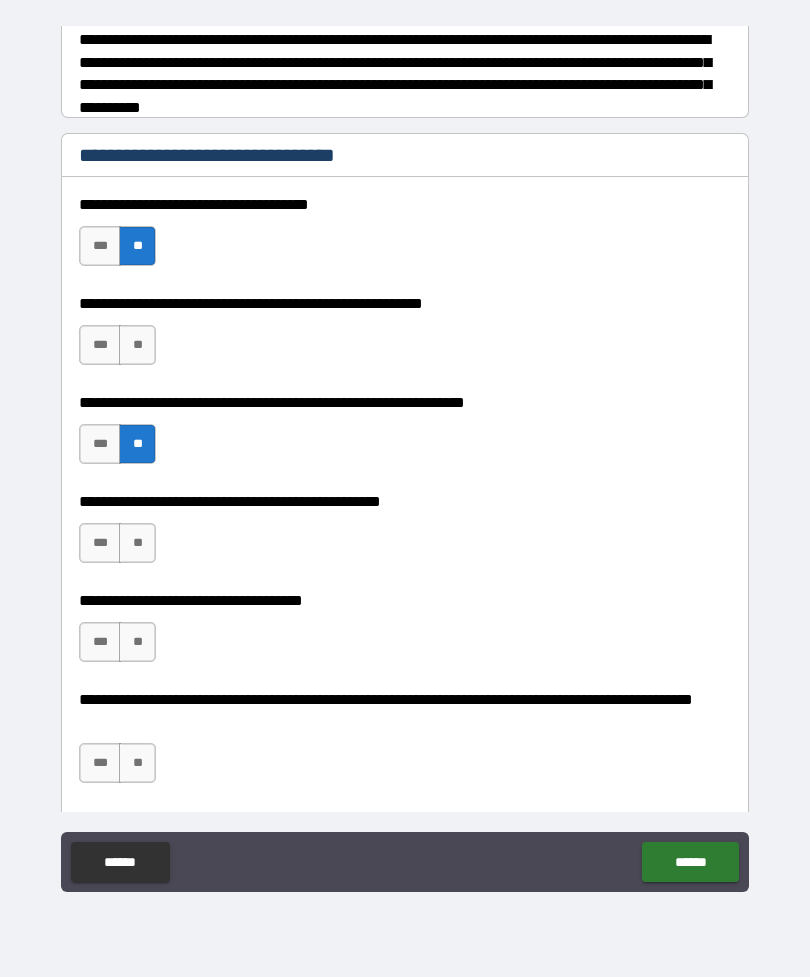 click on "**" at bounding box center [137, 543] 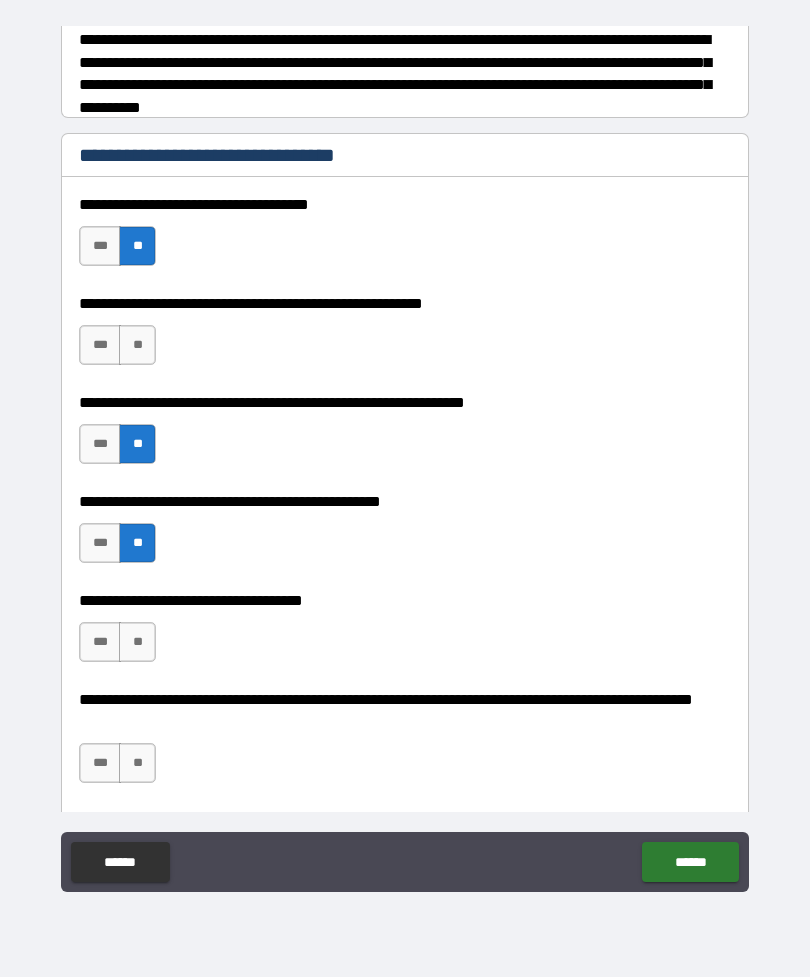 click on "**" at bounding box center [137, 642] 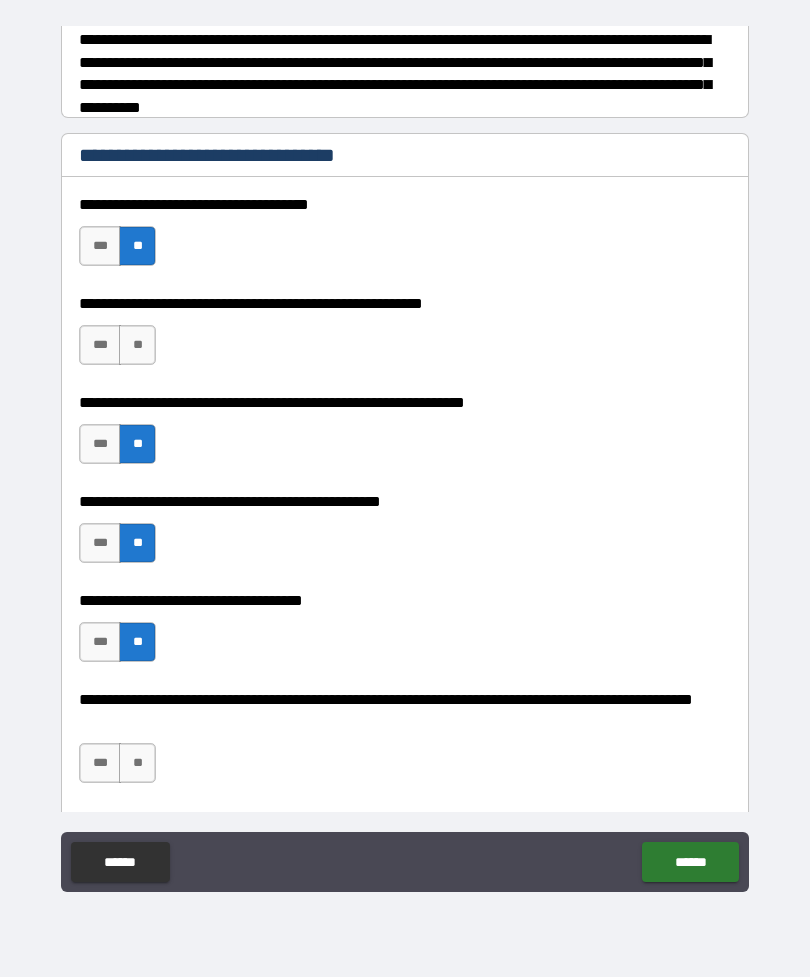 click on "**" at bounding box center [137, 763] 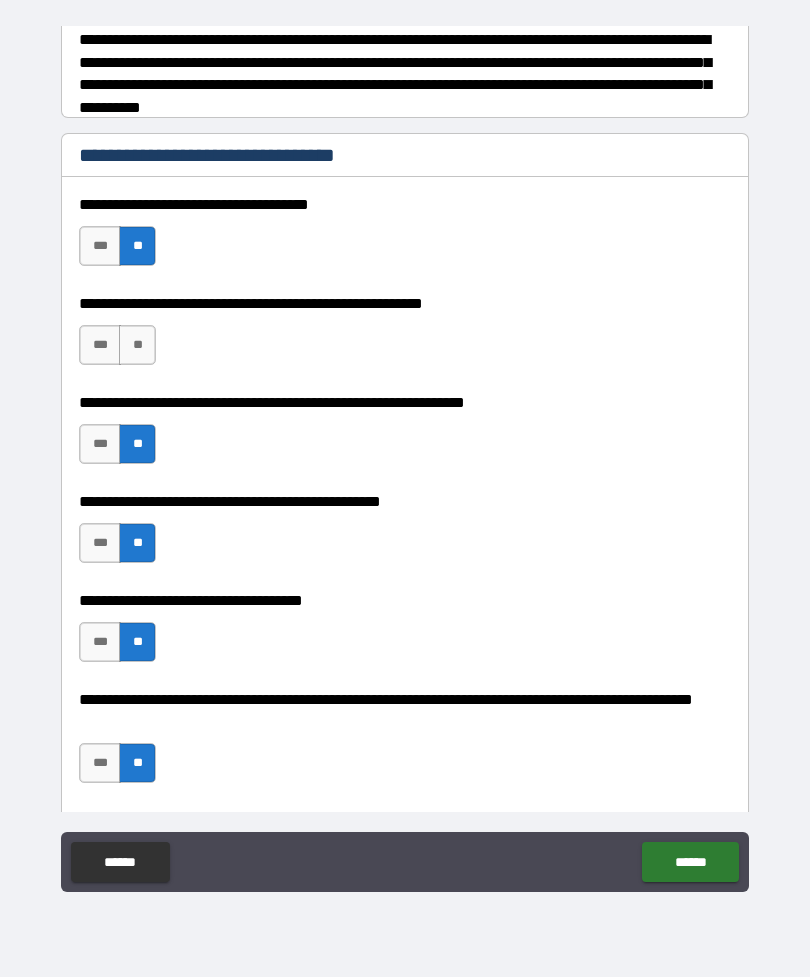 click on "**" at bounding box center (137, 345) 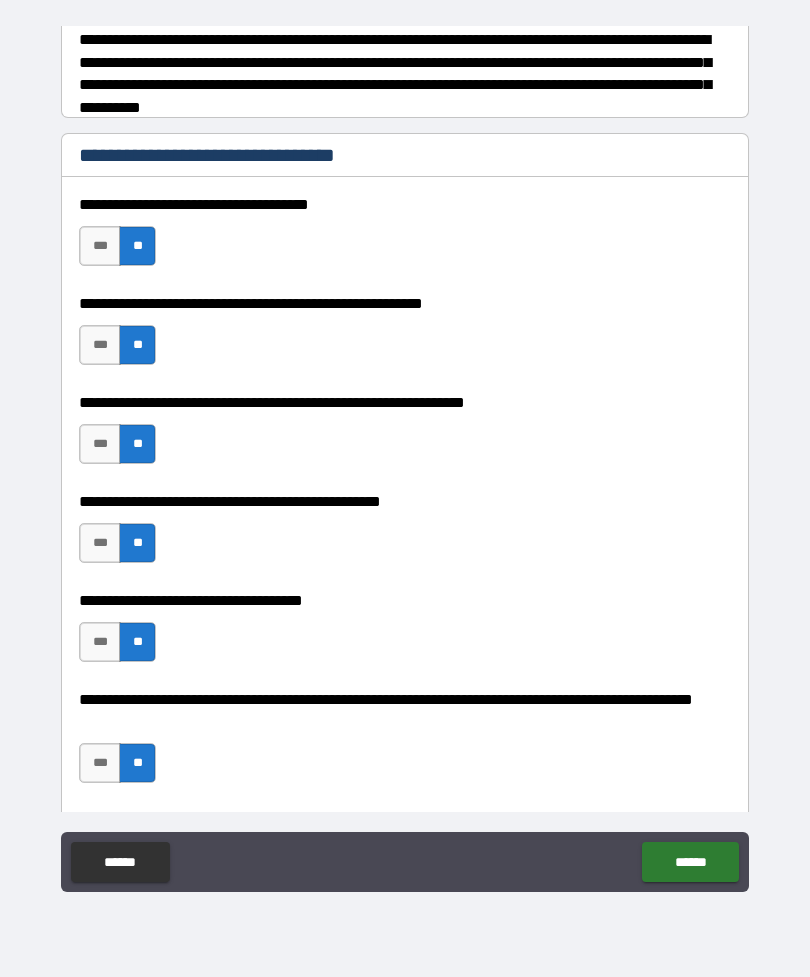 click on "******" at bounding box center (690, 862) 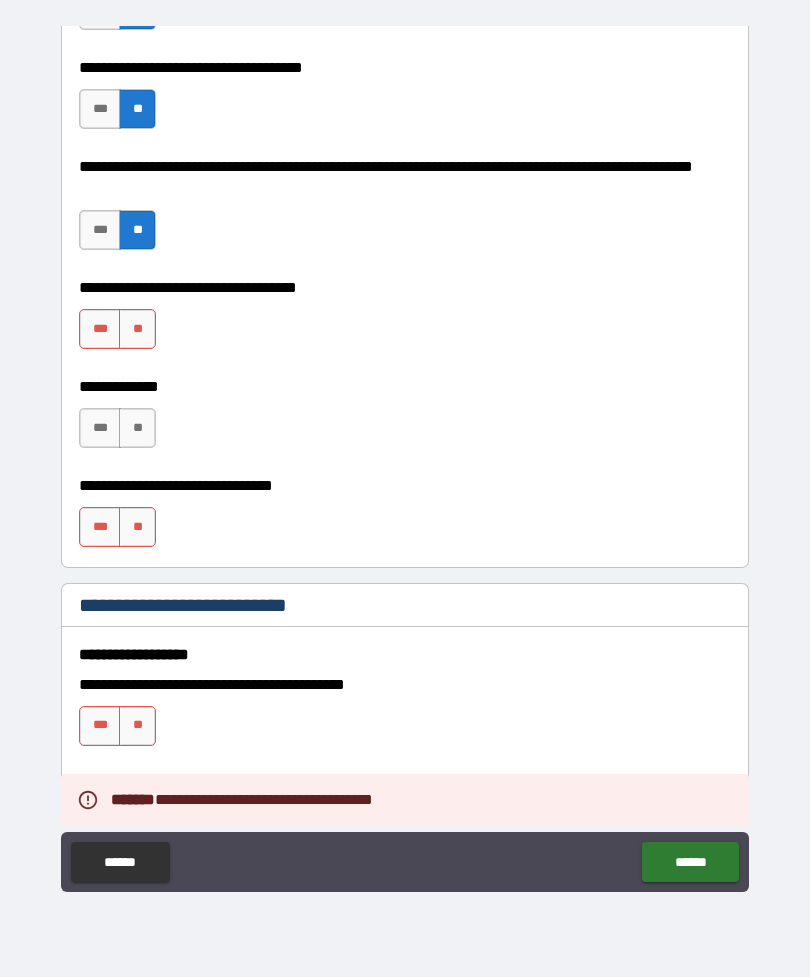scroll, scrollTop: 847, scrollLeft: 0, axis: vertical 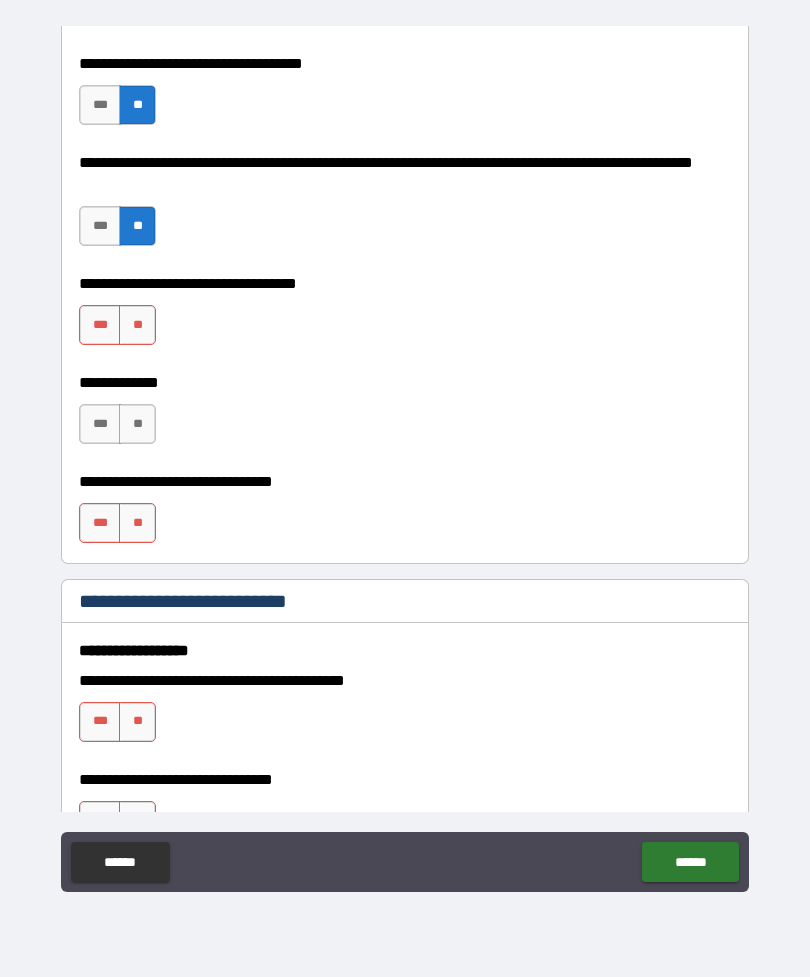 click on "**" at bounding box center (137, 325) 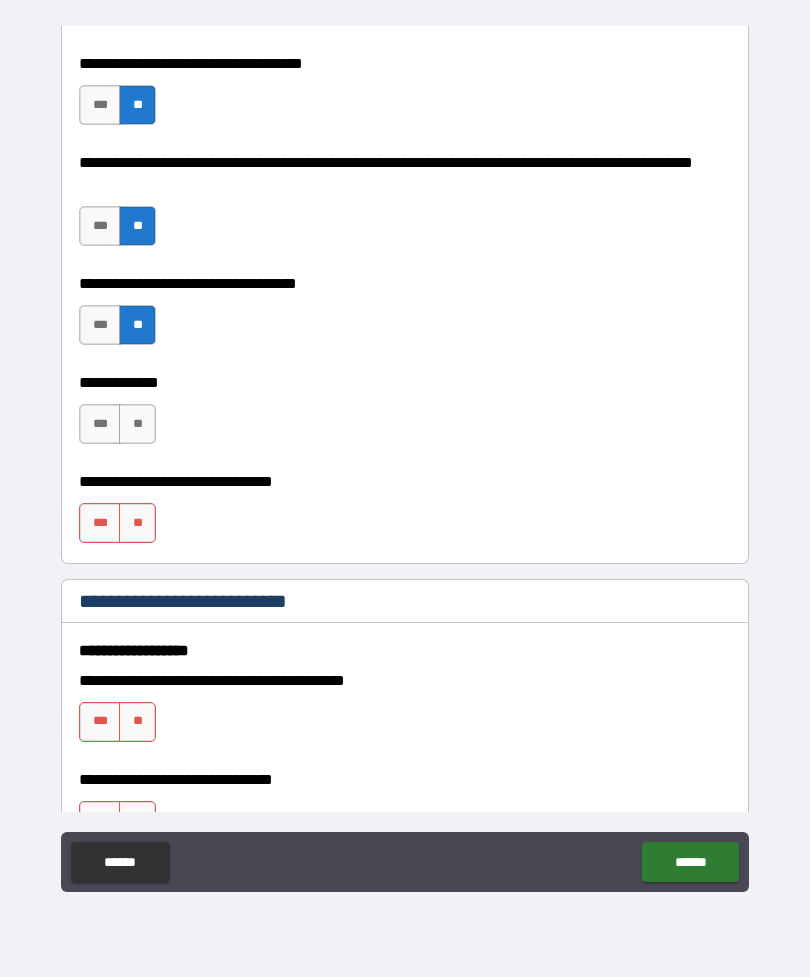click on "**" at bounding box center (137, 424) 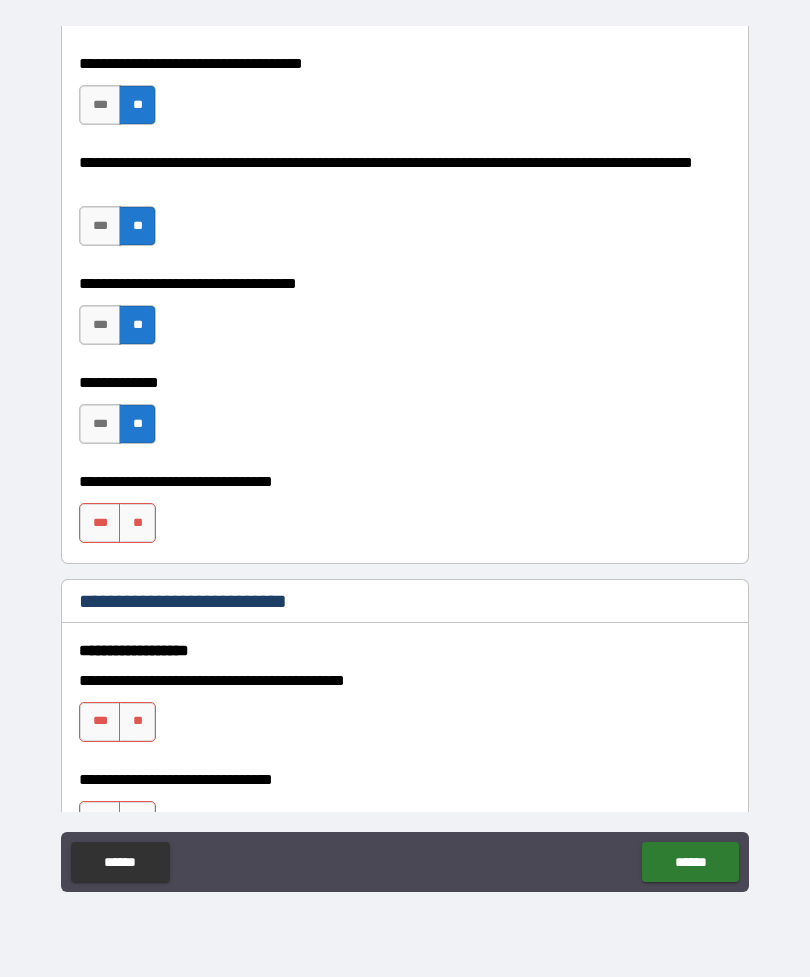 click on "**" at bounding box center (137, 523) 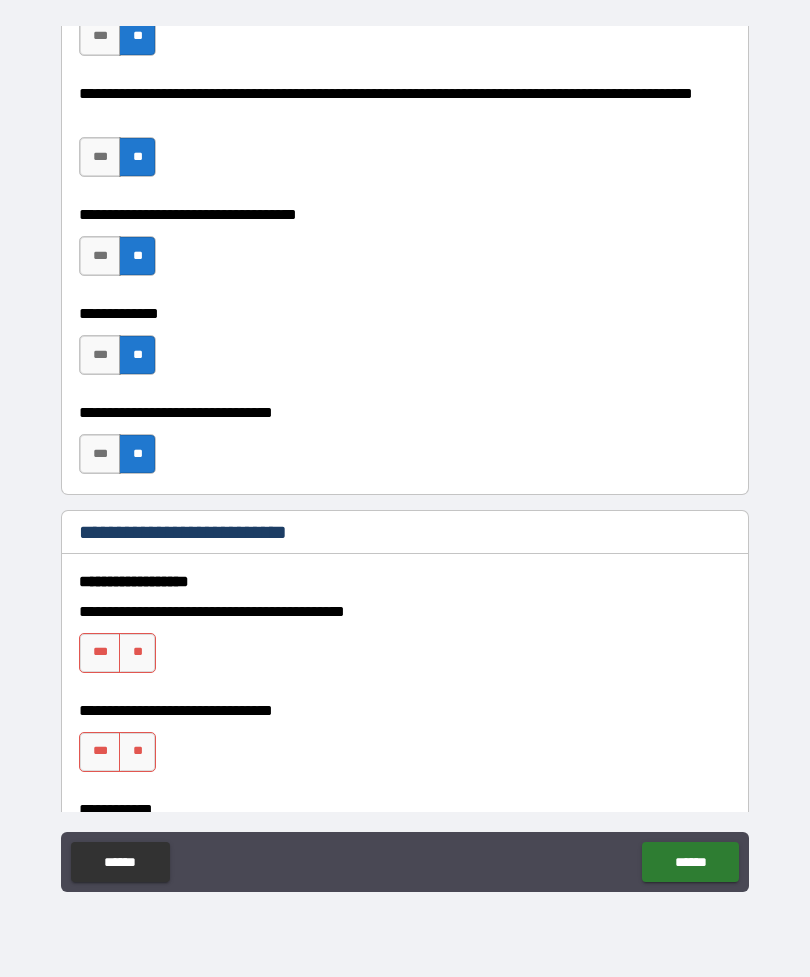 scroll, scrollTop: 984, scrollLeft: 0, axis: vertical 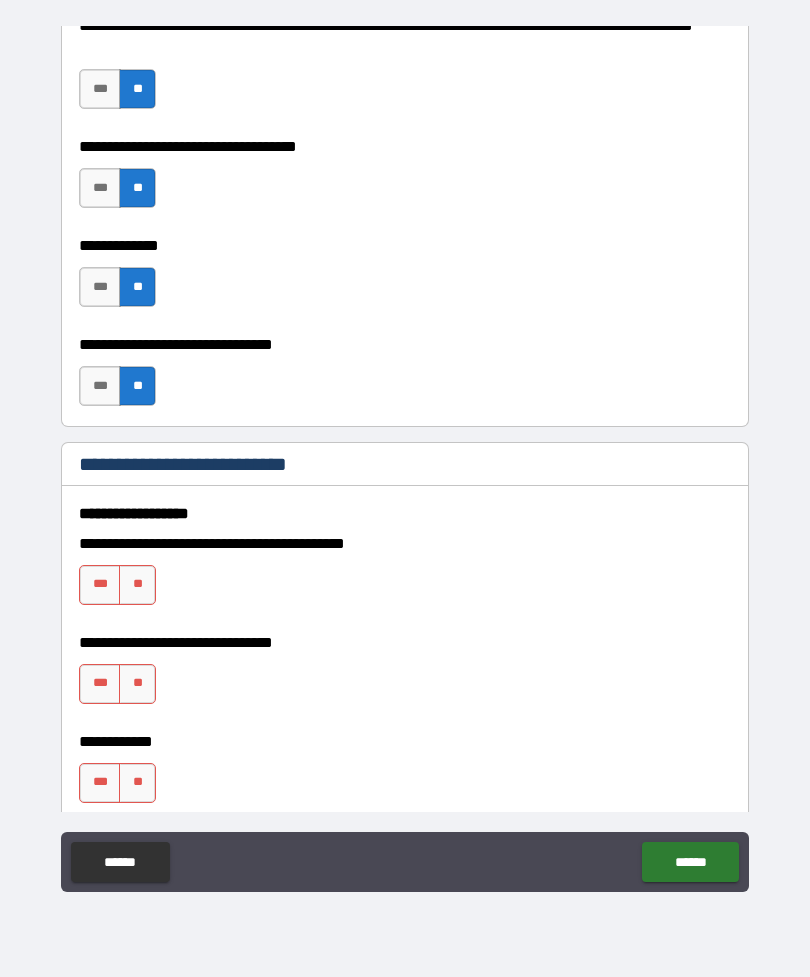 click on "**" at bounding box center [137, 585] 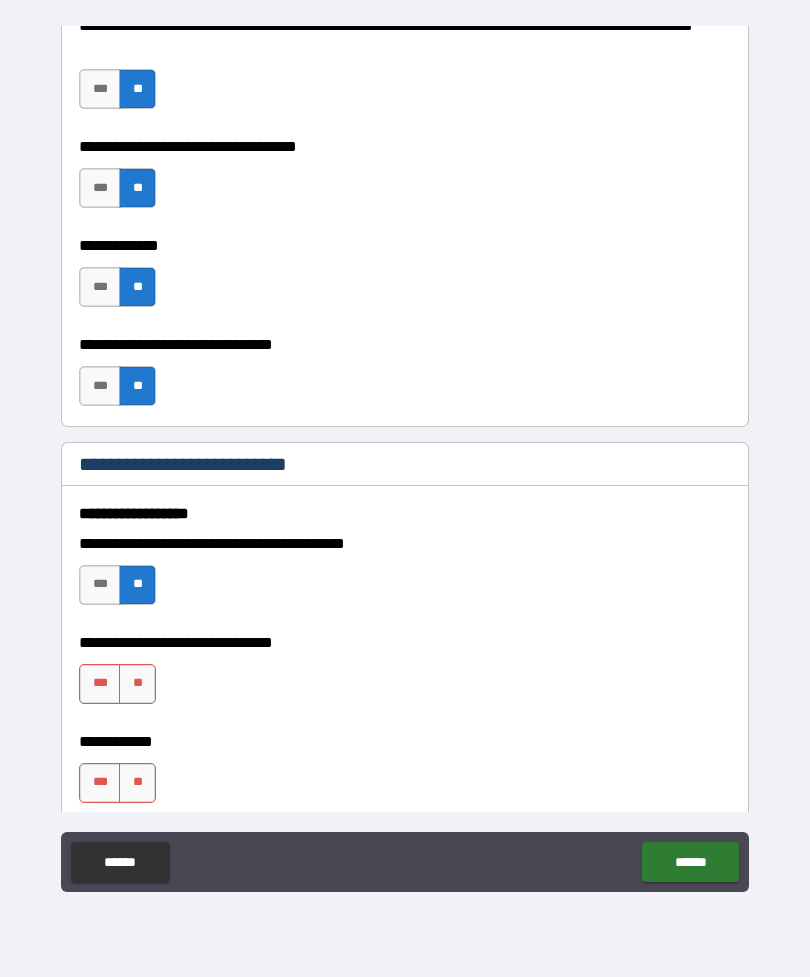 click on "**" at bounding box center [137, 684] 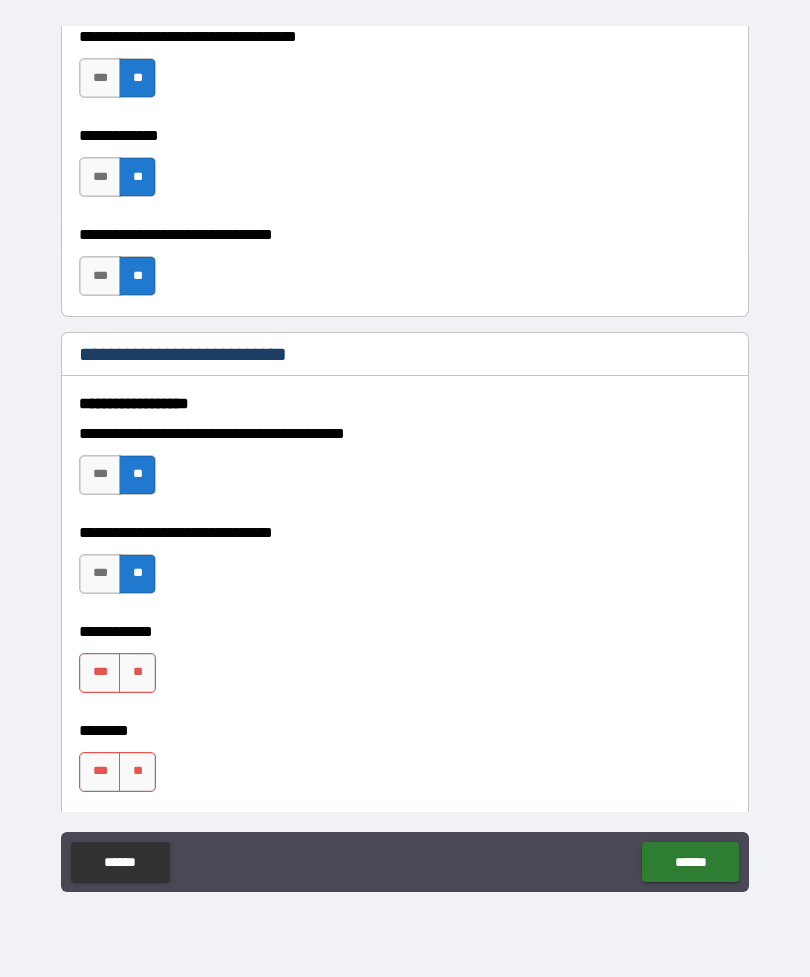 scroll, scrollTop: 1095, scrollLeft: 0, axis: vertical 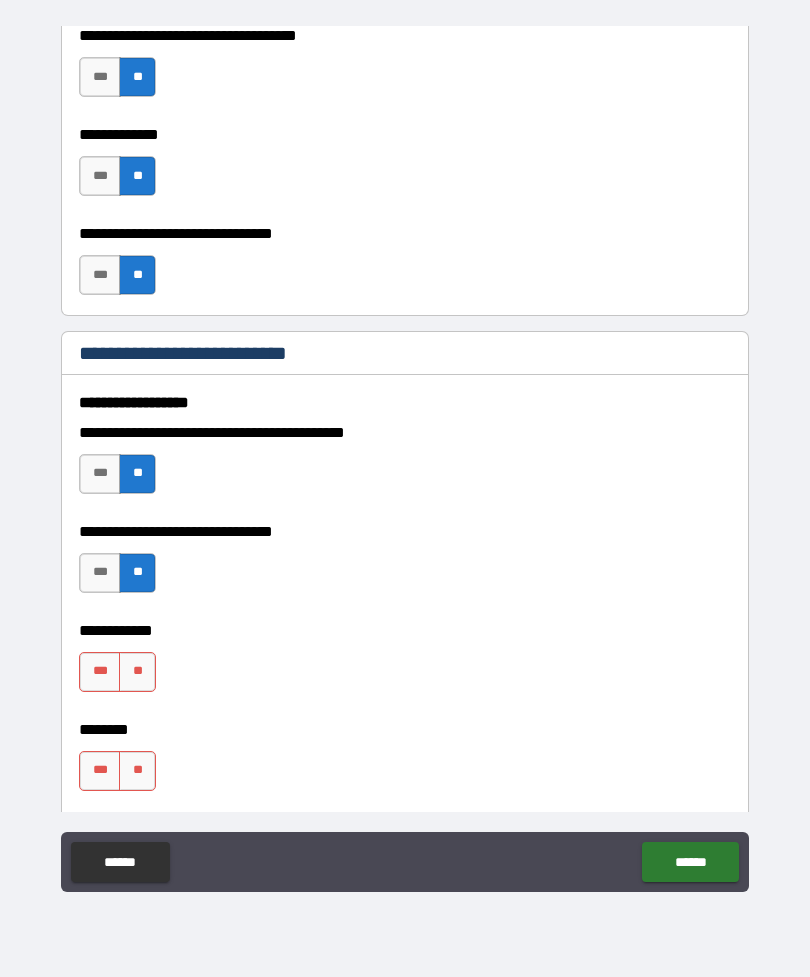 click on "**" at bounding box center [137, 672] 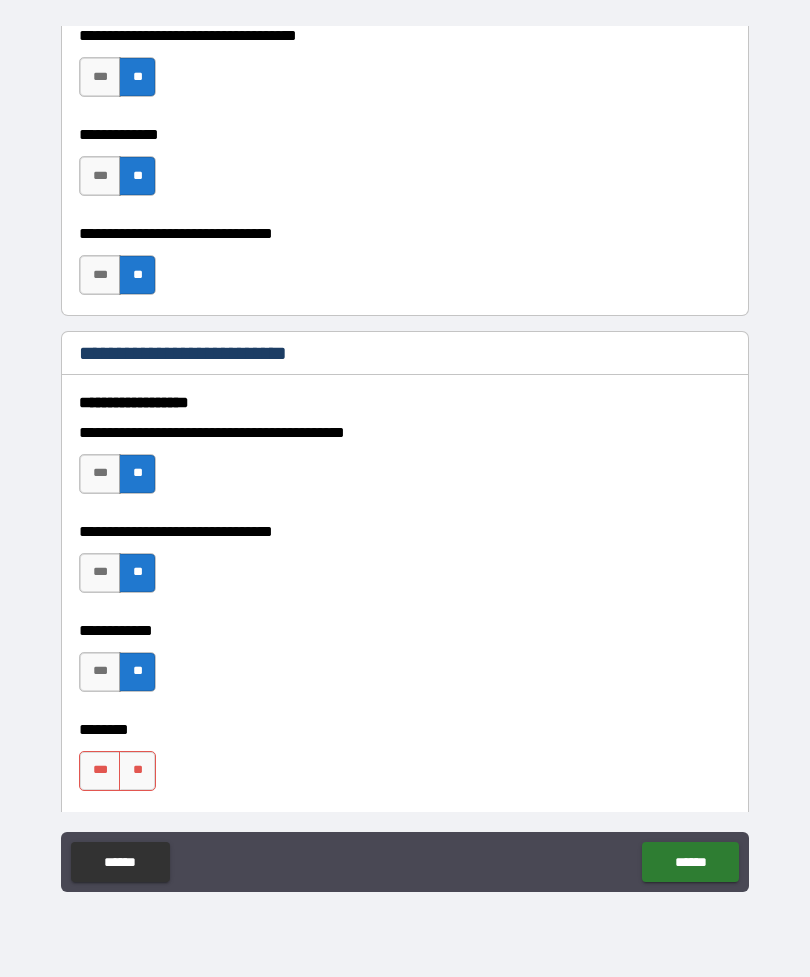 click on "**" at bounding box center [137, 771] 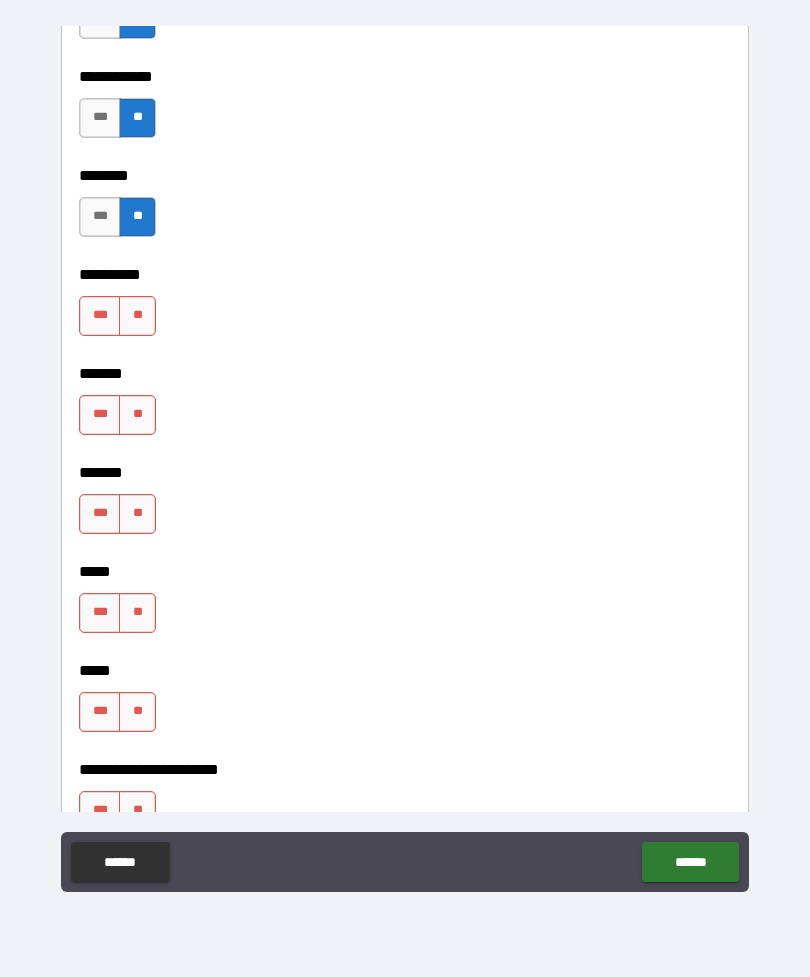 scroll, scrollTop: 1641, scrollLeft: 0, axis: vertical 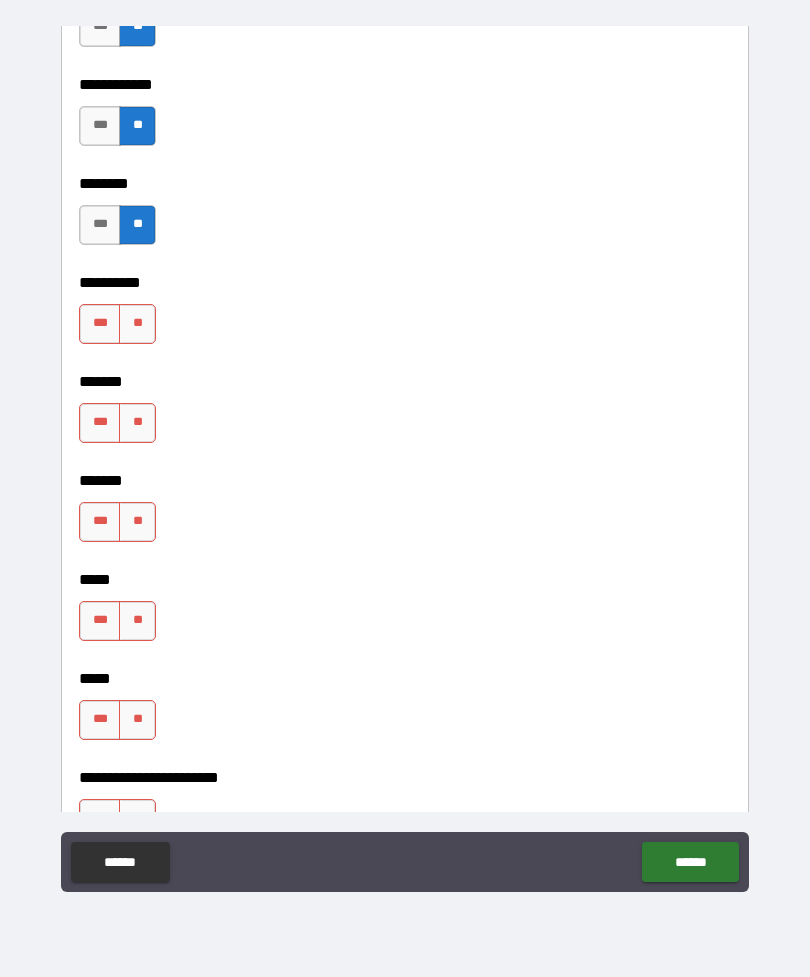 click on "**" at bounding box center (137, 324) 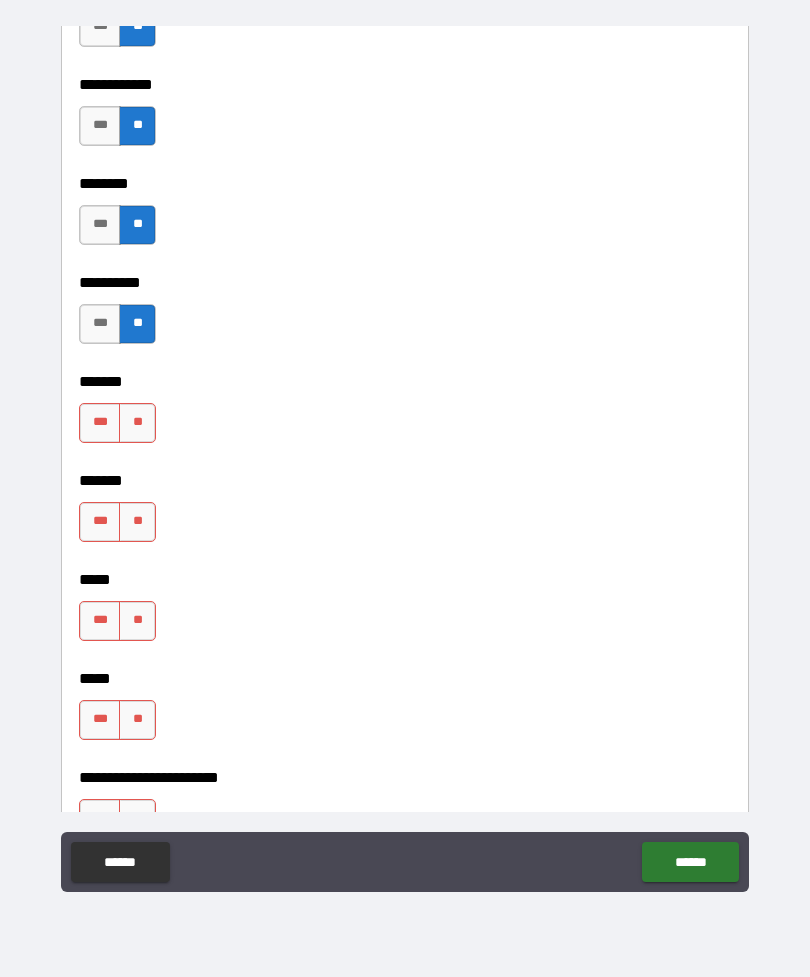 click on "**" at bounding box center [137, 423] 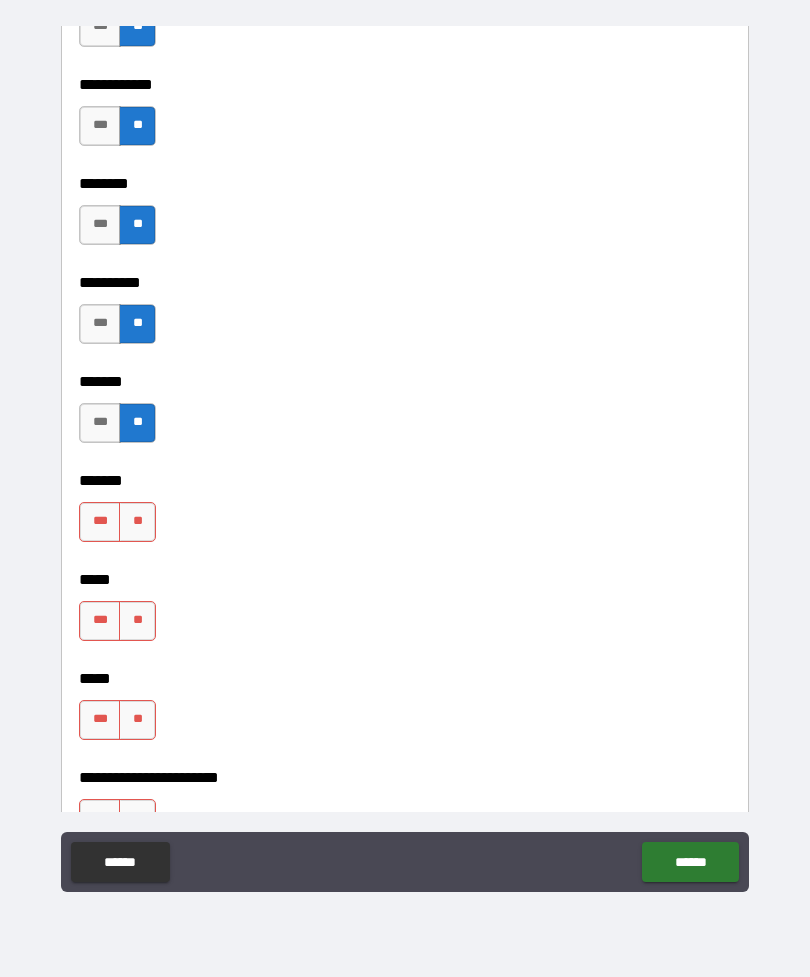 click on "**" at bounding box center [137, 522] 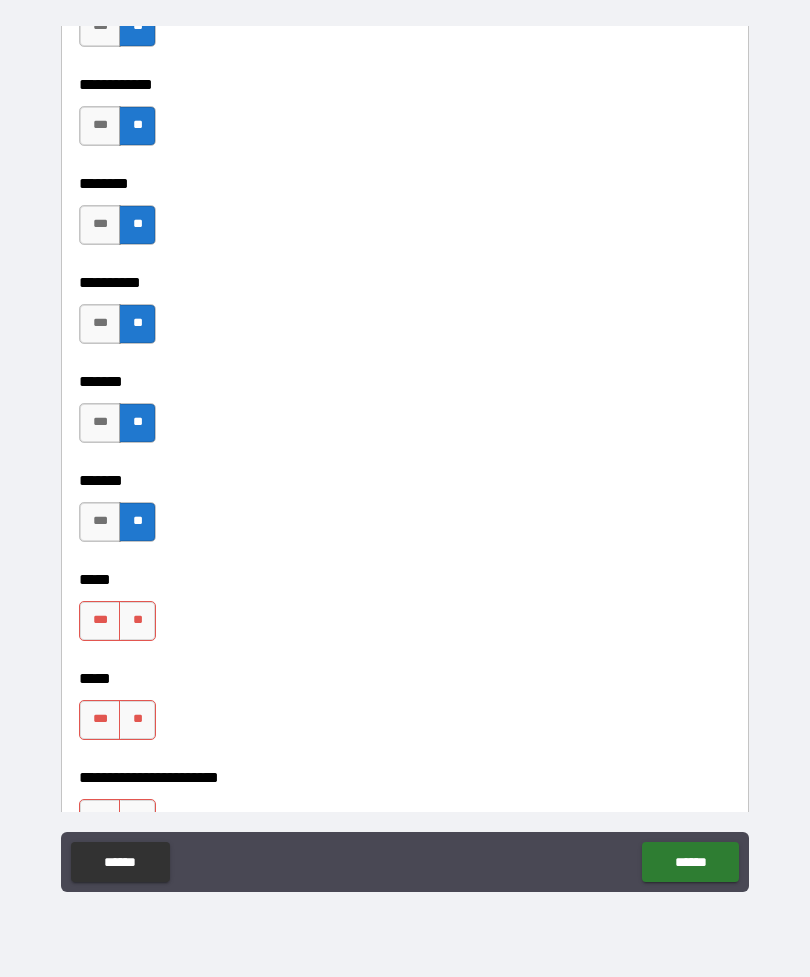 click on "**" at bounding box center [137, 621] 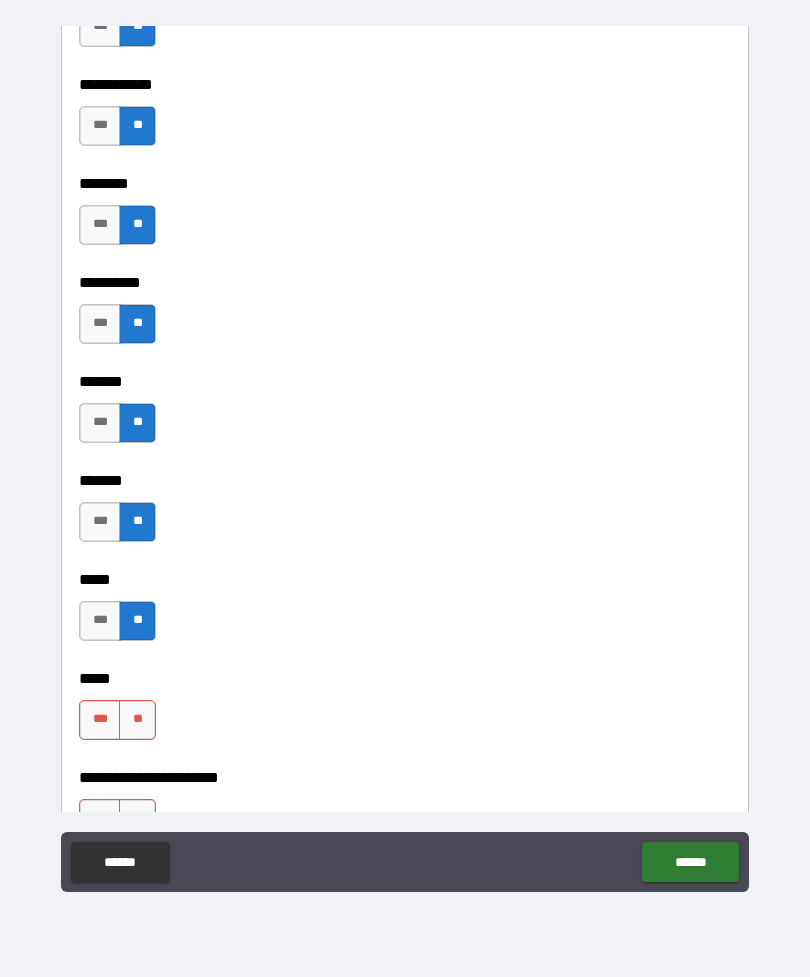 click on "**" at bounding box center (137, 720) 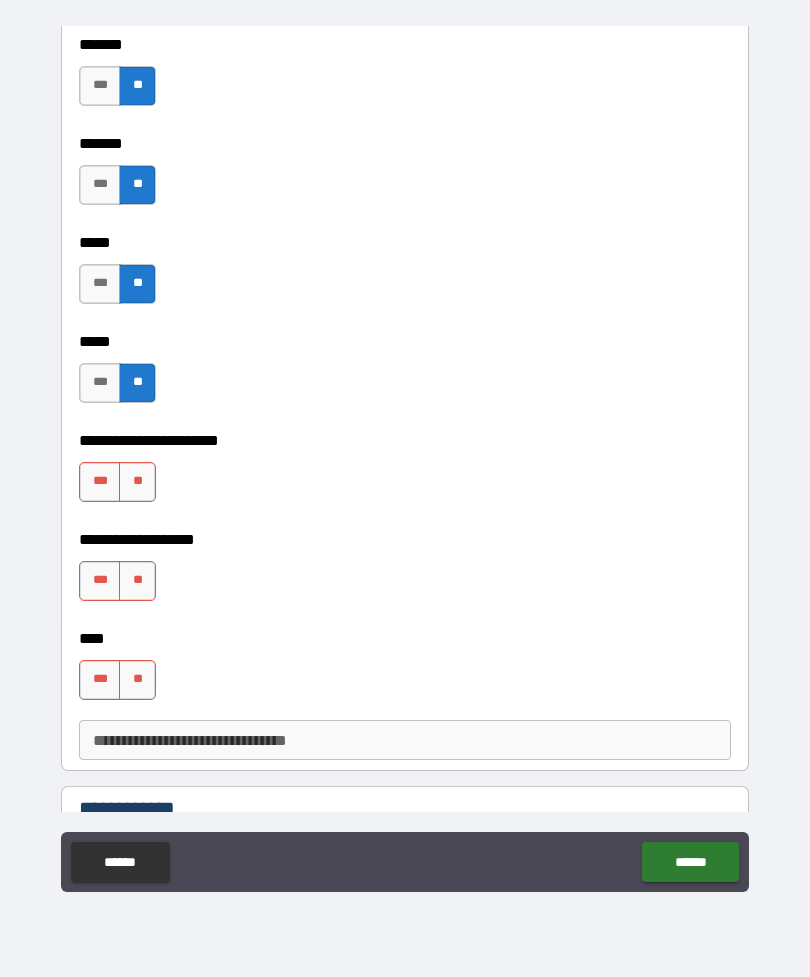 scroll, scrollTop: 1979, scrollLeft: 0, axis: vertical 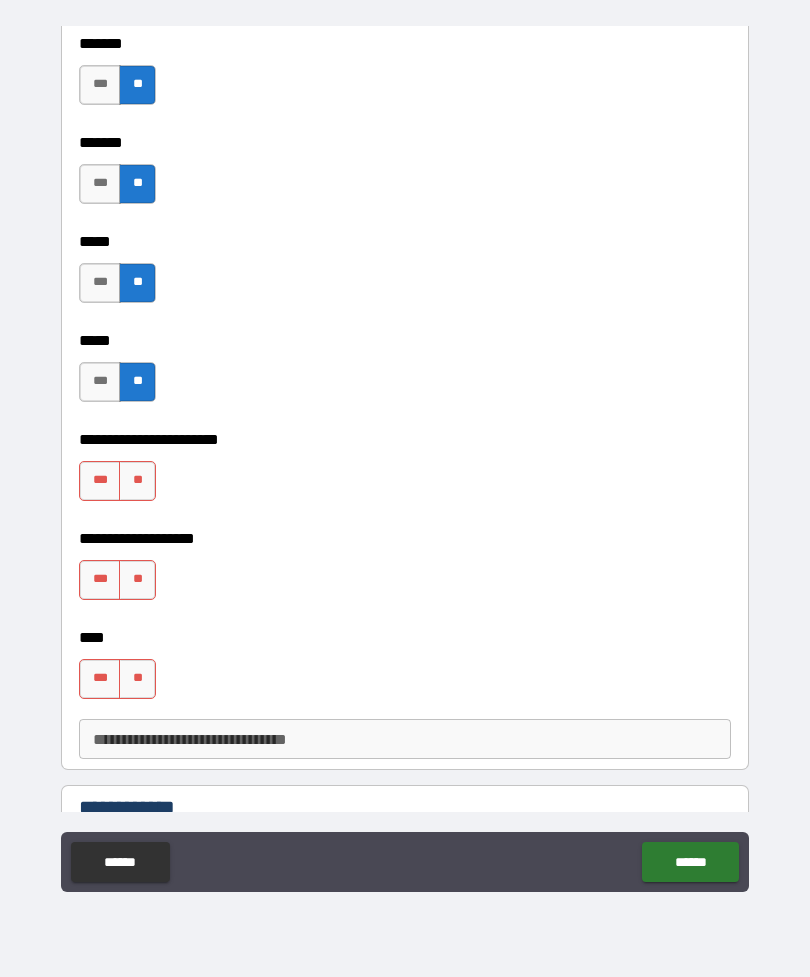 click on "**" at bounding box center [137, 481] 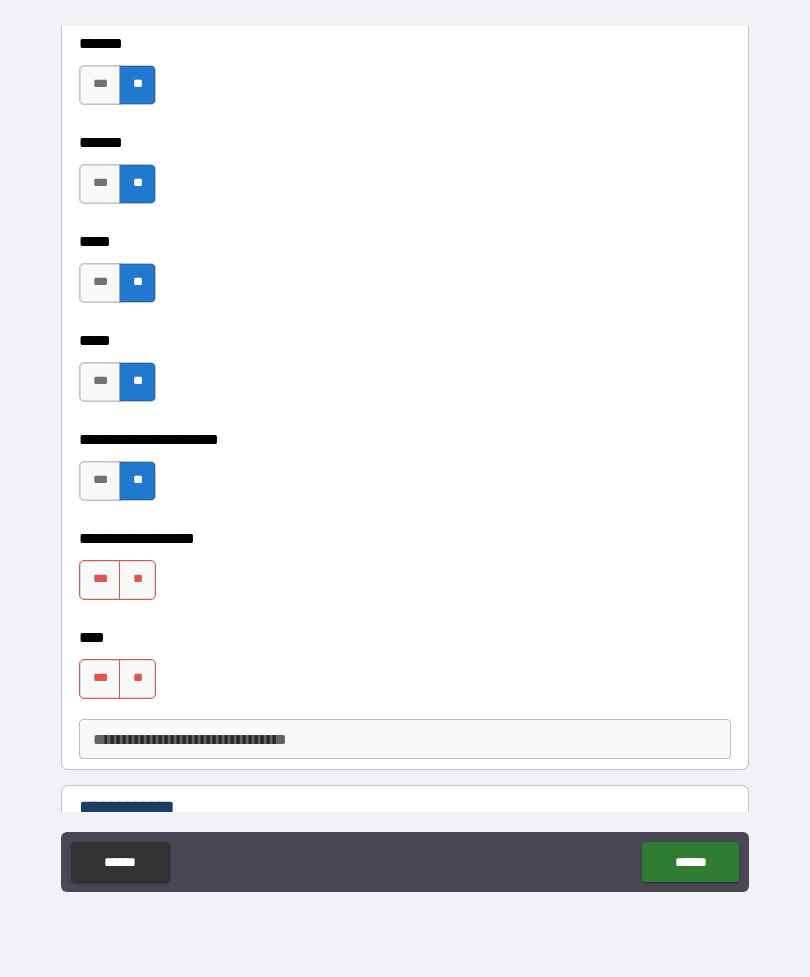 click on "**" at bounding box center [137, 580] 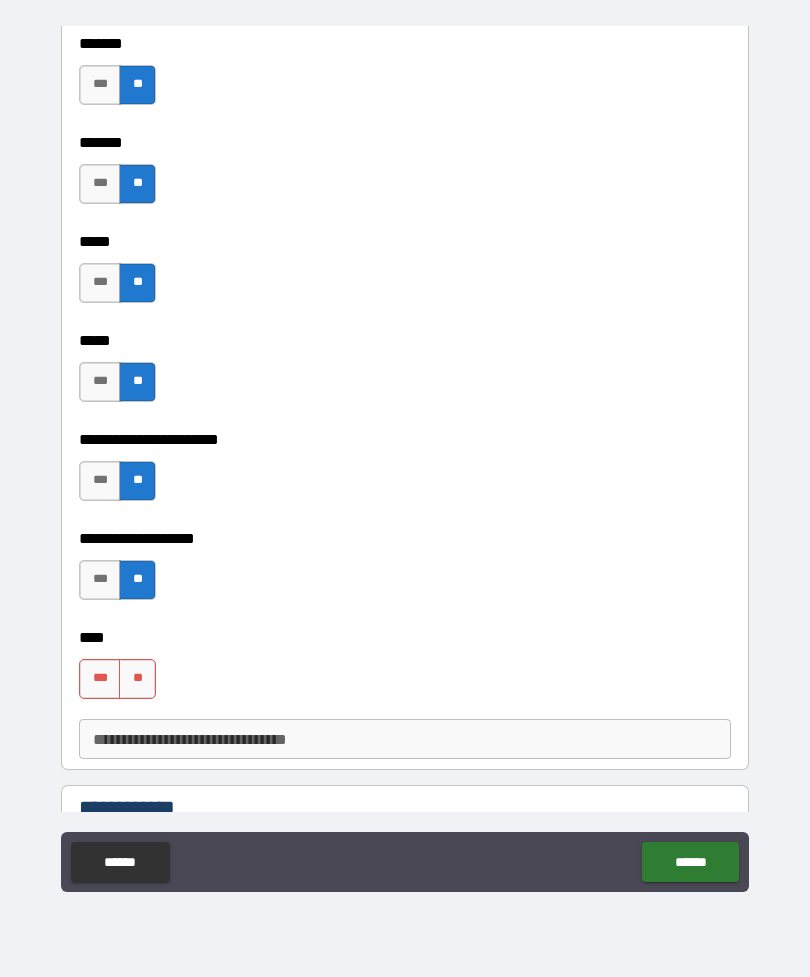 click on "**" at bounding box center [137, 679] 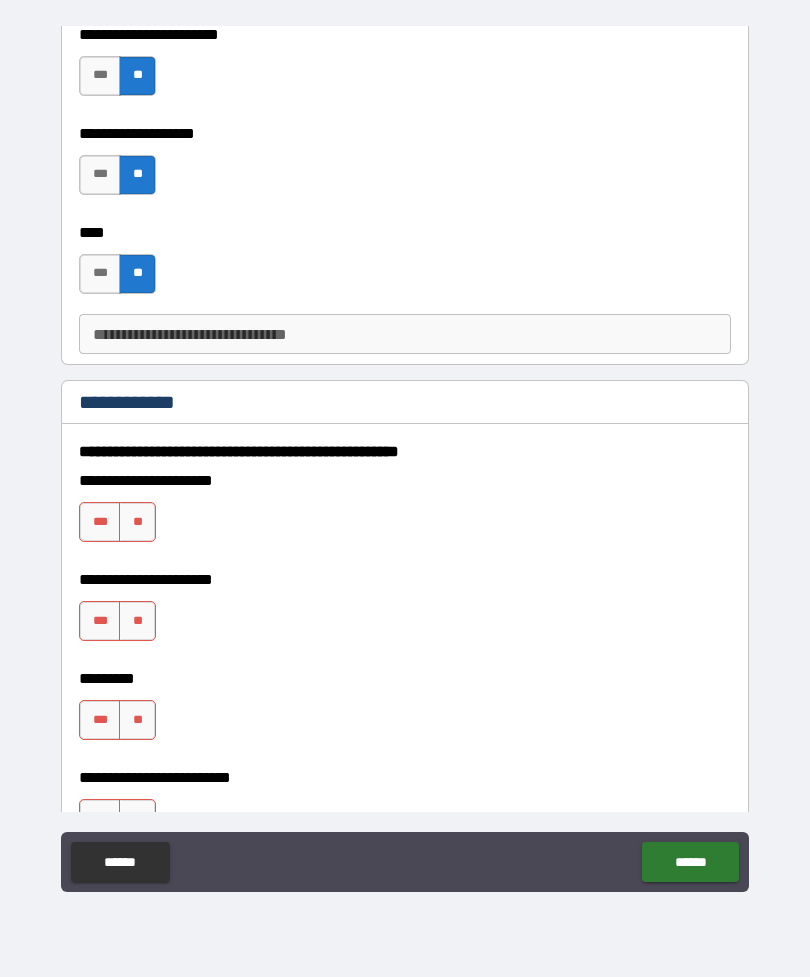 scroll, scrollTop: 2399, scrollLeft: 0, axis: vertical 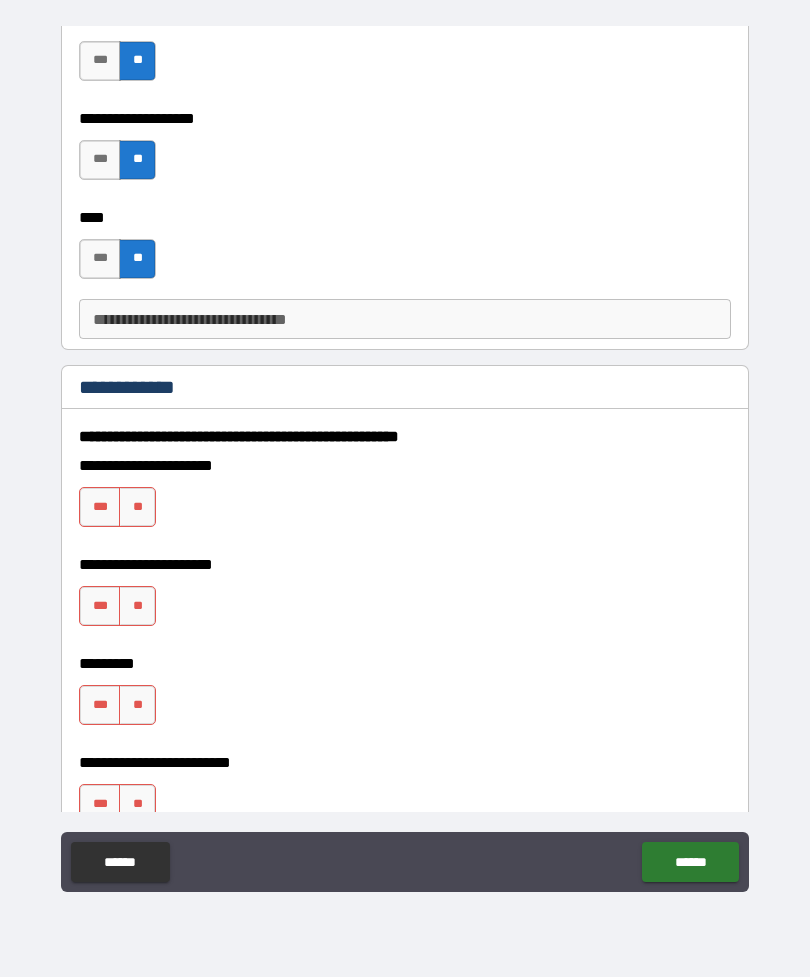 click on "**" at bounding box center [137, 507] 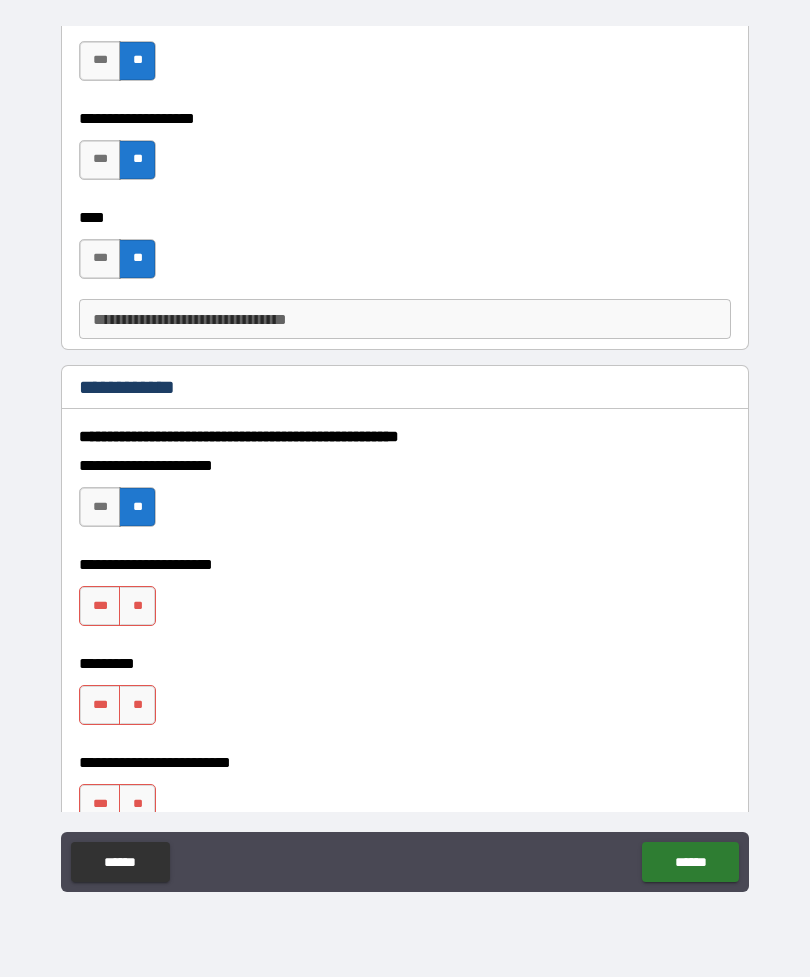 click on "**" at bounding box center (137, 606) 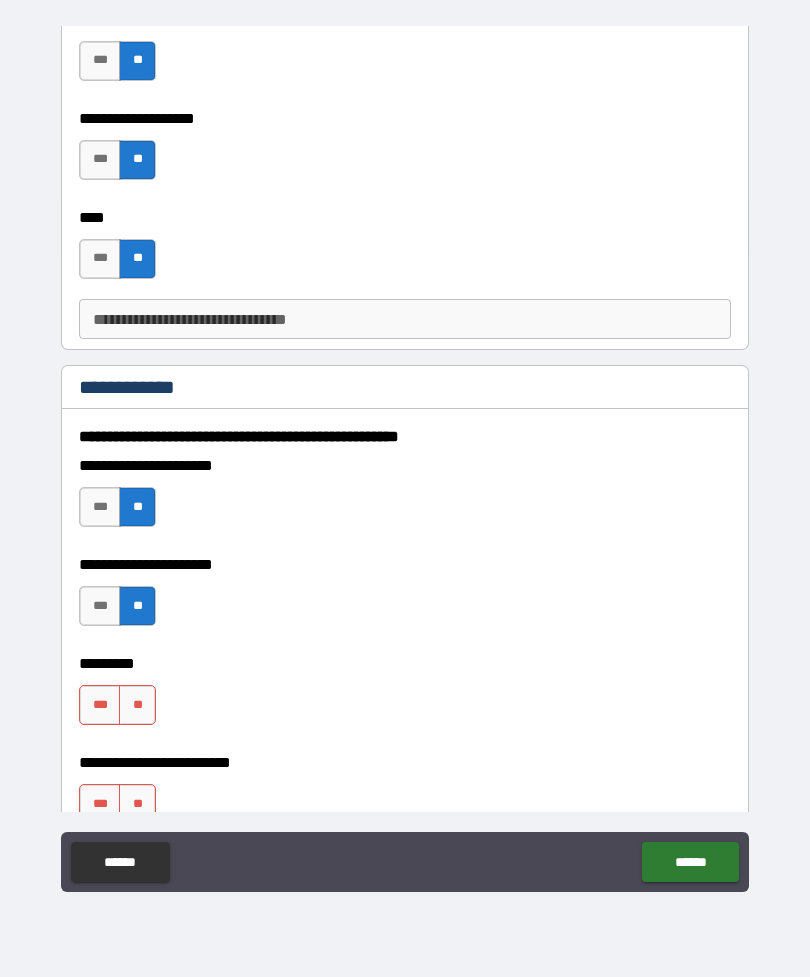 click on "**" at bounding box center (137, 705) 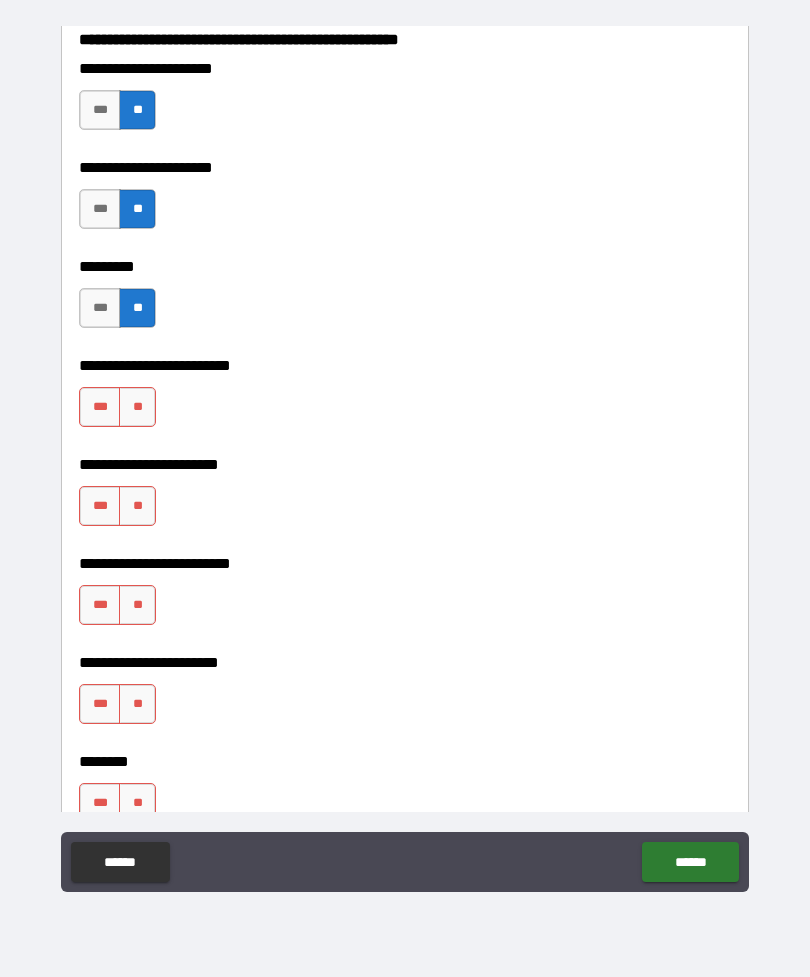 scroll, scrollTop: 2797, scrollLeft: 0, axis: vertical 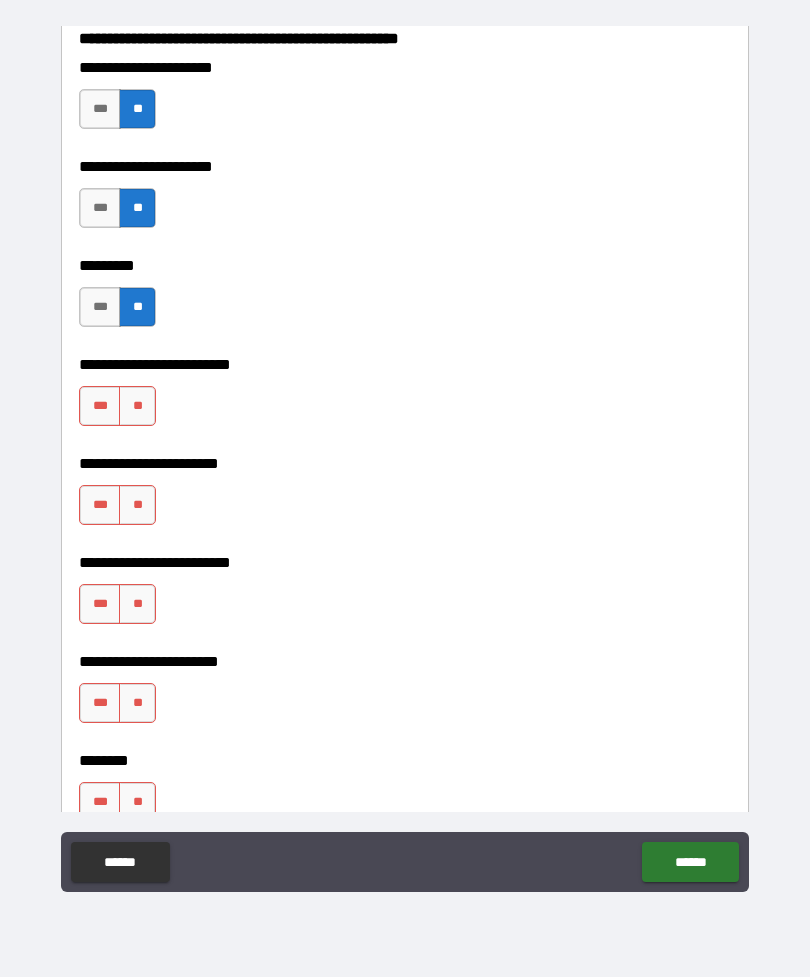 click on "**" at bounding box center (137, 406) 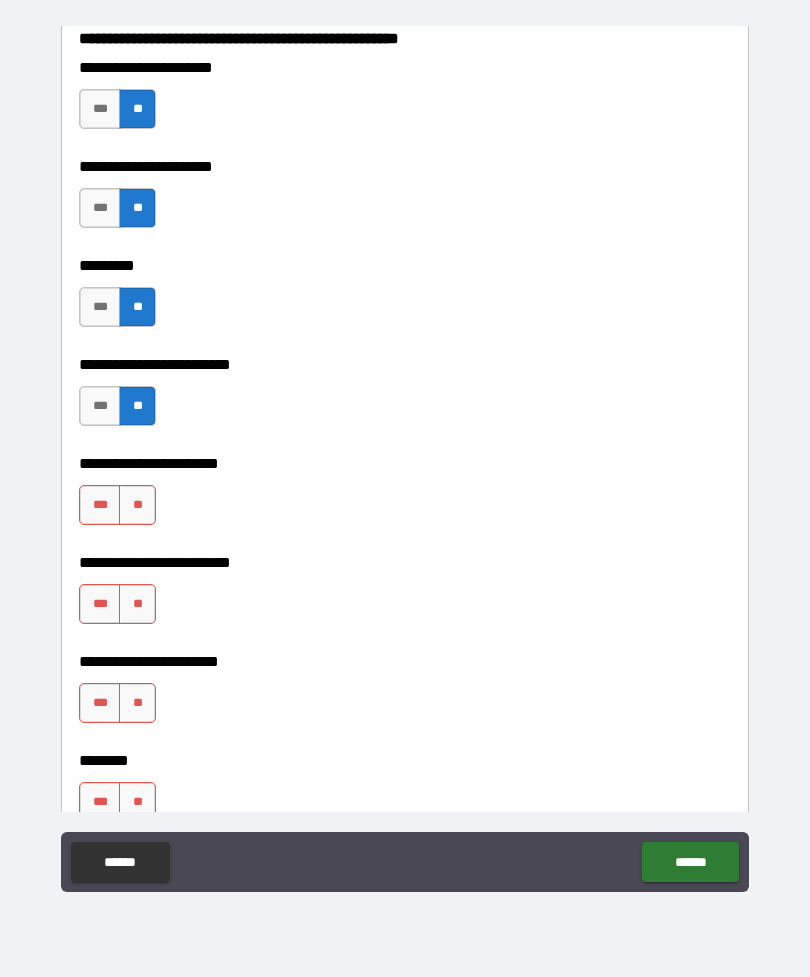 click on "**" at bounding box center [137, 505] 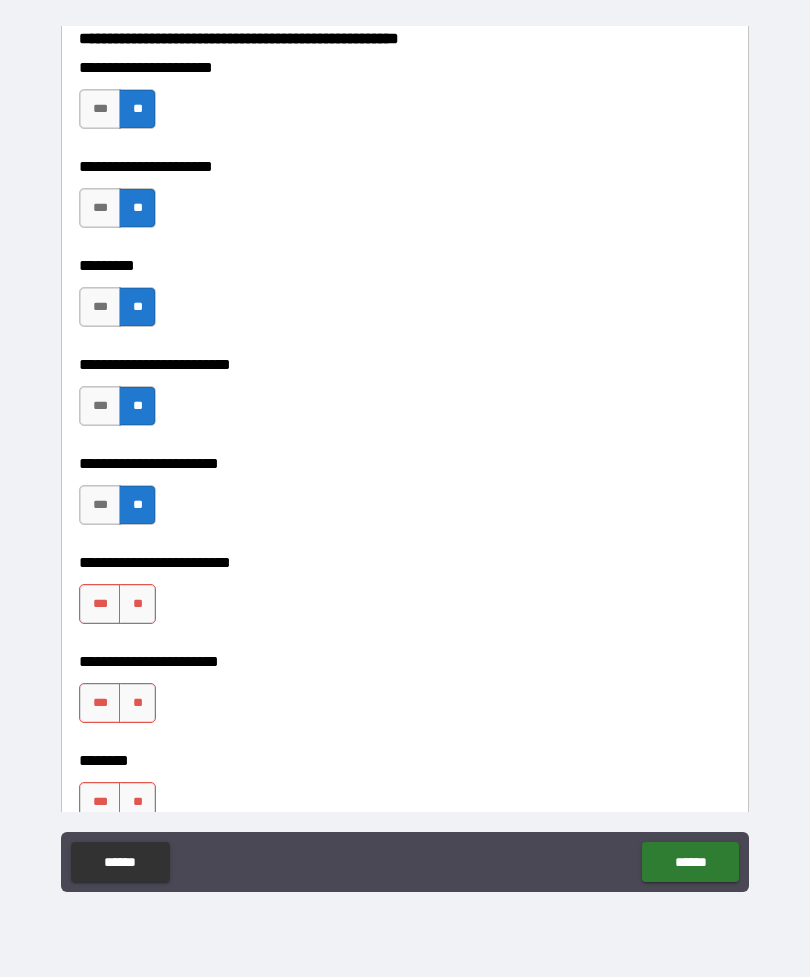 click on "**" at bounding box center [137, 604] 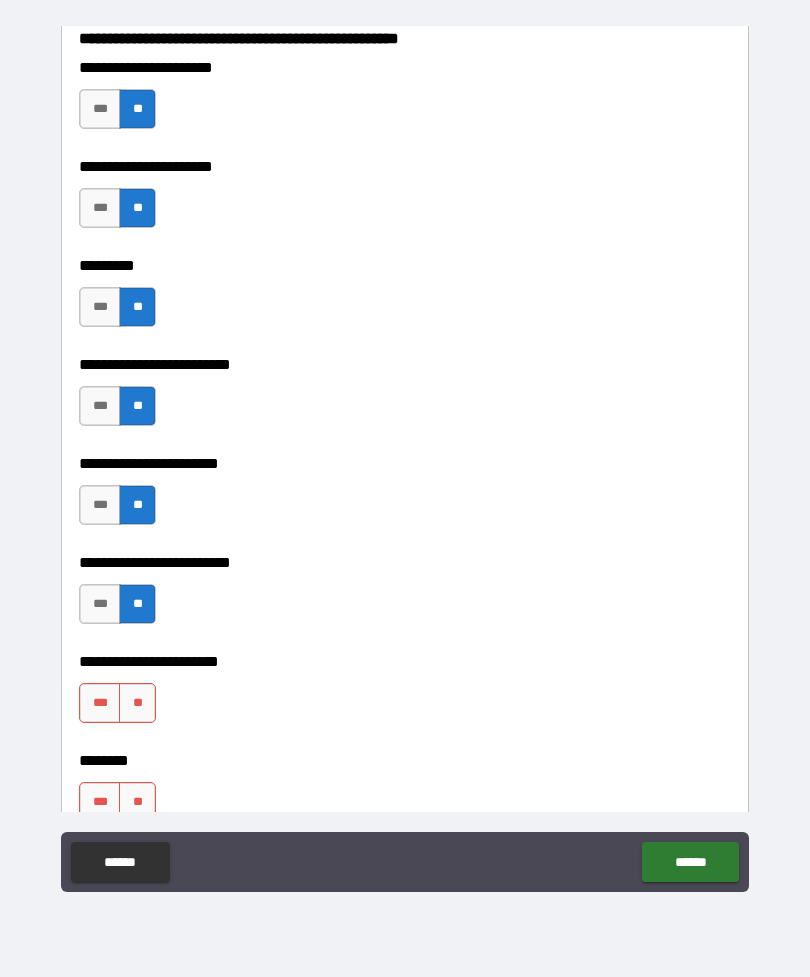 click on "**" at bounding box center (137, 703) 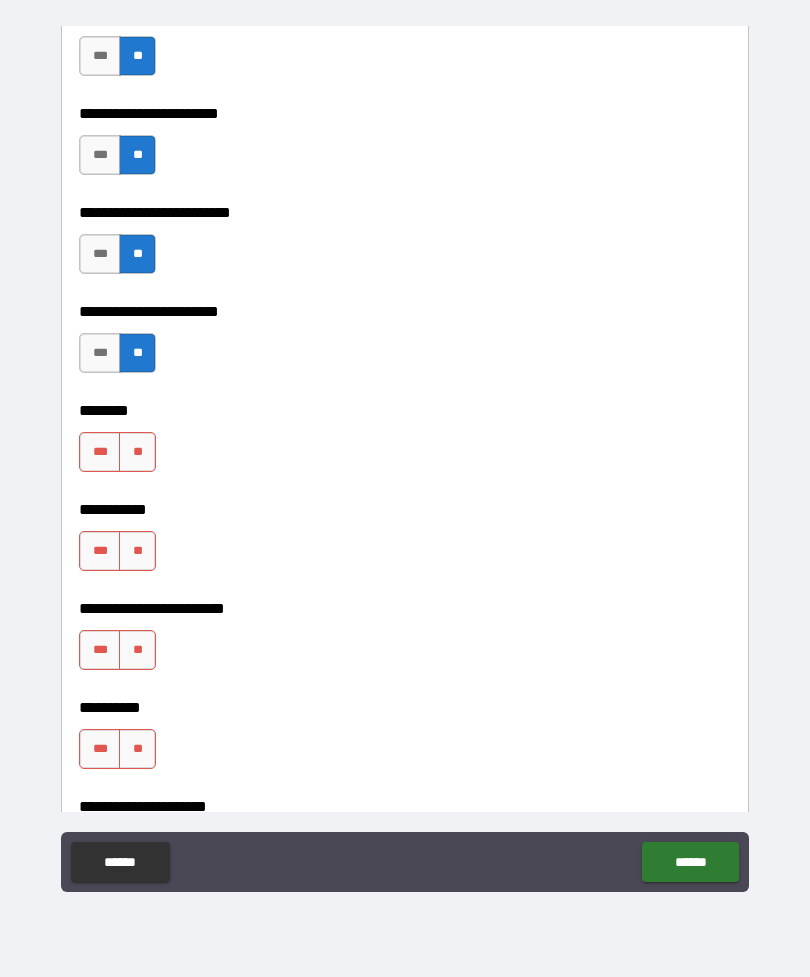 scroll, scrollTop: 3157, scrollLeft: 0, axis: vertical 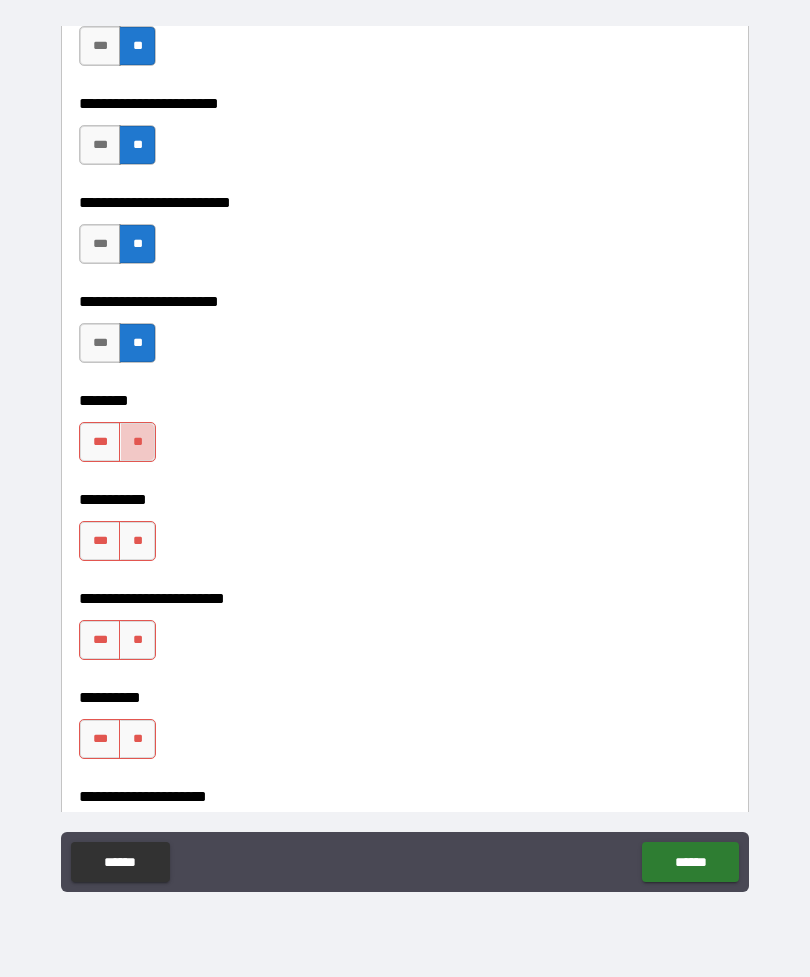 click on "**" at bounding box center [137, 442] 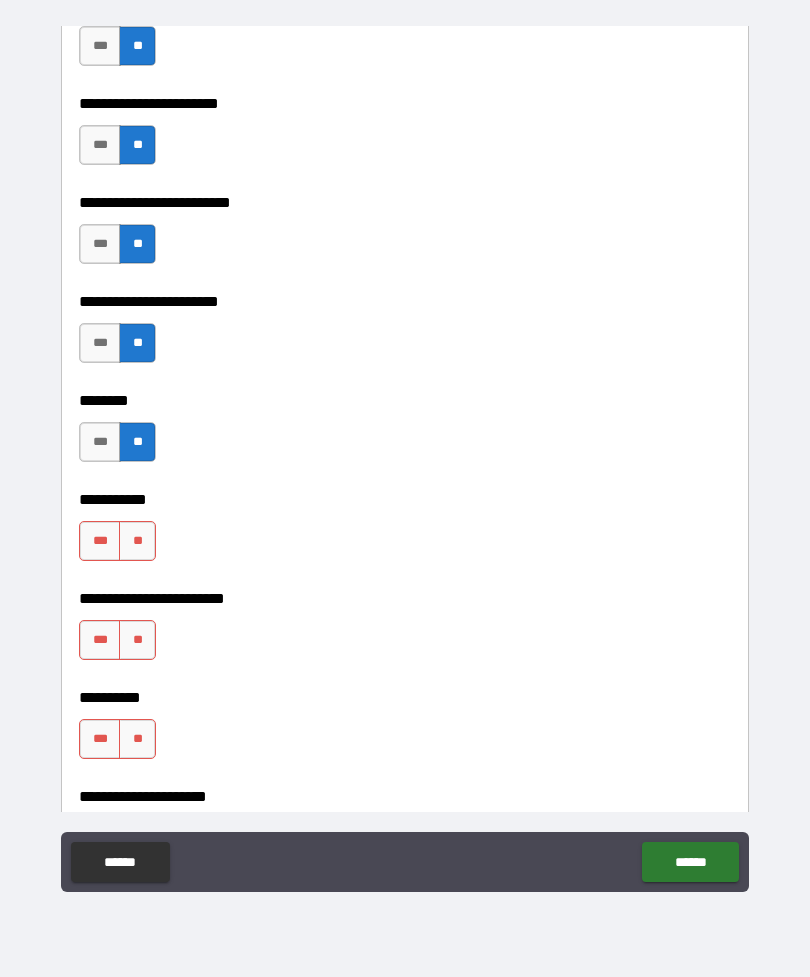 click on "**" at bounding box center [137, 541] 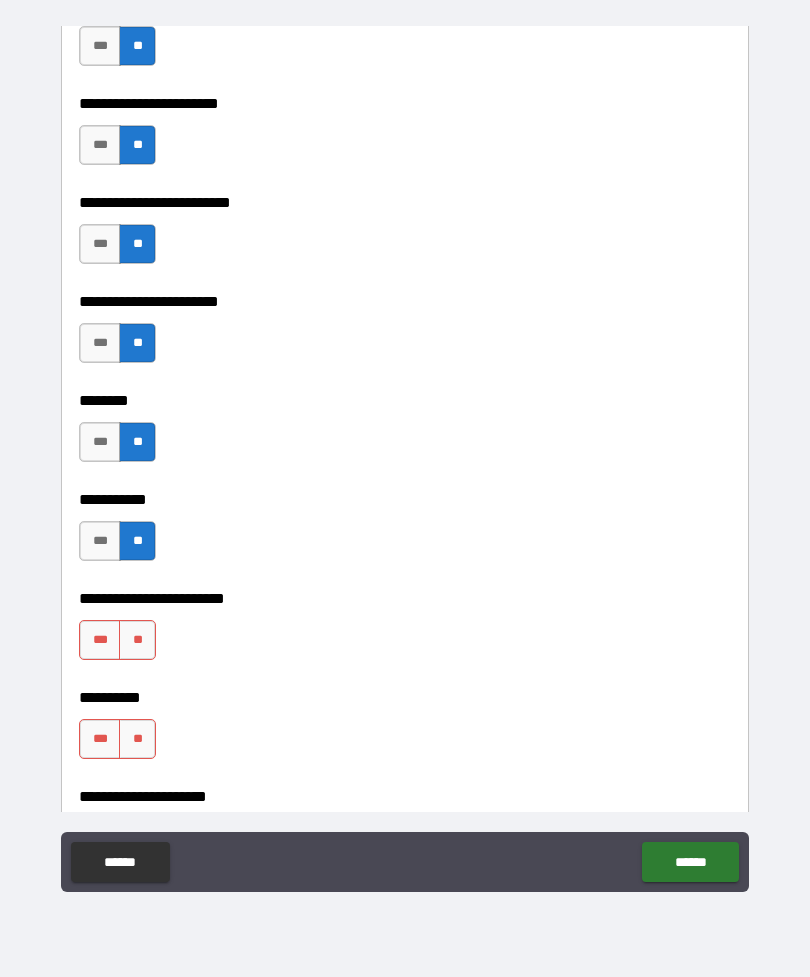 click on "**" at bounding box center (137, 640) 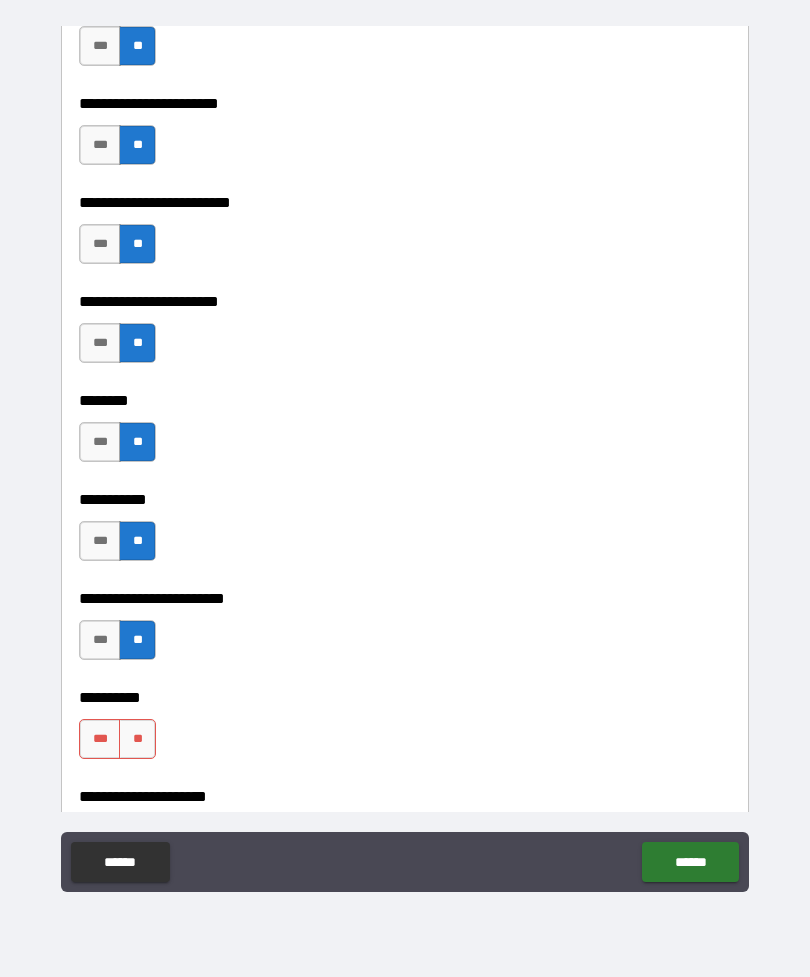 click on "**" at bounding box center (137, 739) 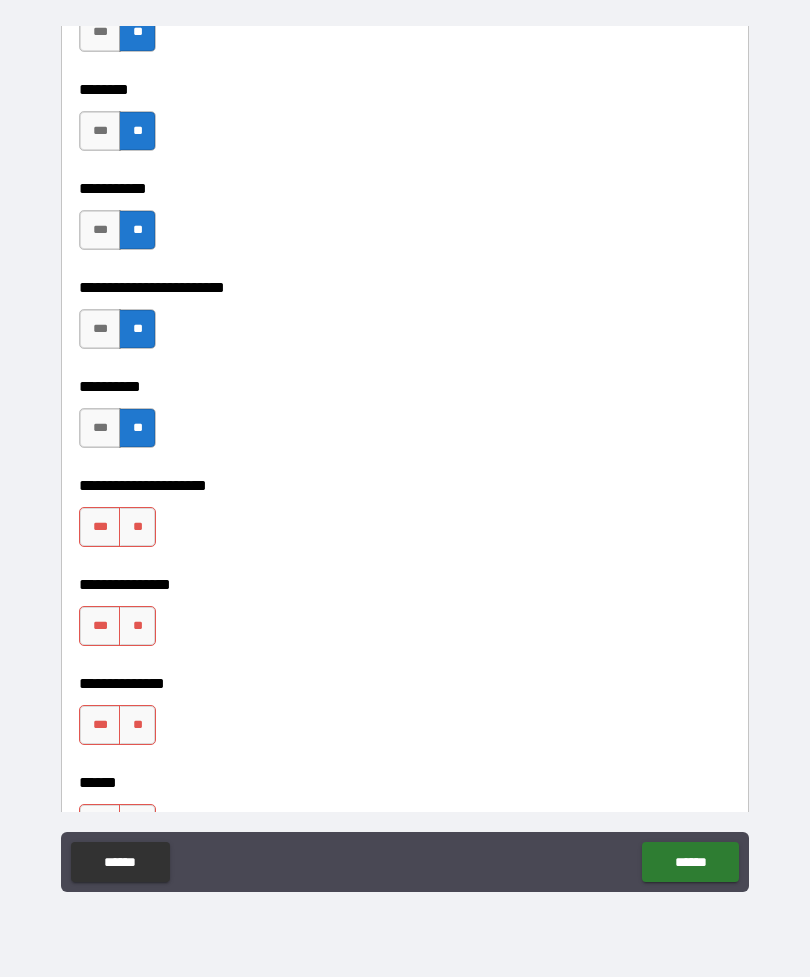 scroll, scrollTop: 3467, scrollLeft: 0, axis: vertical 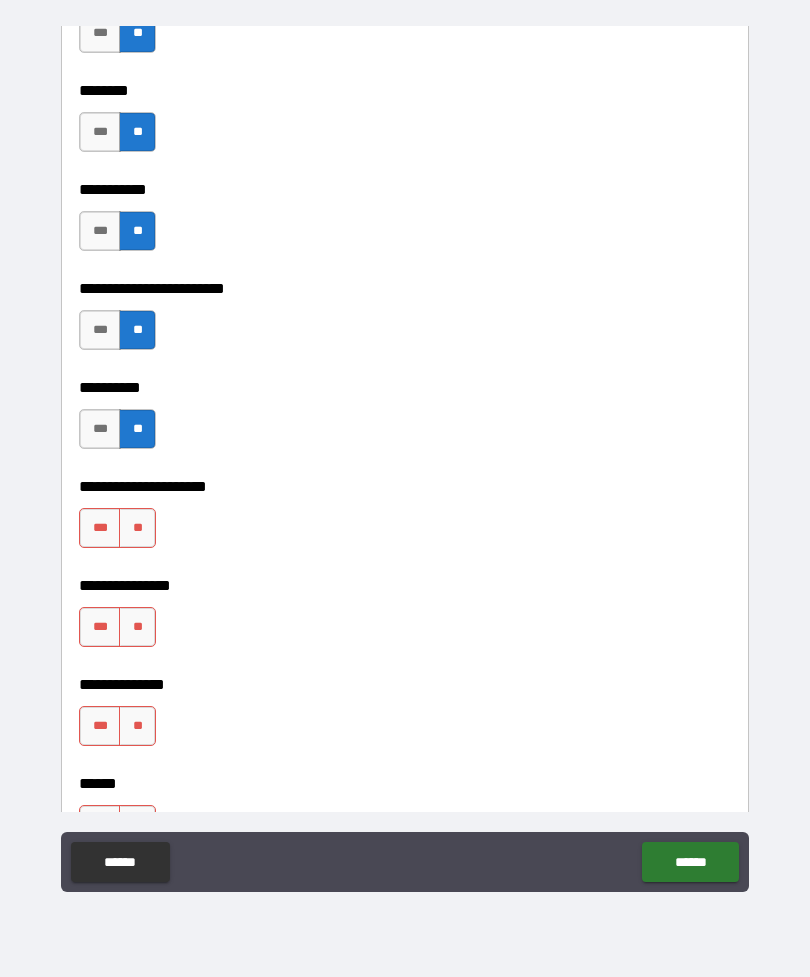 click on "**" at bounding box center [137, 528] 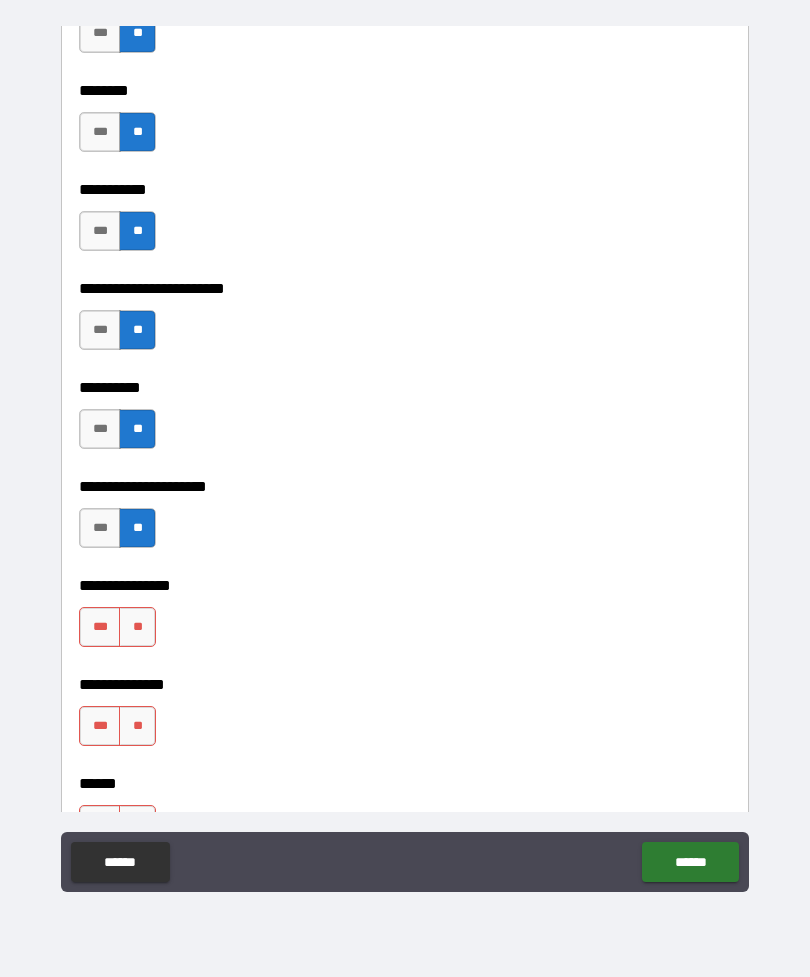 click on "**" at bounding box center (137, 627) 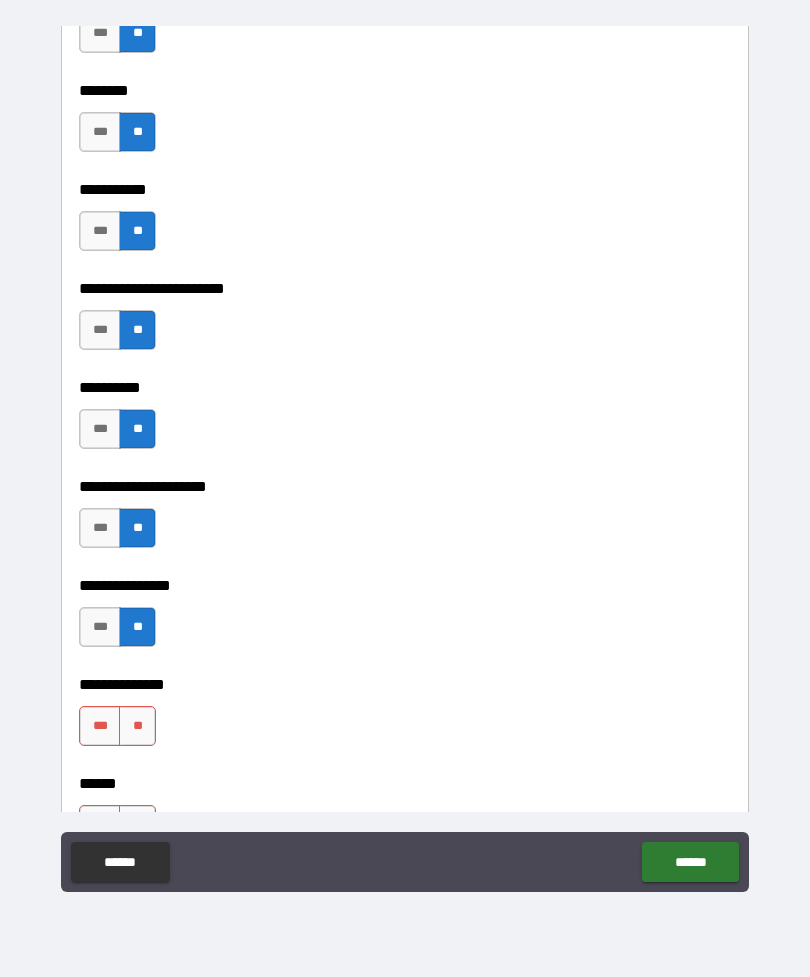 click on "**" at bounding box center (137, 726) 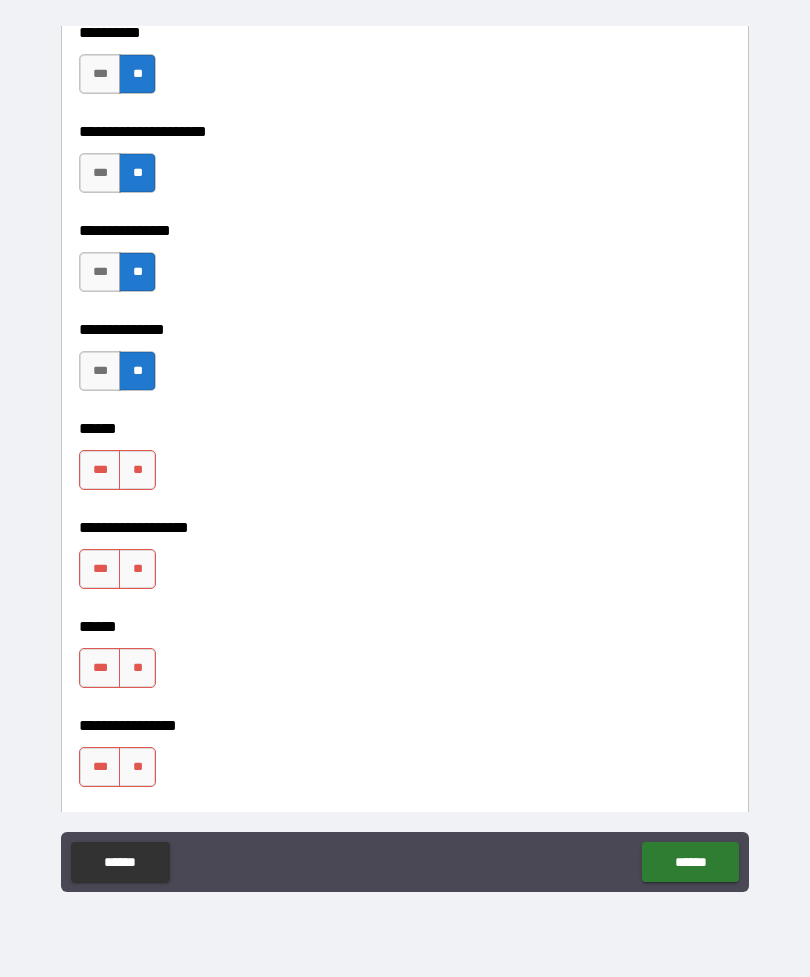 scroll, scrollTop: 3824, scrollLeft: 0, axis: vertical 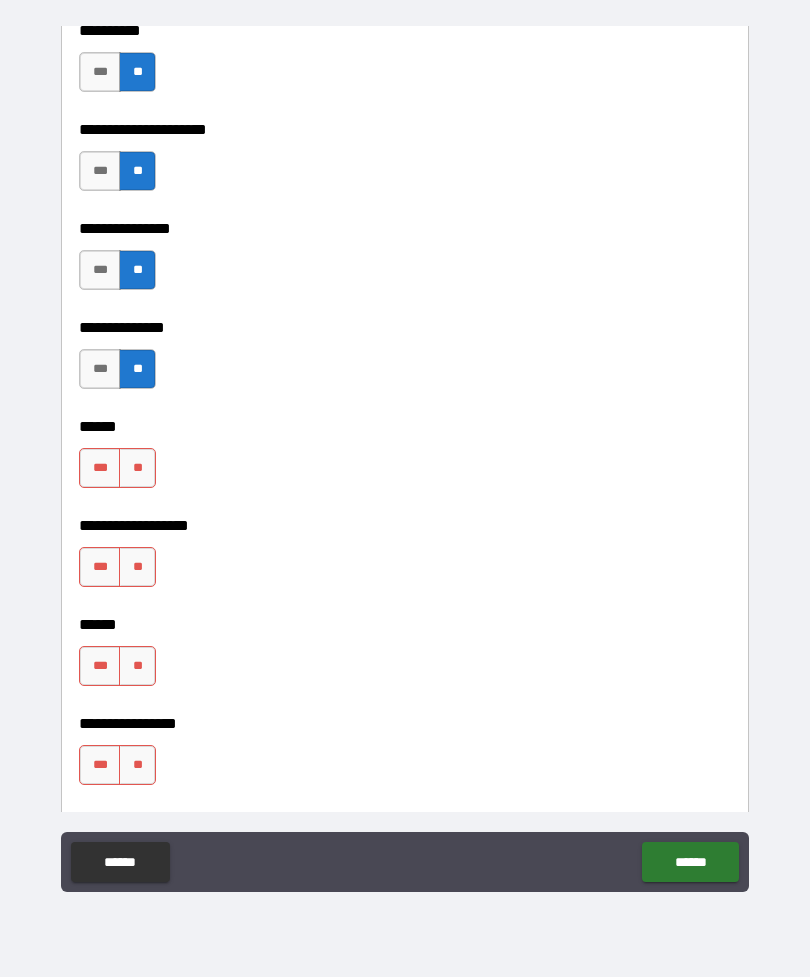 click on "**" at bounding box center [137, 468] 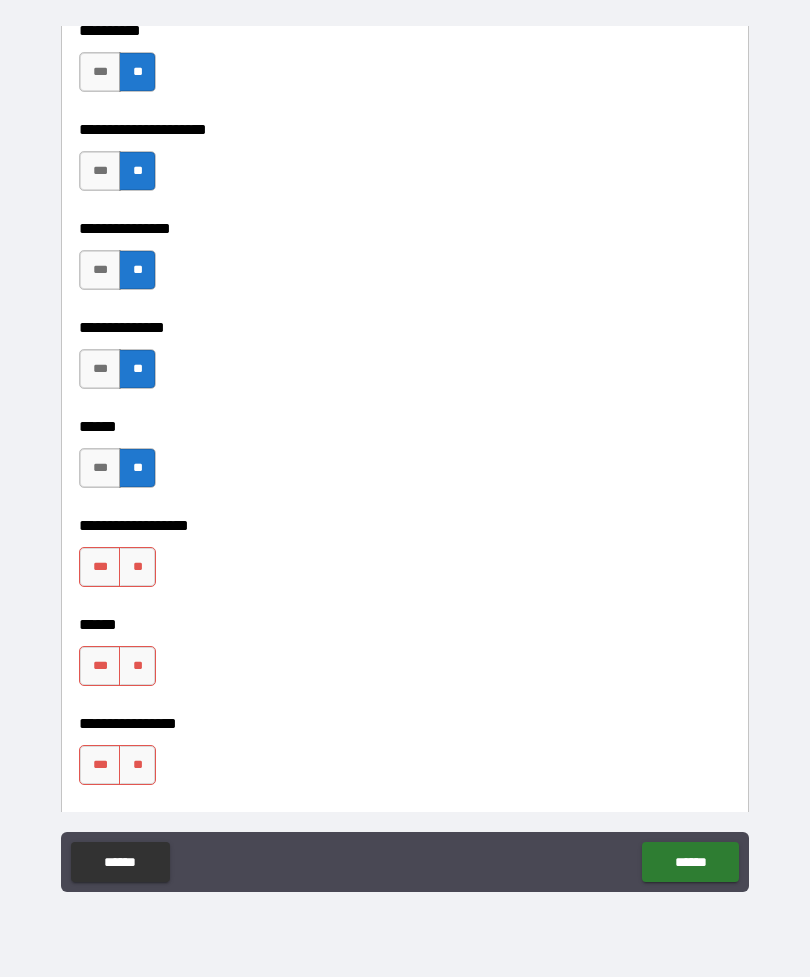 click on "**" at bounding box center [137, 567] 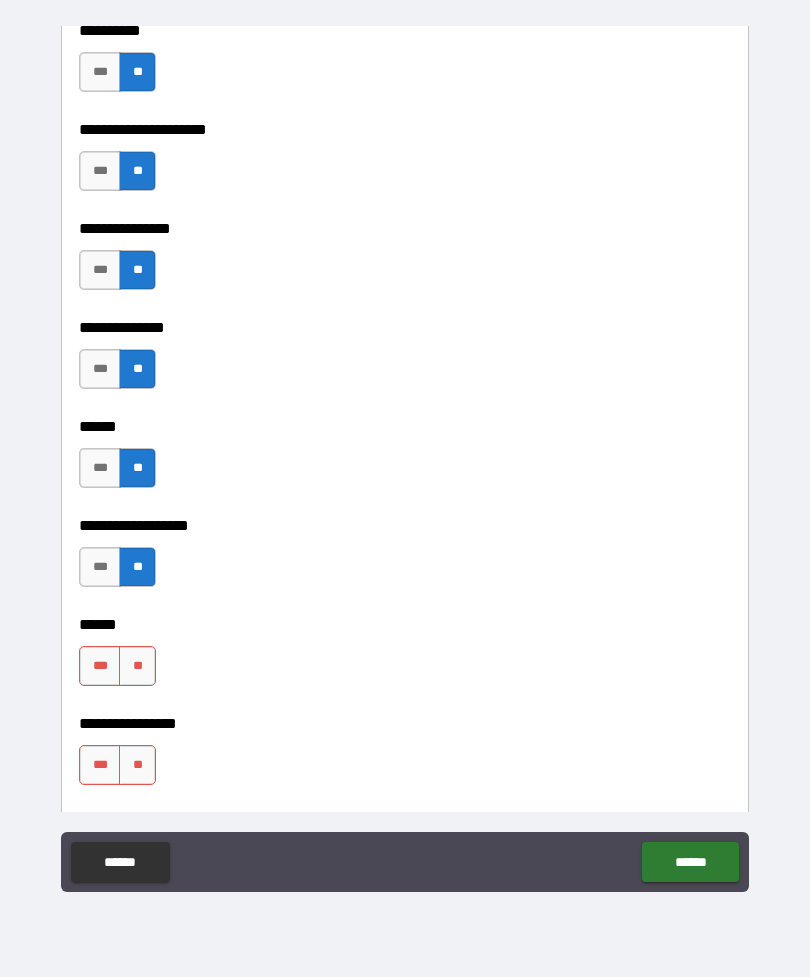click on "**" at bounding box center (137, 666) 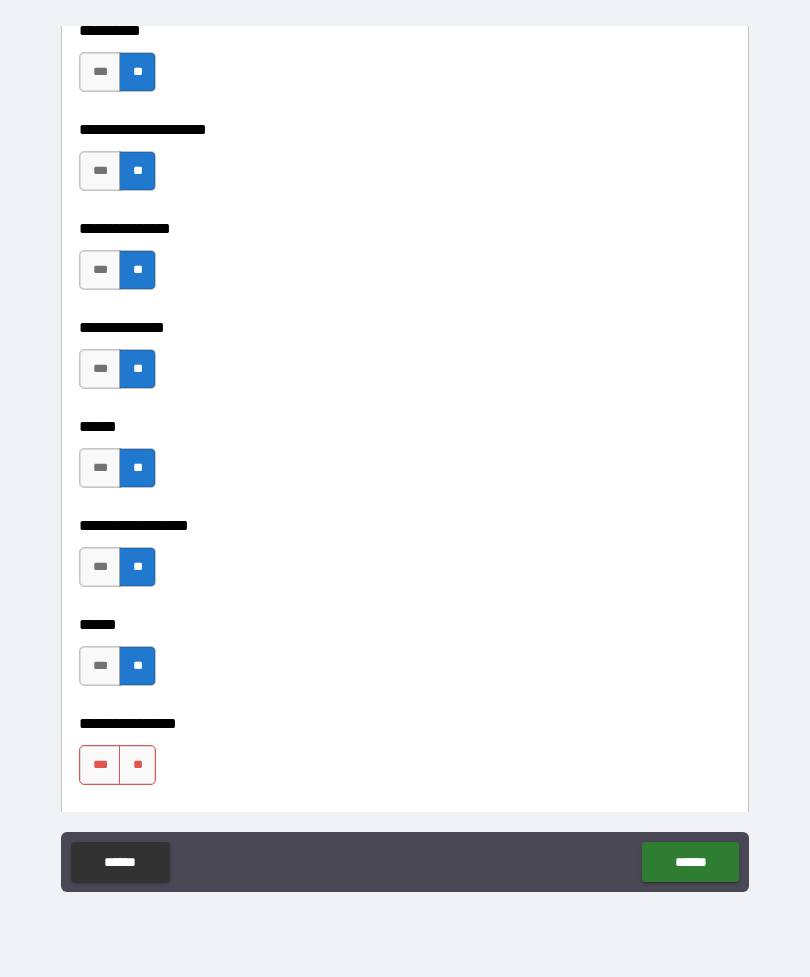 click on "**" at bounding box center [137, 765] 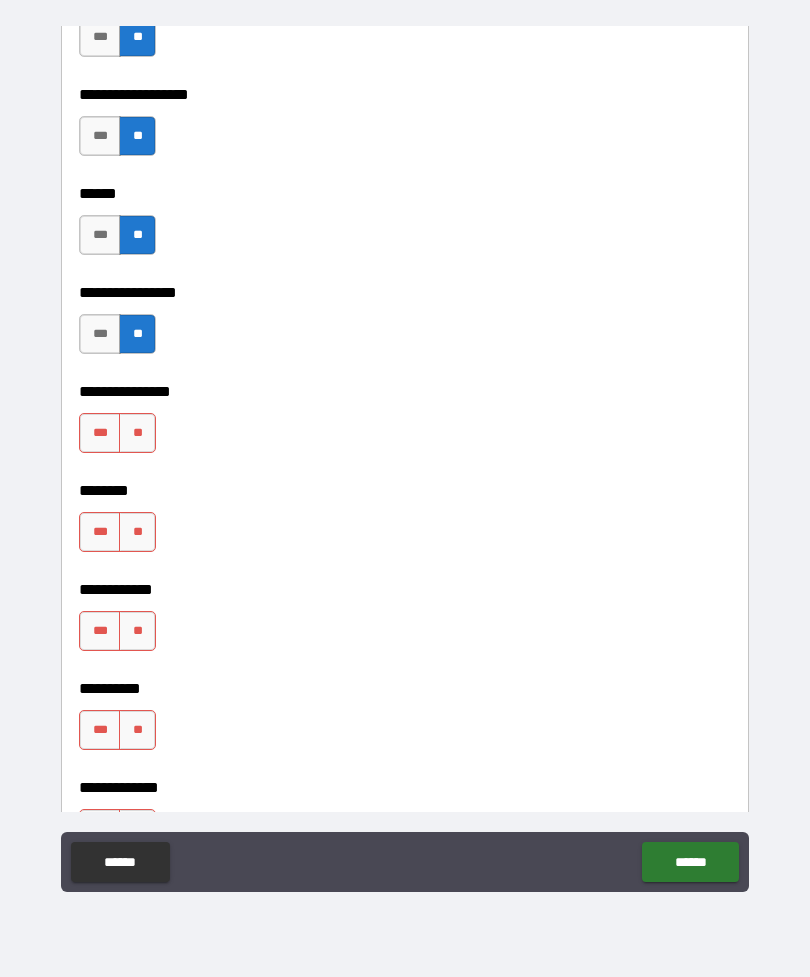 scroll, scrollTop: 4269, scrollLeft: 0, axis: vertical 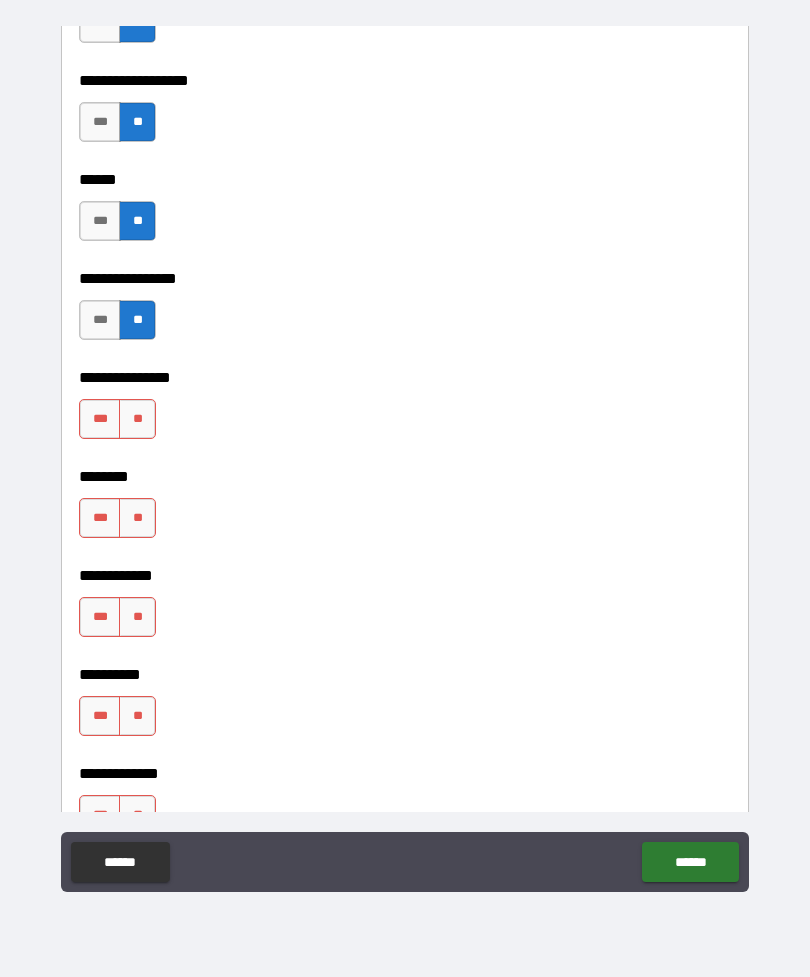 click on "**" at bounding box center (137, 419) 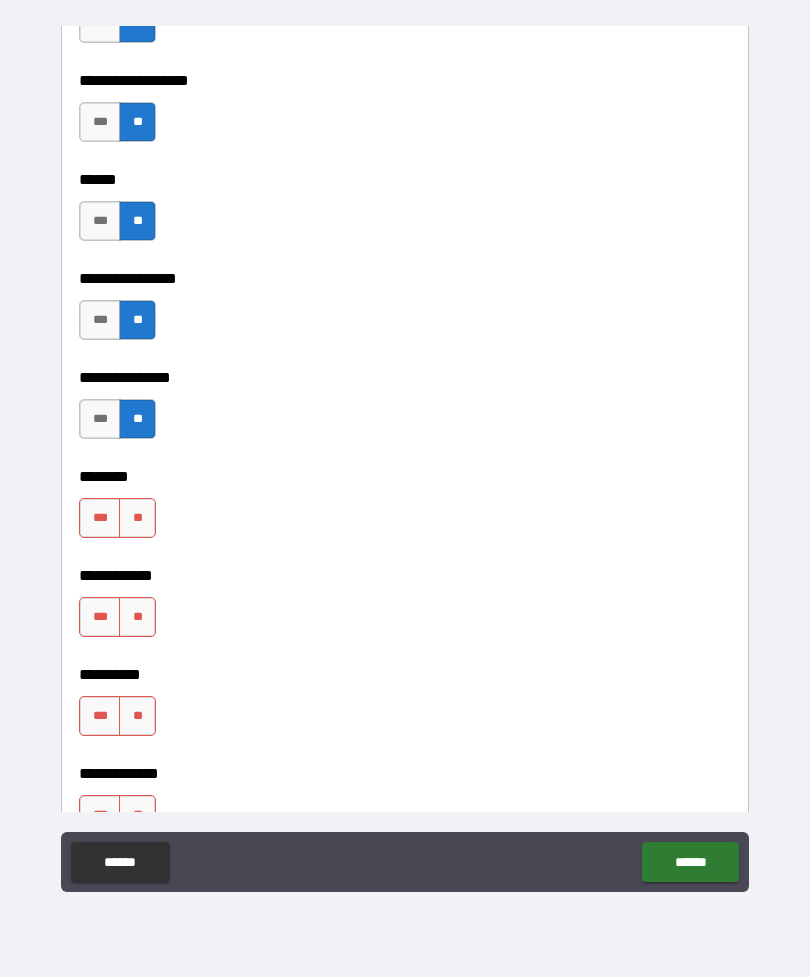 click on "**" at bounding box center [137, 518] 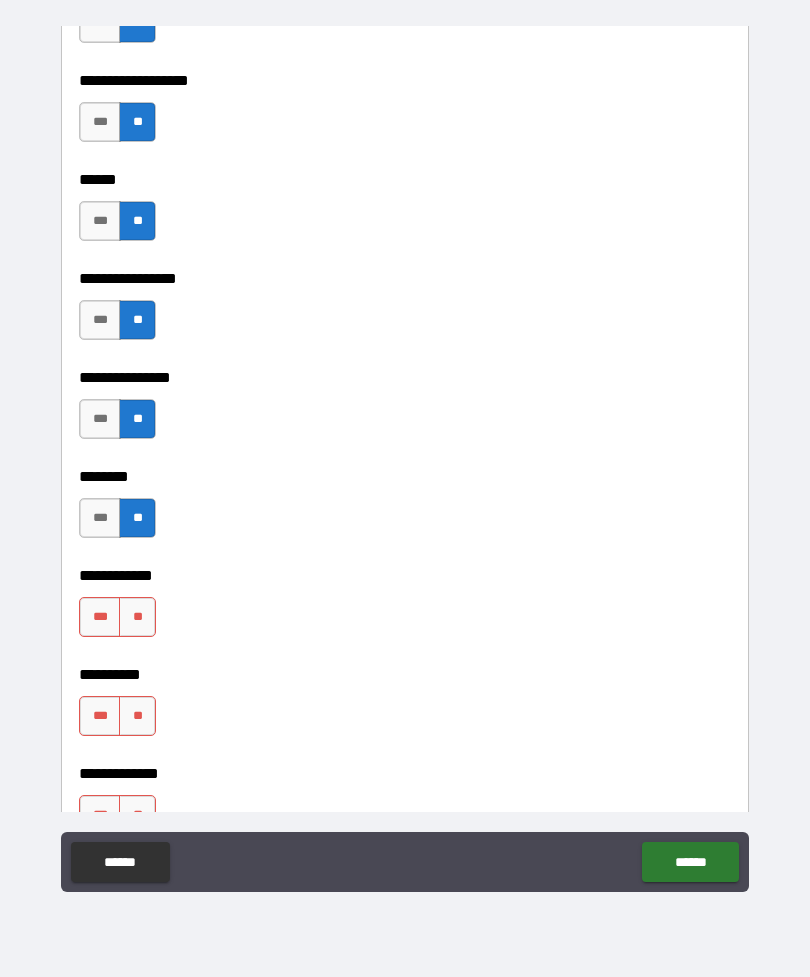 click on "**" at bounding box center [137, 617] 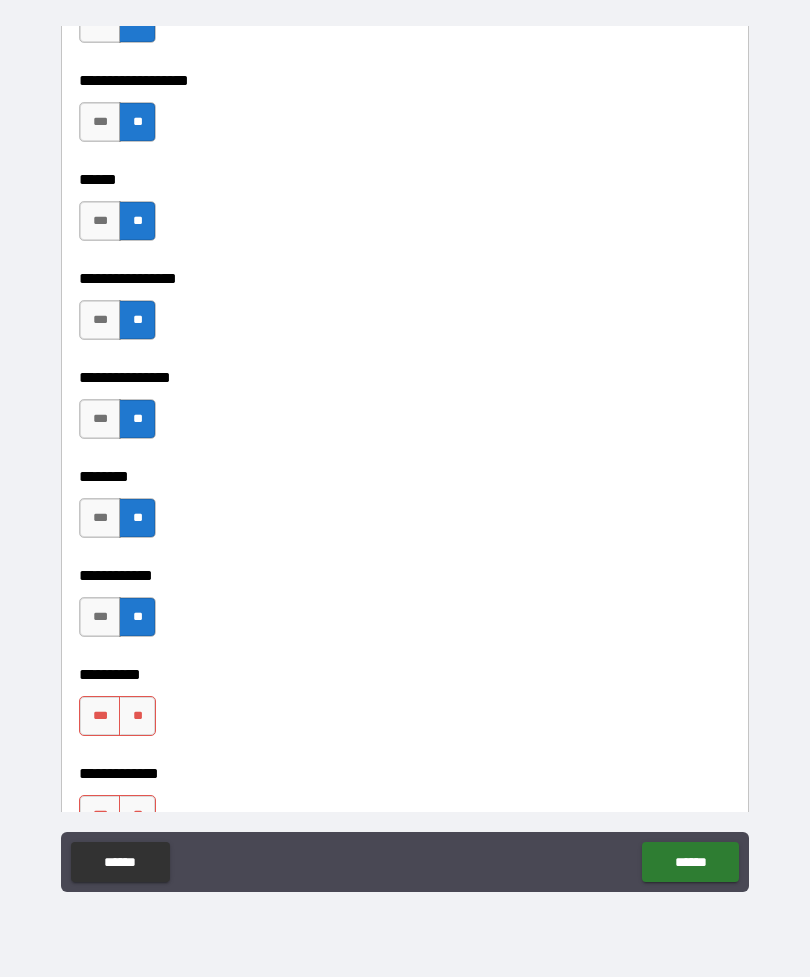 click on "**" at bounding box center (137, 716) 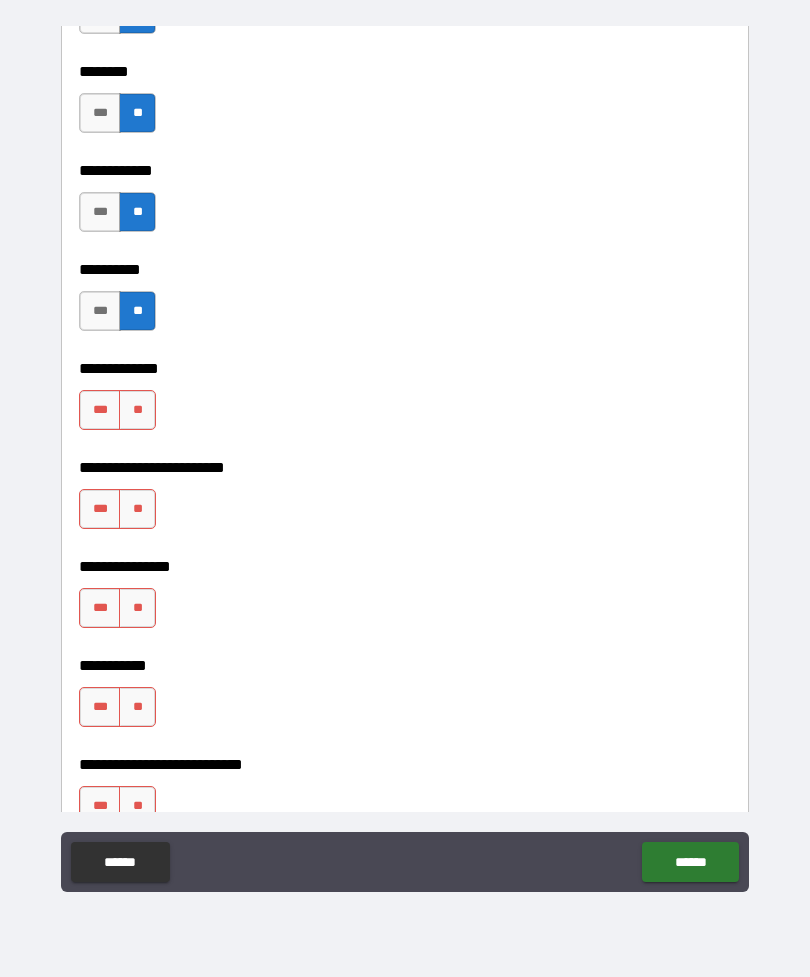 scroll, scrollTop: 4686, scrollLeft: 0, axis: vertical 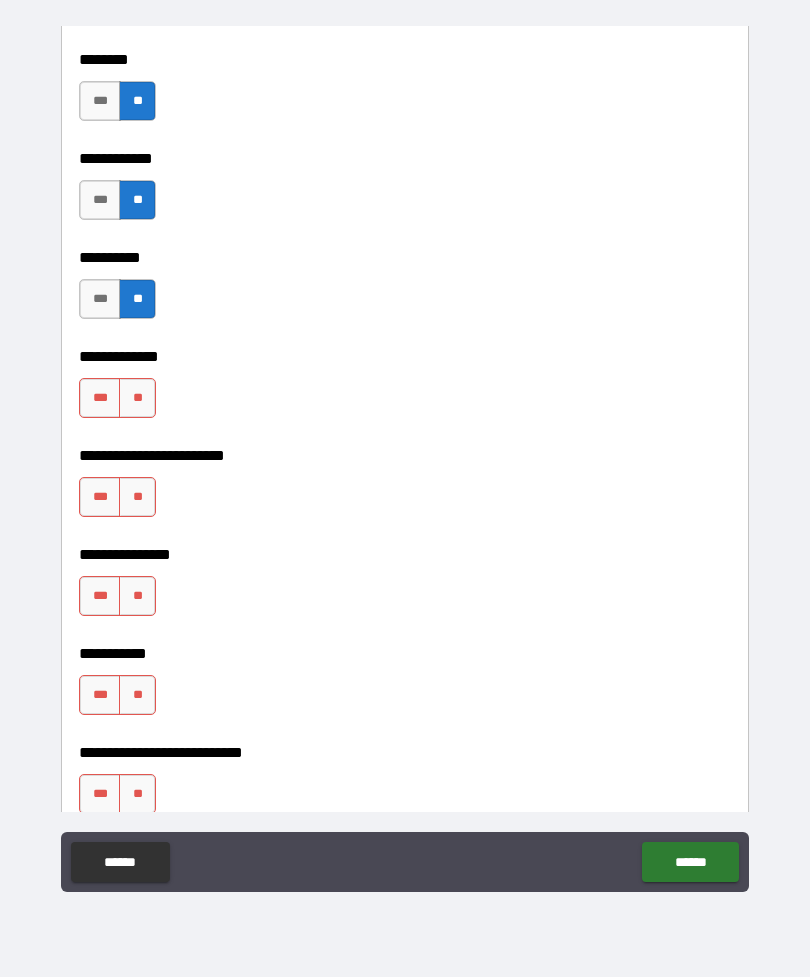 click on "**" at bounding box center (137, 398) 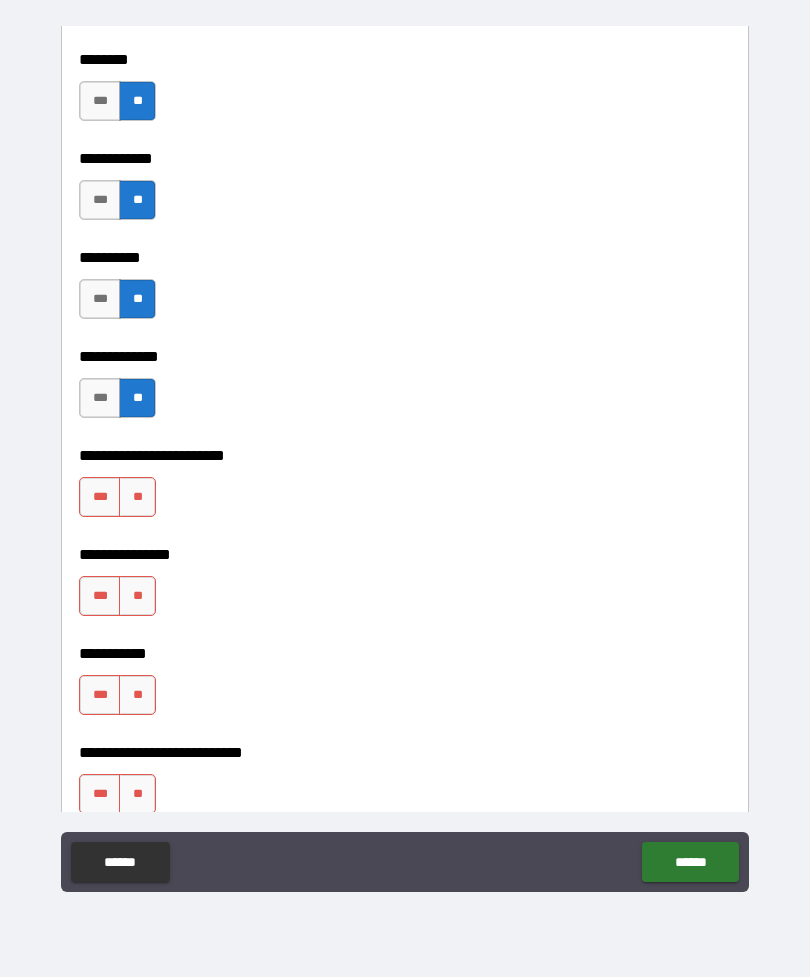 click on "**" at bounding box center [137, 497] 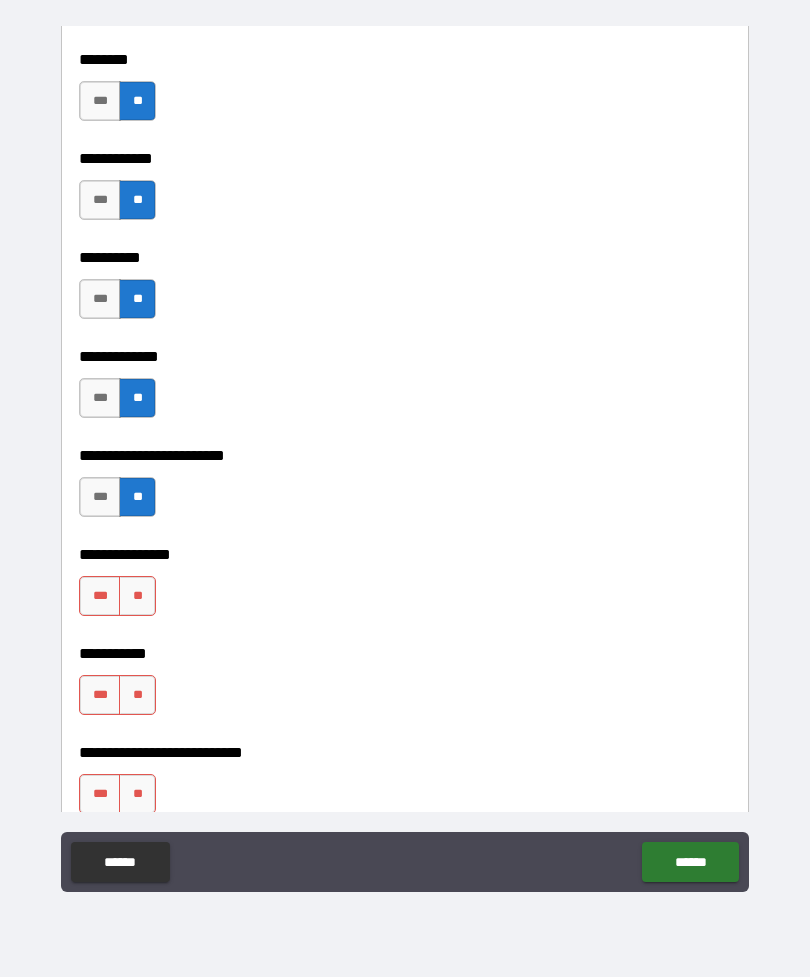 click on "**" at bounding box center (137, 596) 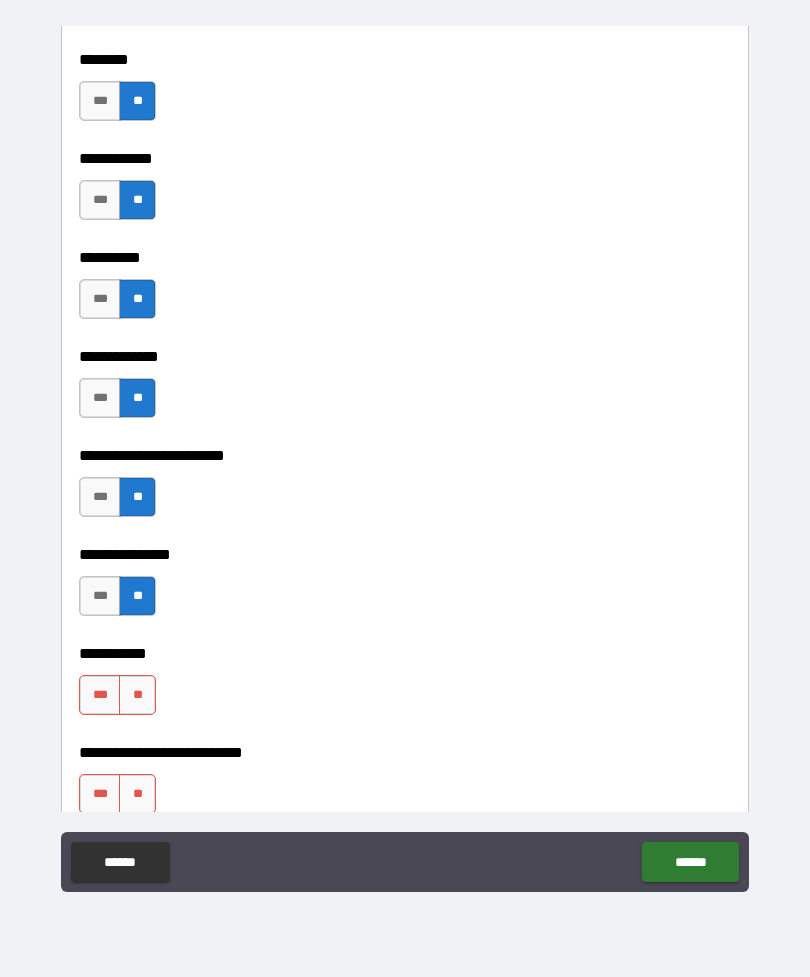 click on "**" at bounding box center [137, 695] 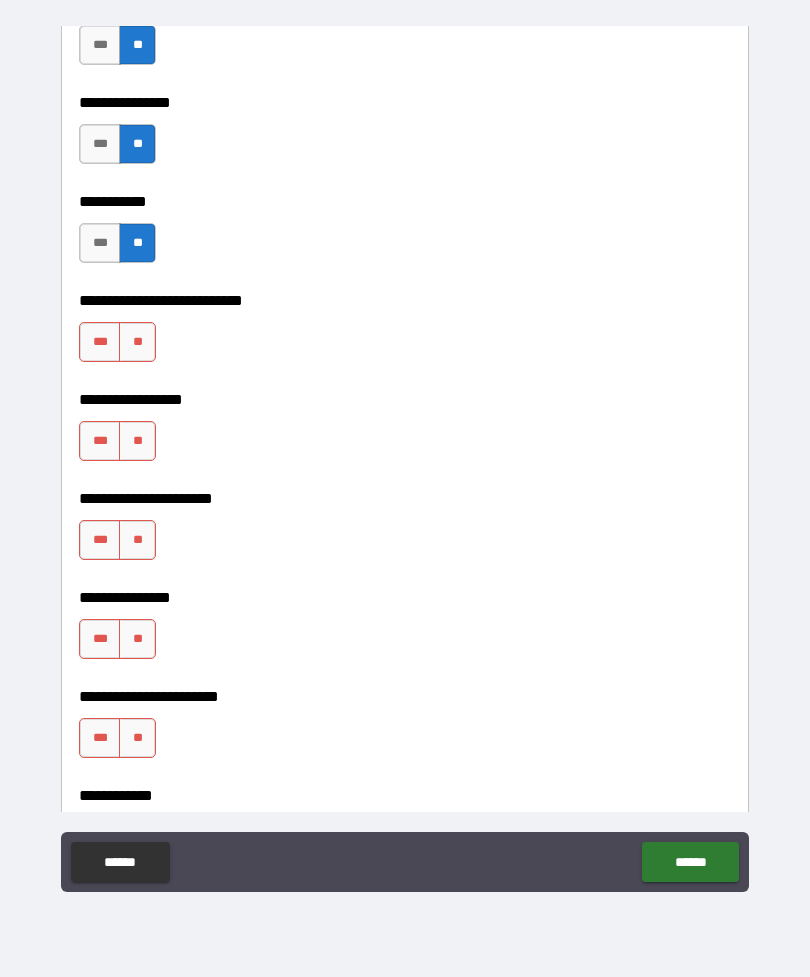 scroll, scrollTop: 5143, scrollLeft: 0, axis: vertical 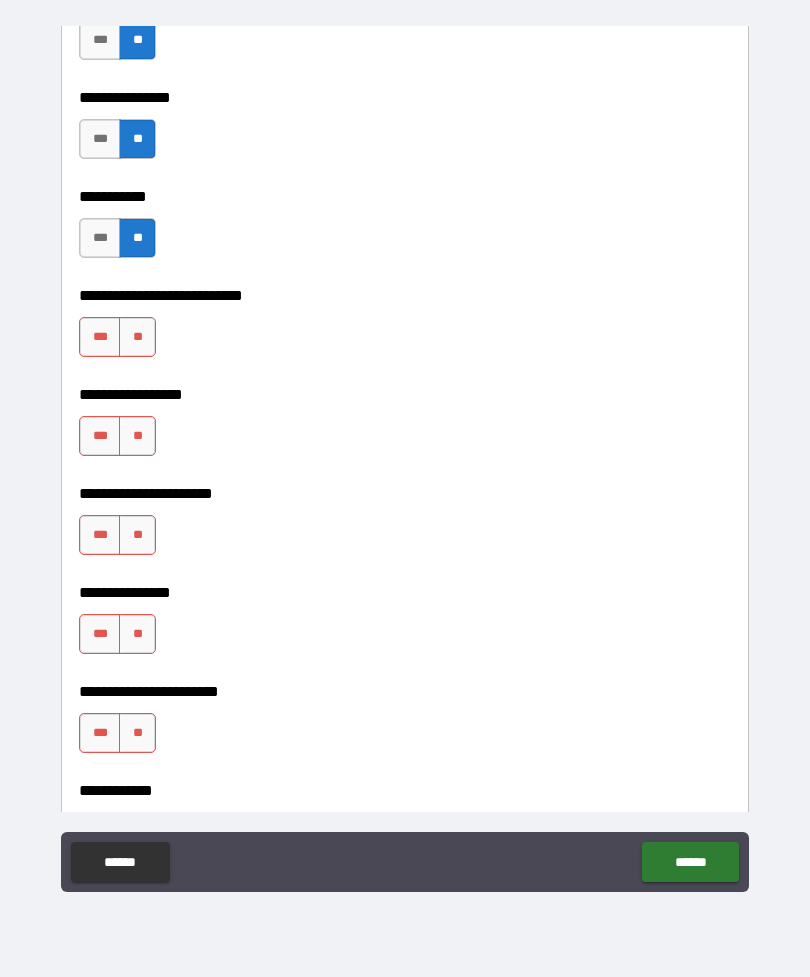 click on "**" at bounding box center (137, 337) 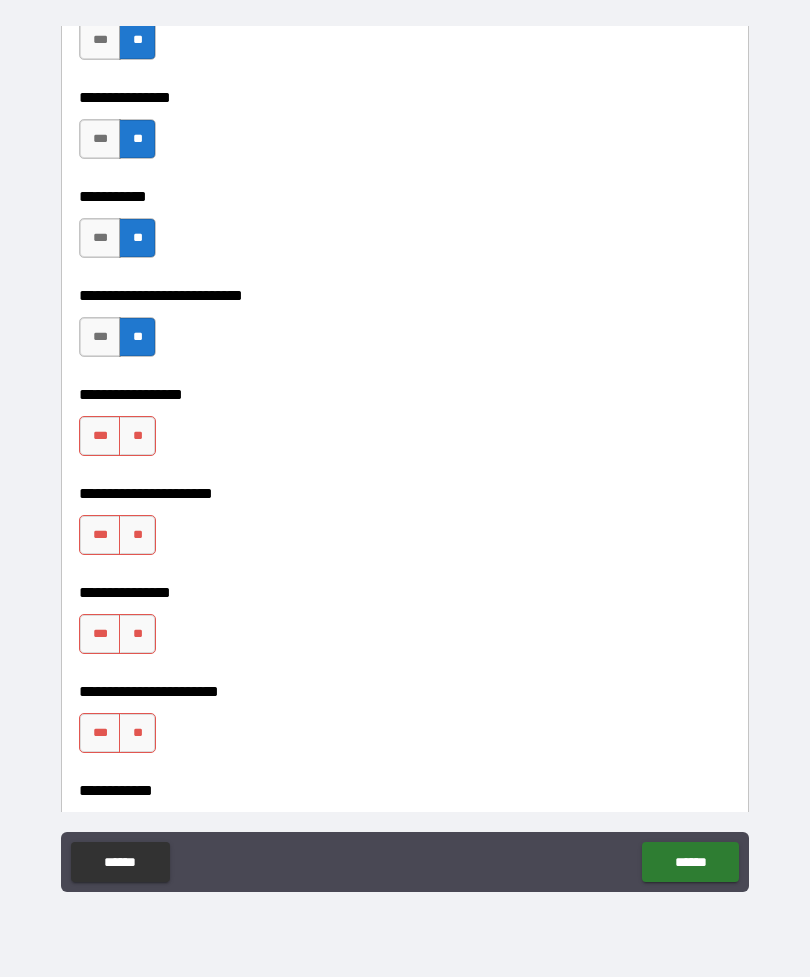 click on "**" at bounding box center [137, 436] 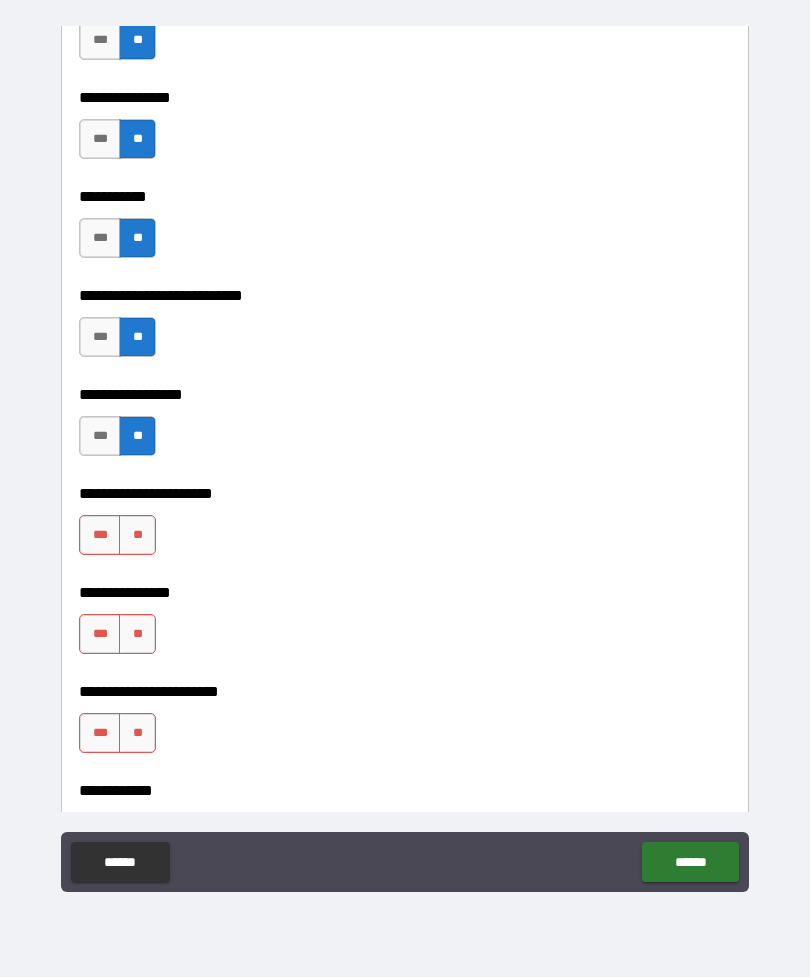 click on "**" at bounding box center [137, 535] 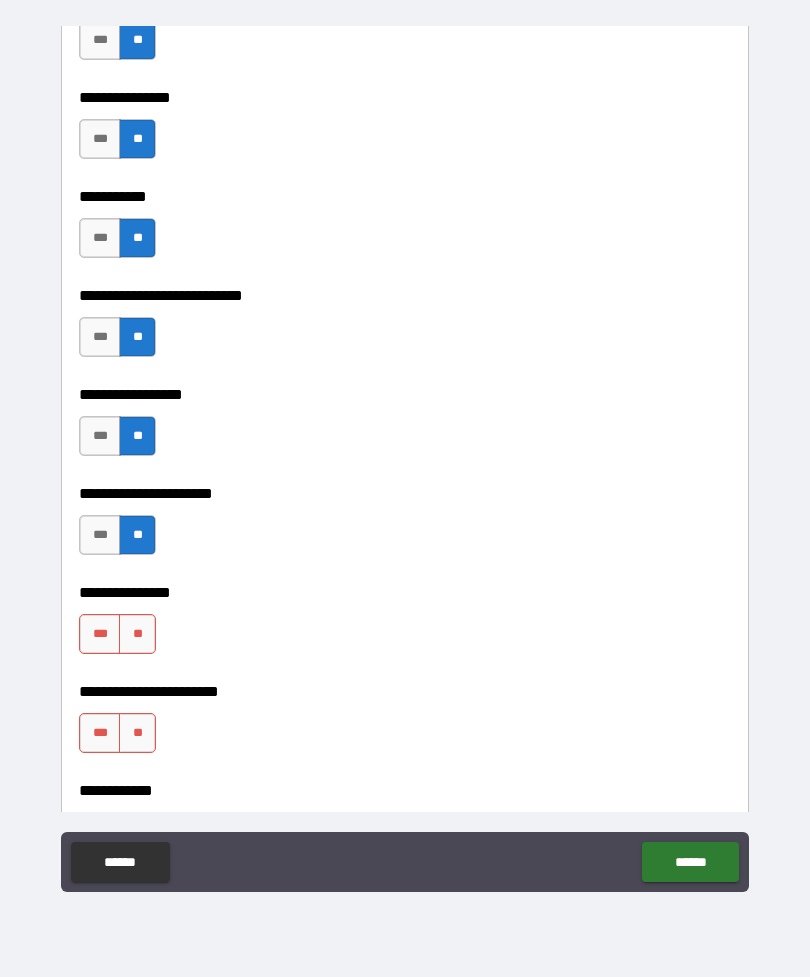 click on "**" at bounding box center (137, 634) 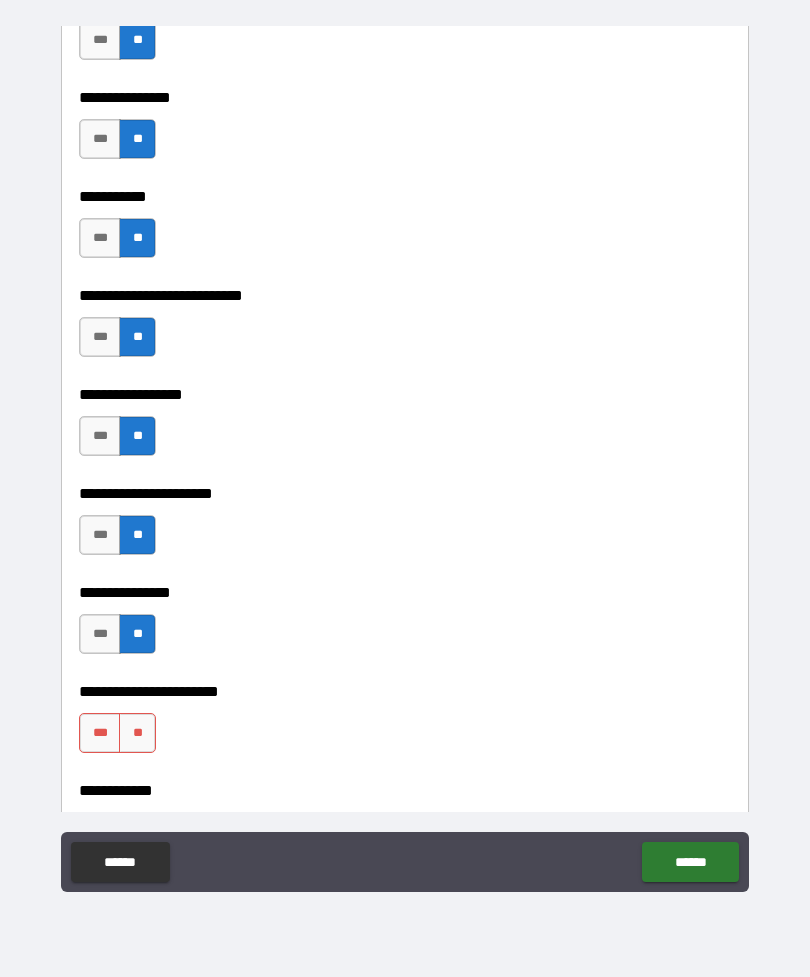 click on "**" at bounding box center [137, 733] 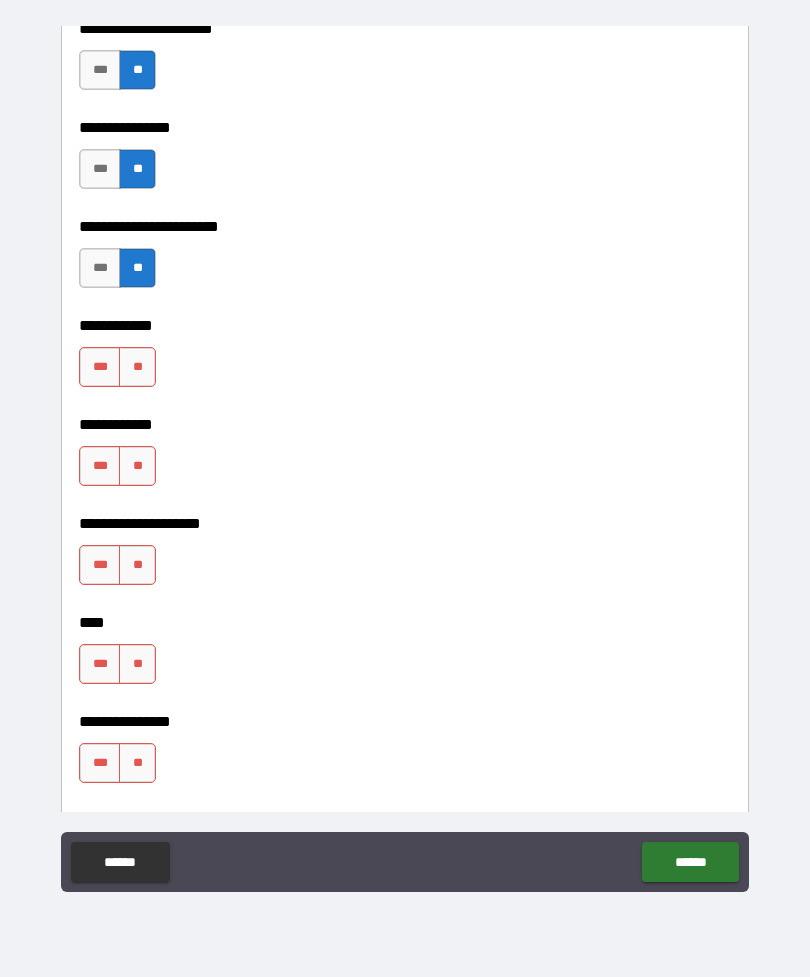 scroll, scrollTop: 5612, scrollLeft: 0, axis: vertical 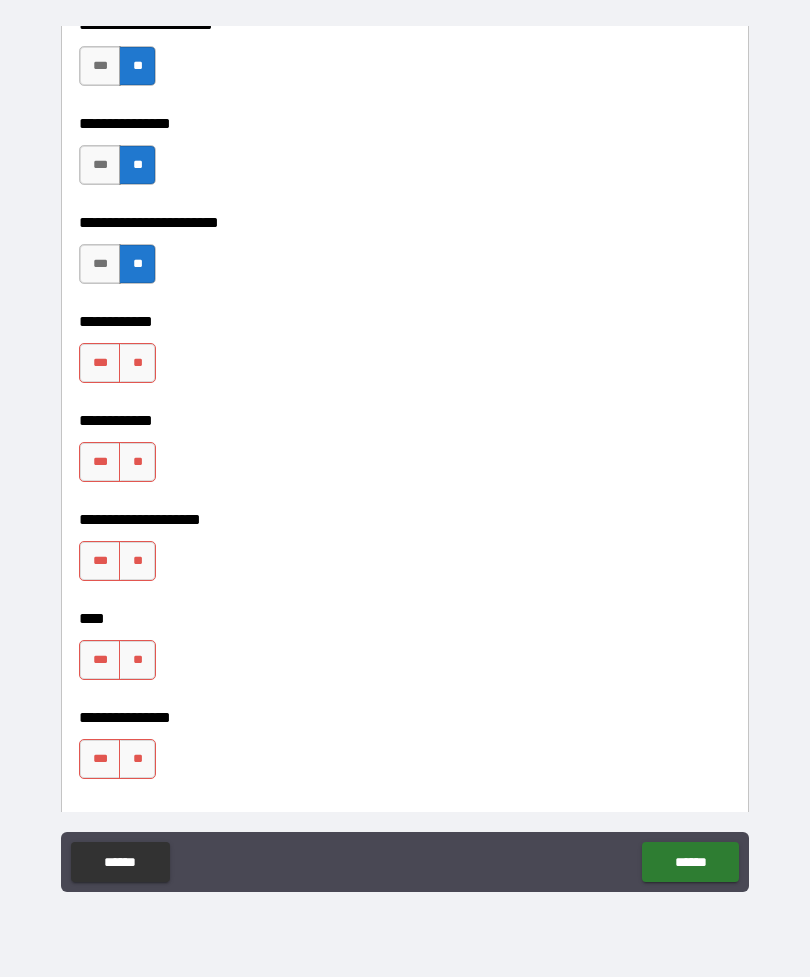 click on "**" at bounding box center (137, 363) 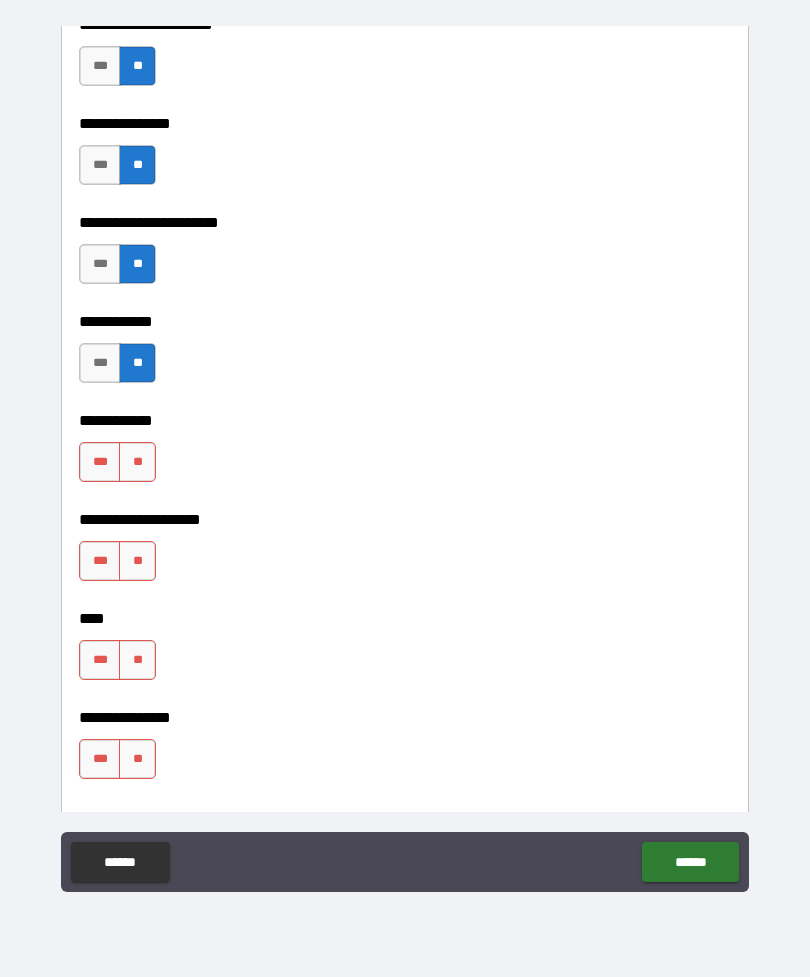 click on "**" at bounding box center [137, 462] 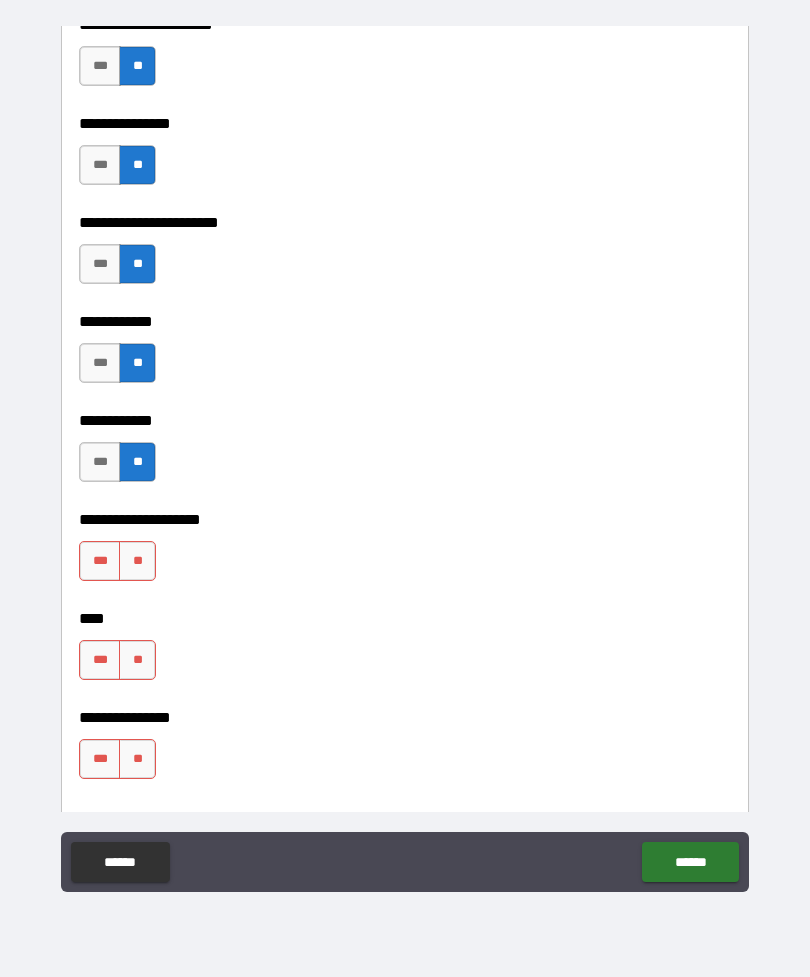 click on "**" at bounding box center (137, 561) 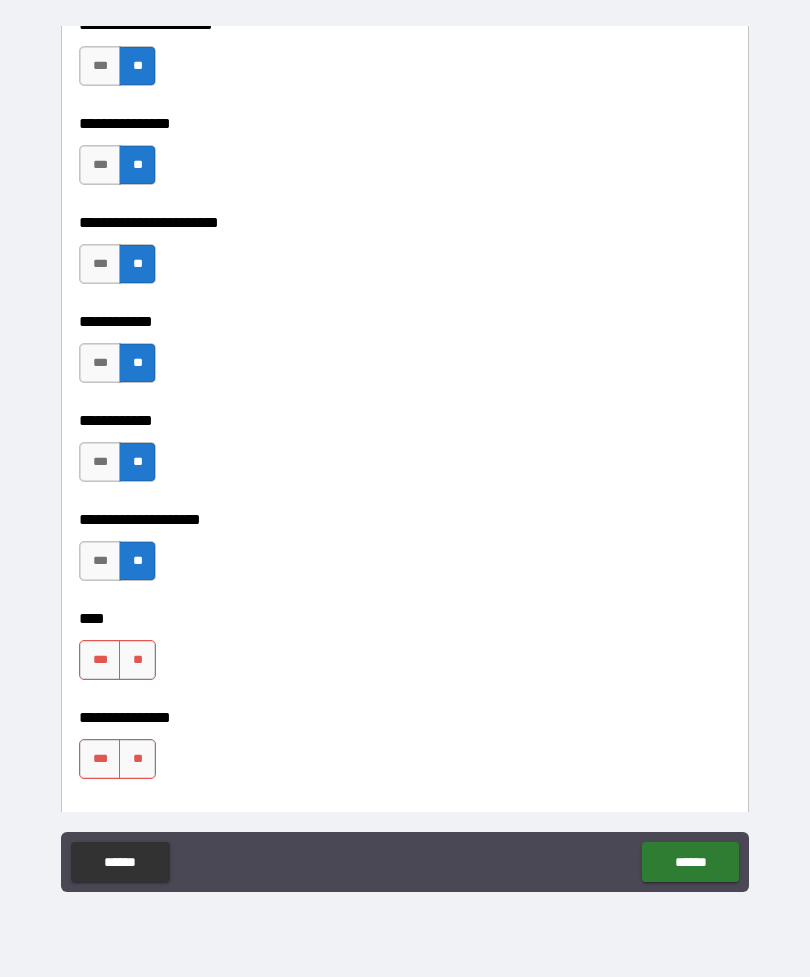 click on "**" at bounding box center [137, 660] 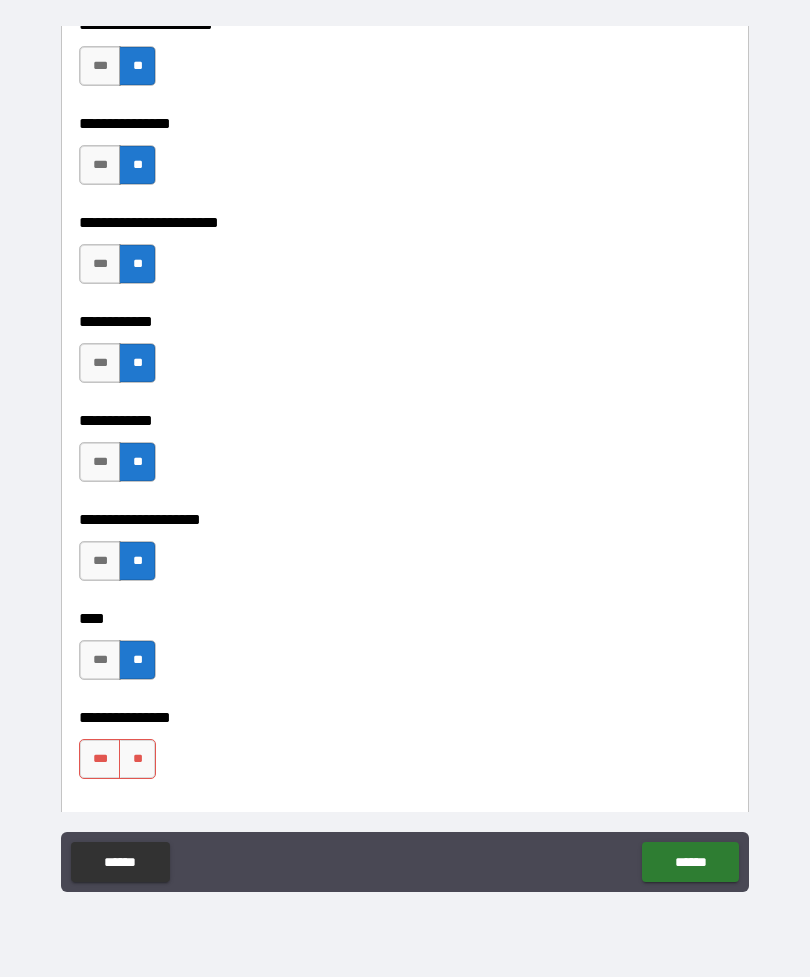 click on "**" at bounding box center (137, 759) 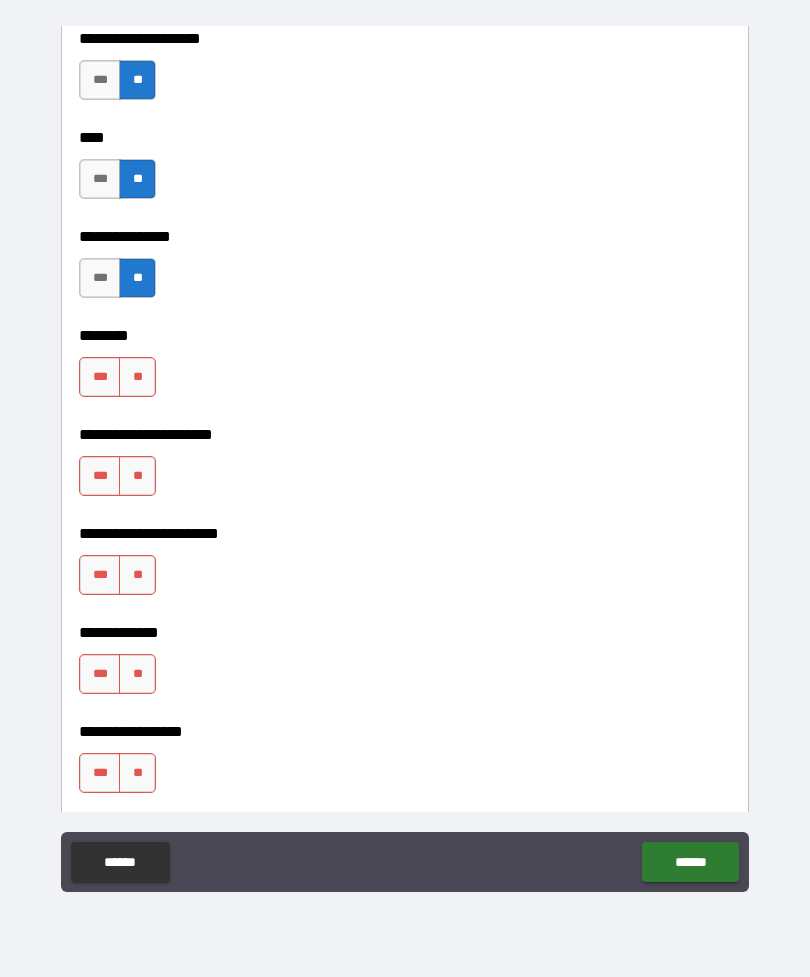scroll, scrollTop: 6146, scrollLeft: 0, axis: vertical 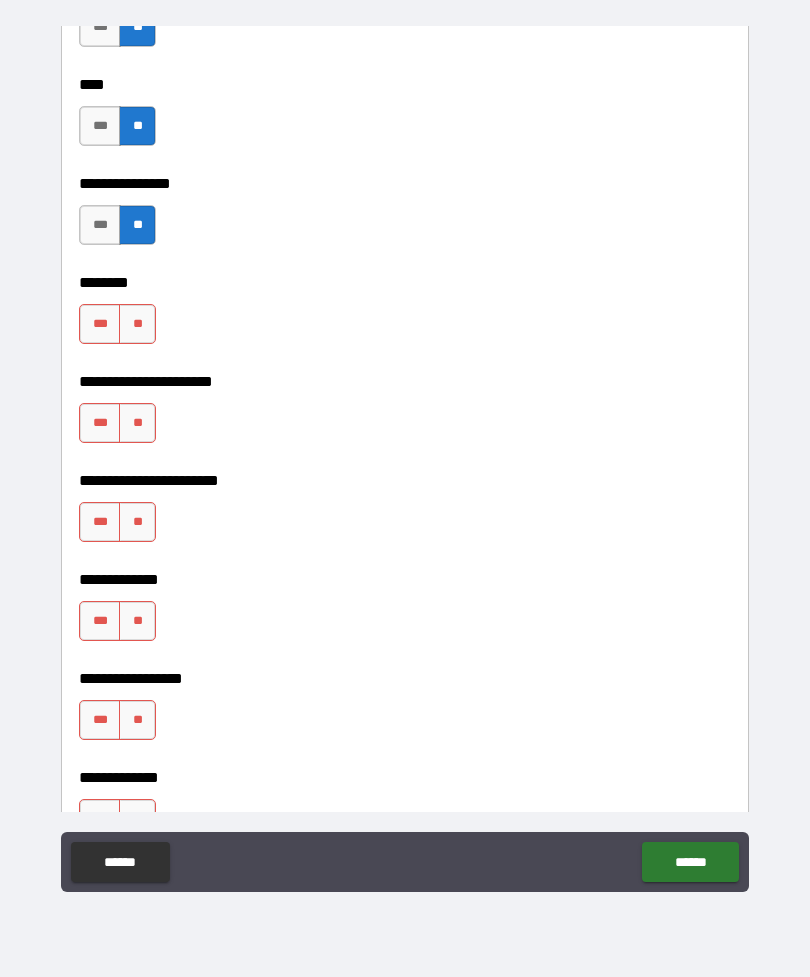 click on "**" at bounding box center (137, 324) 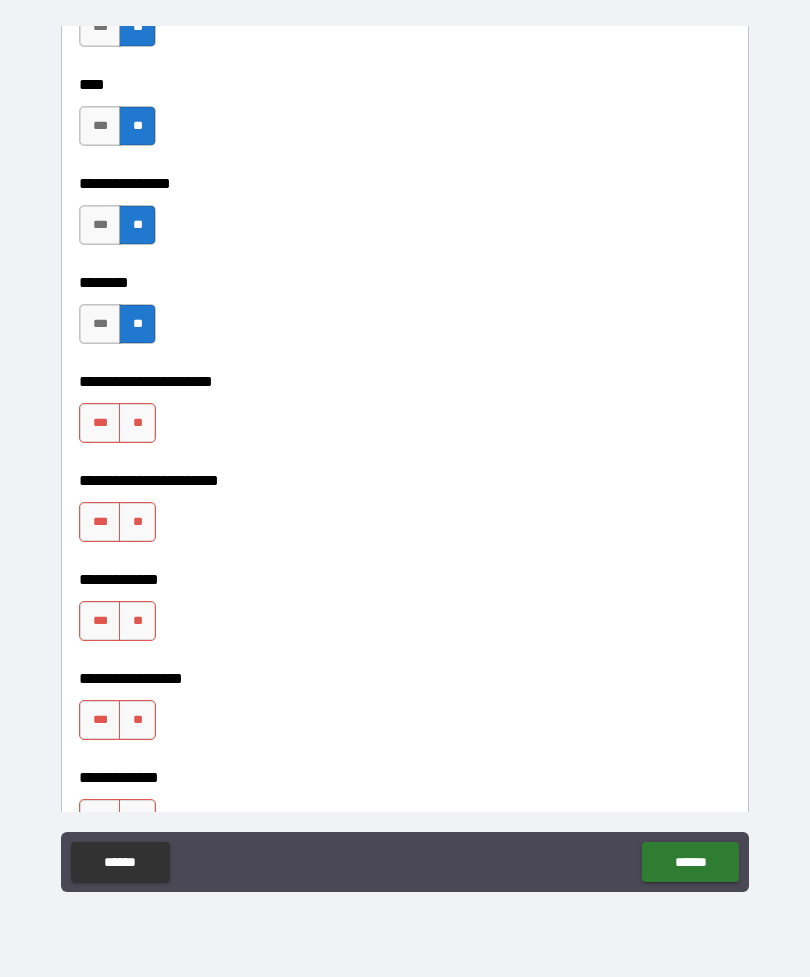 click on "**" at bounding box center (137, 423) 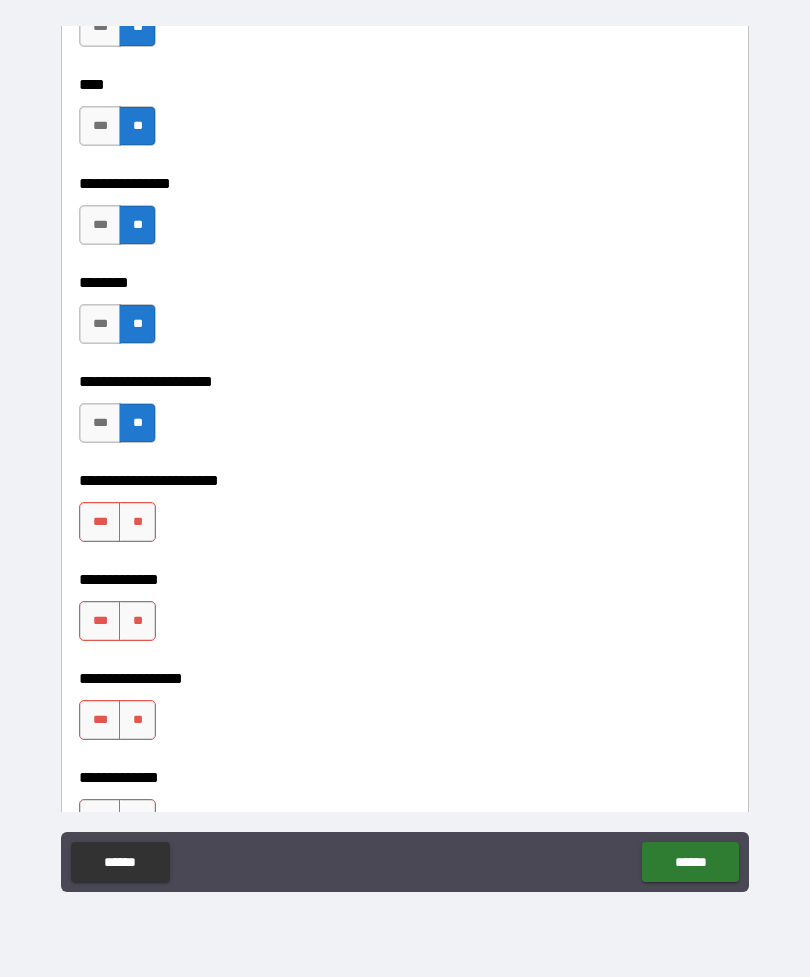 click on "**" at bounding box center (137, 522) 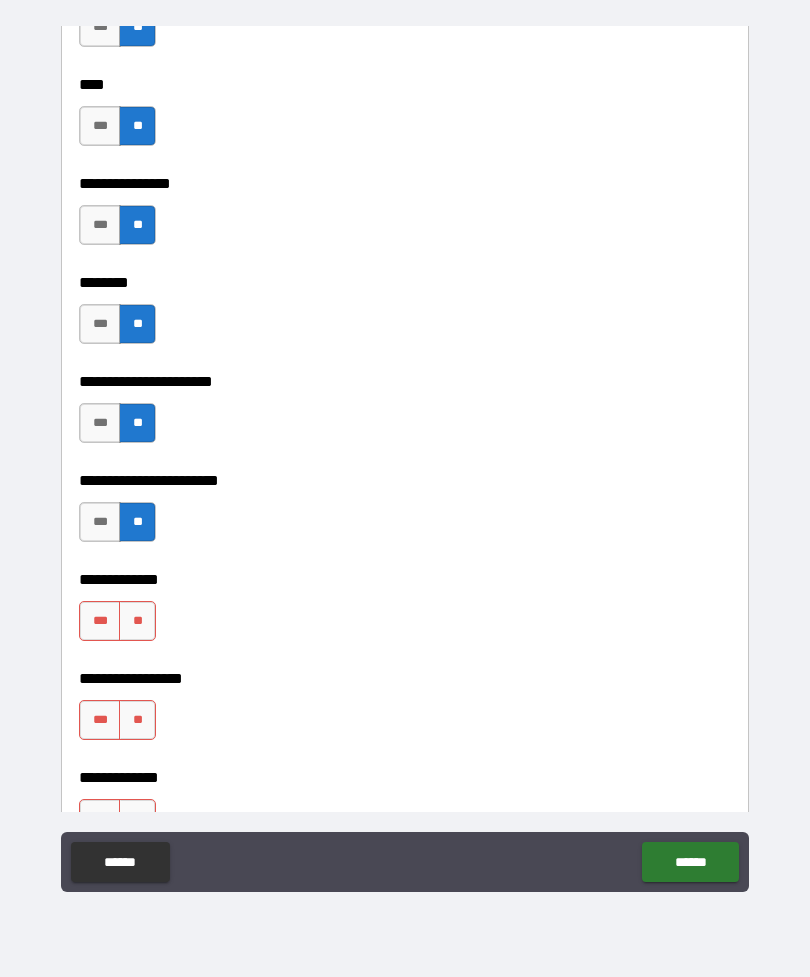 click on "**" at bounding box center (137, 621) 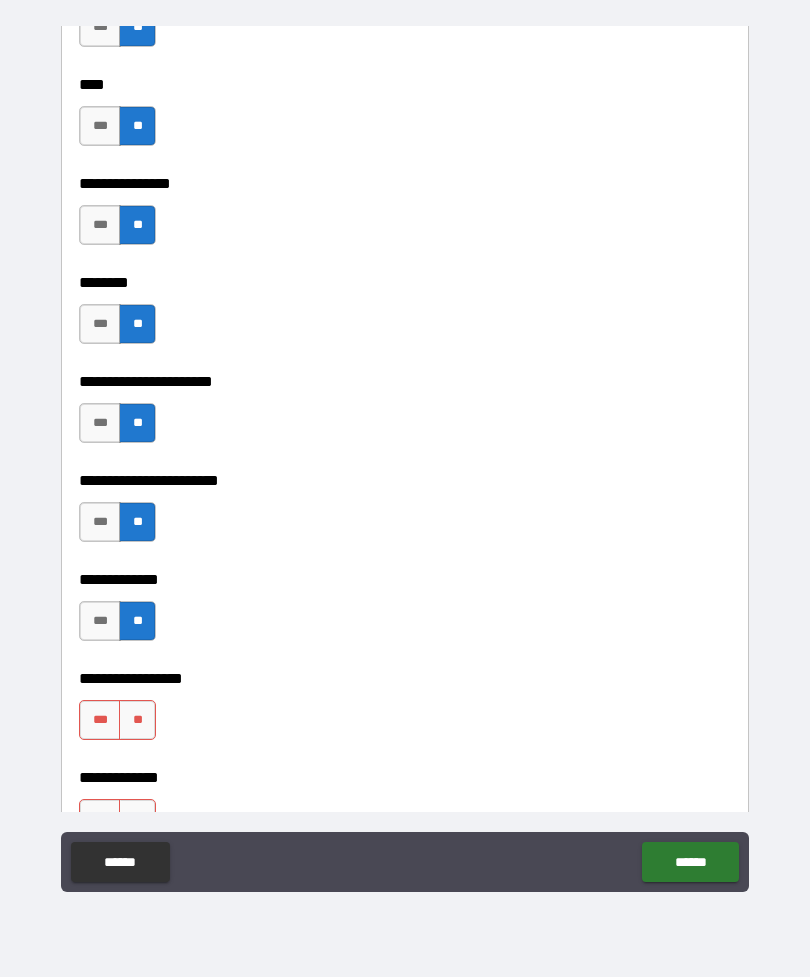 click on "**" at bounding box center [137, 720] 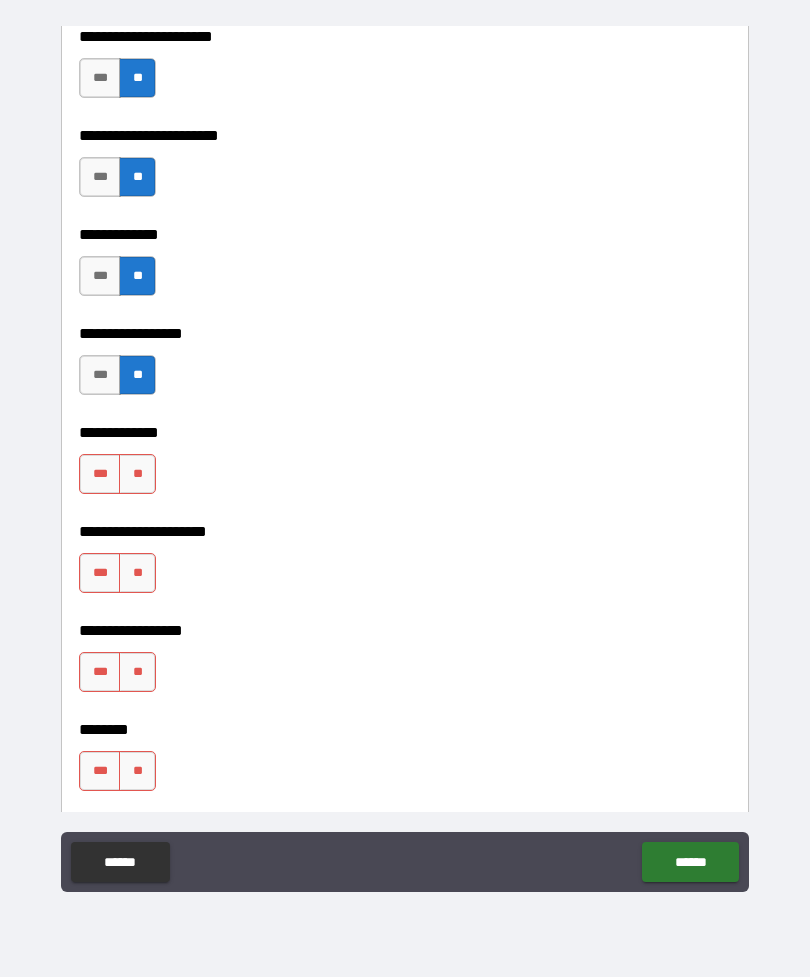 scroll, scrollTop: 6502, scrollLeft: 0, axis: vertical 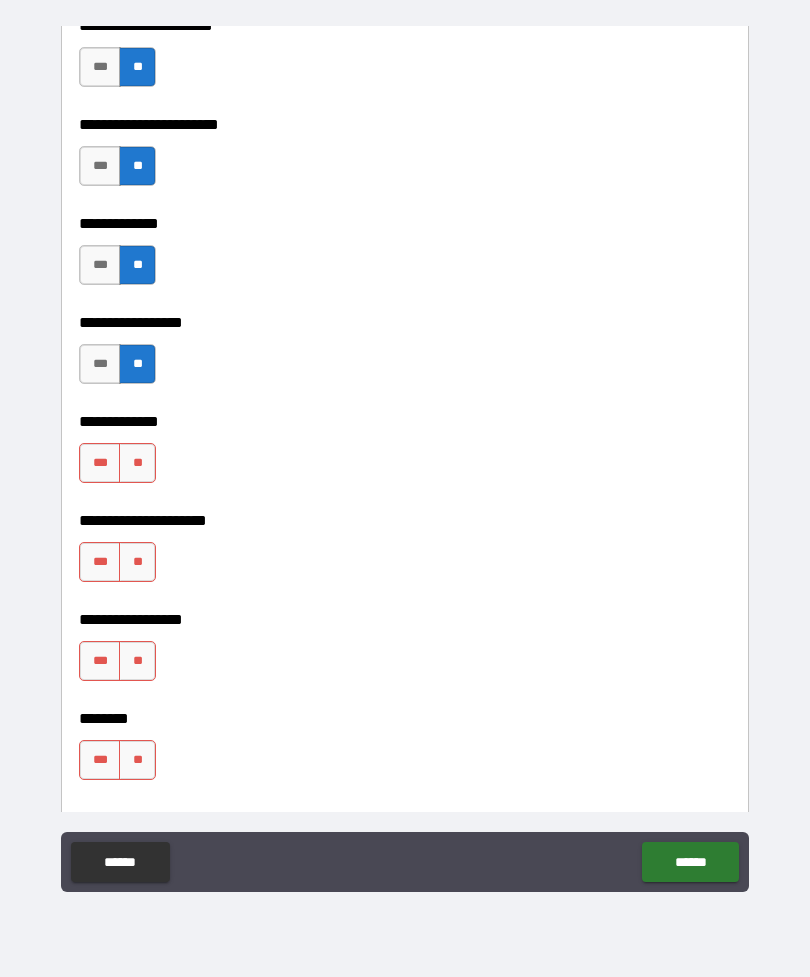 click on "**" at bounding box center (137, 463) 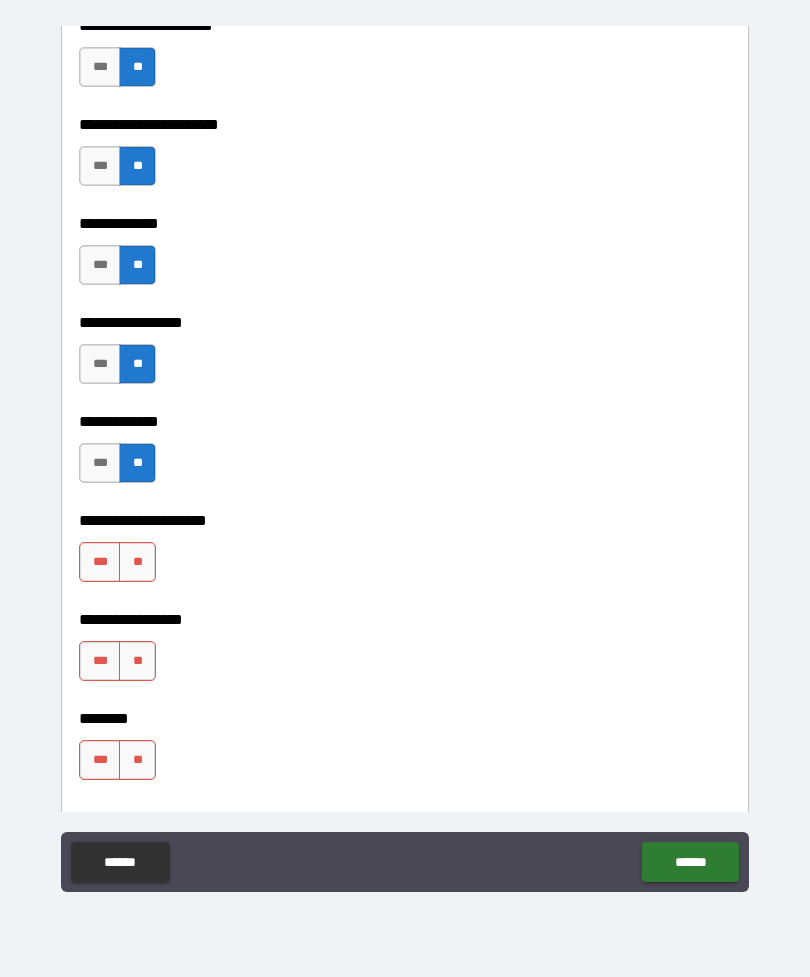 click on "**" at bounding box center (137, 562) 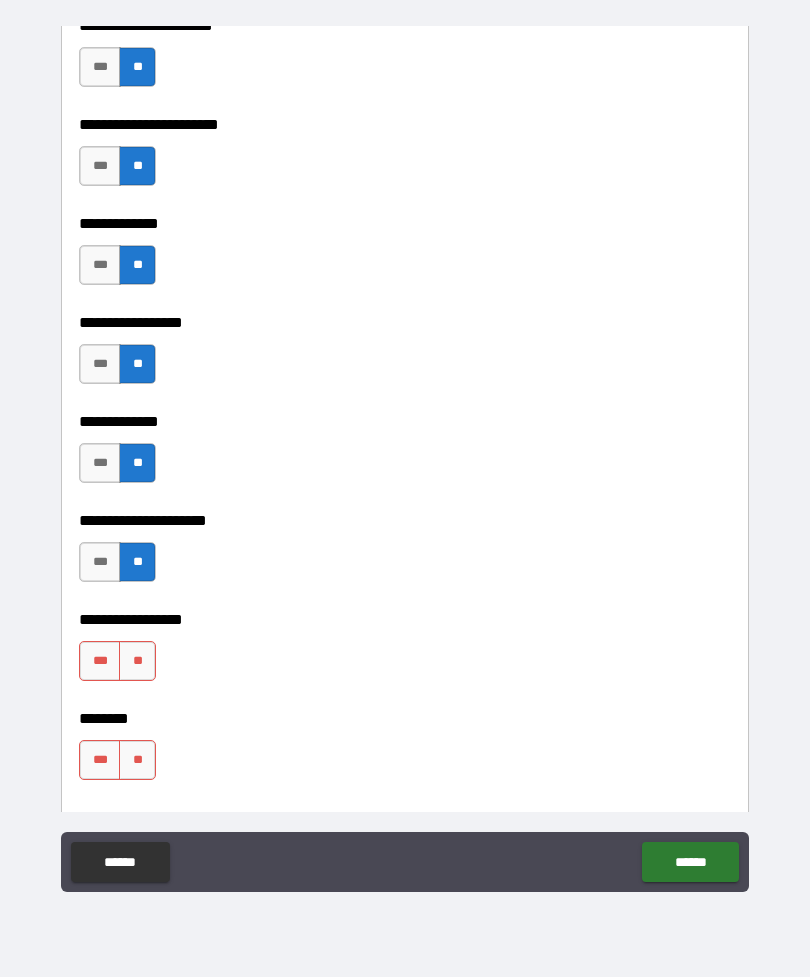 click on "**" at bounding box center (137, 661) 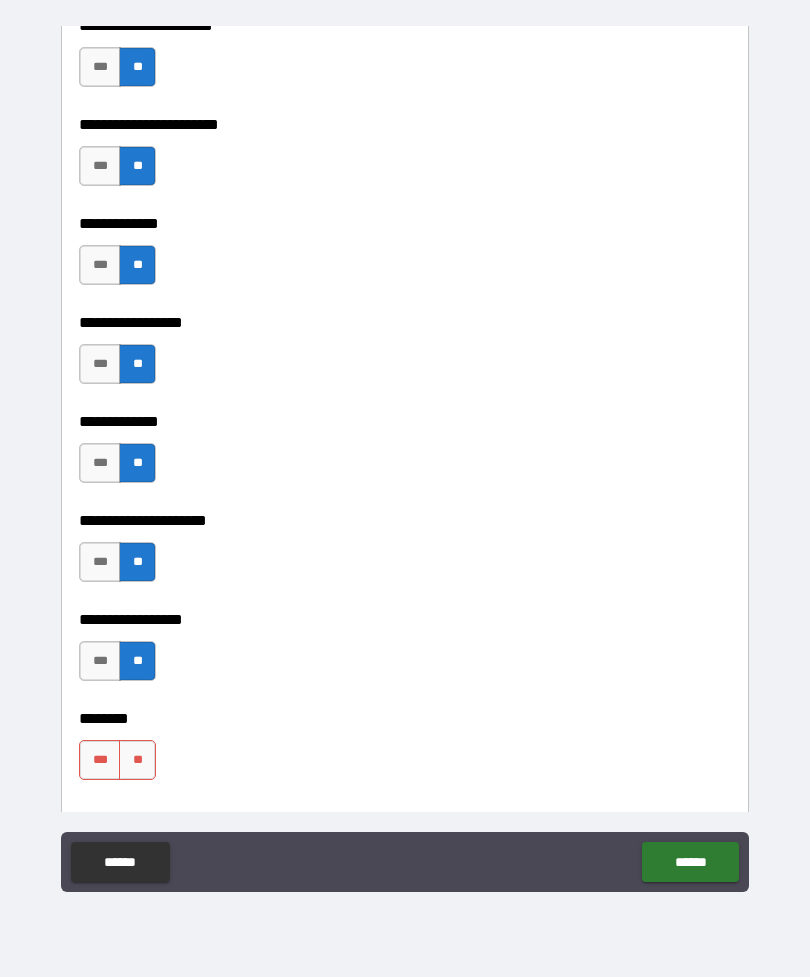 click on "**" at bounding box center [137, 760] 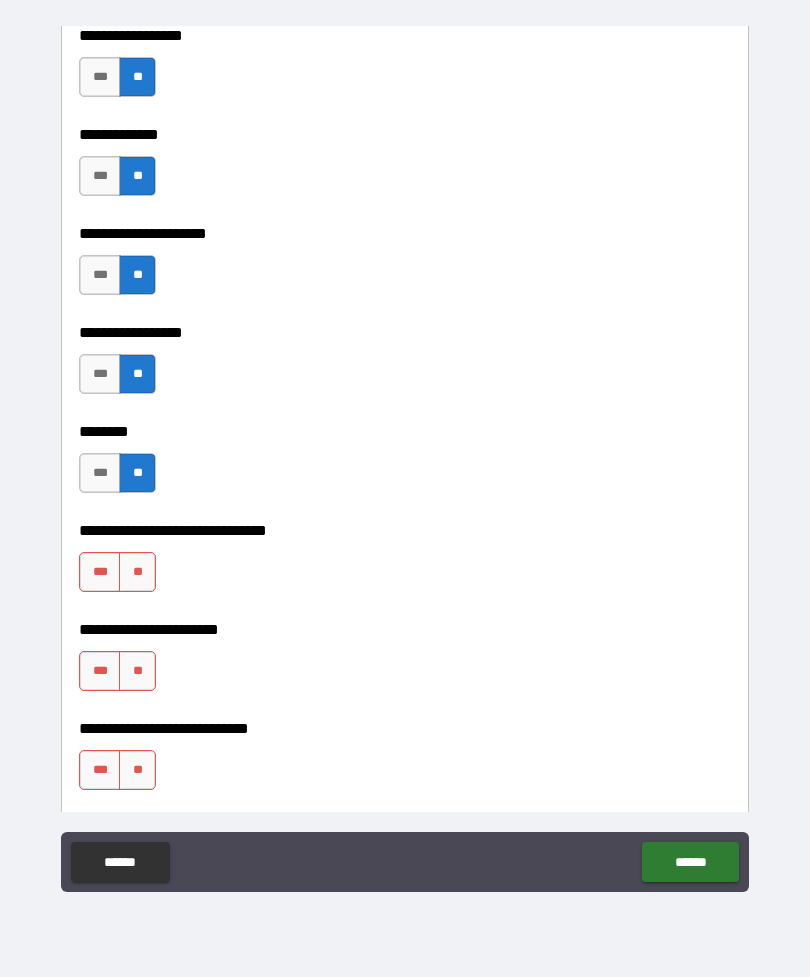 scroll, scrollTop: 6853, scrollLeft: 0, axis: vertical 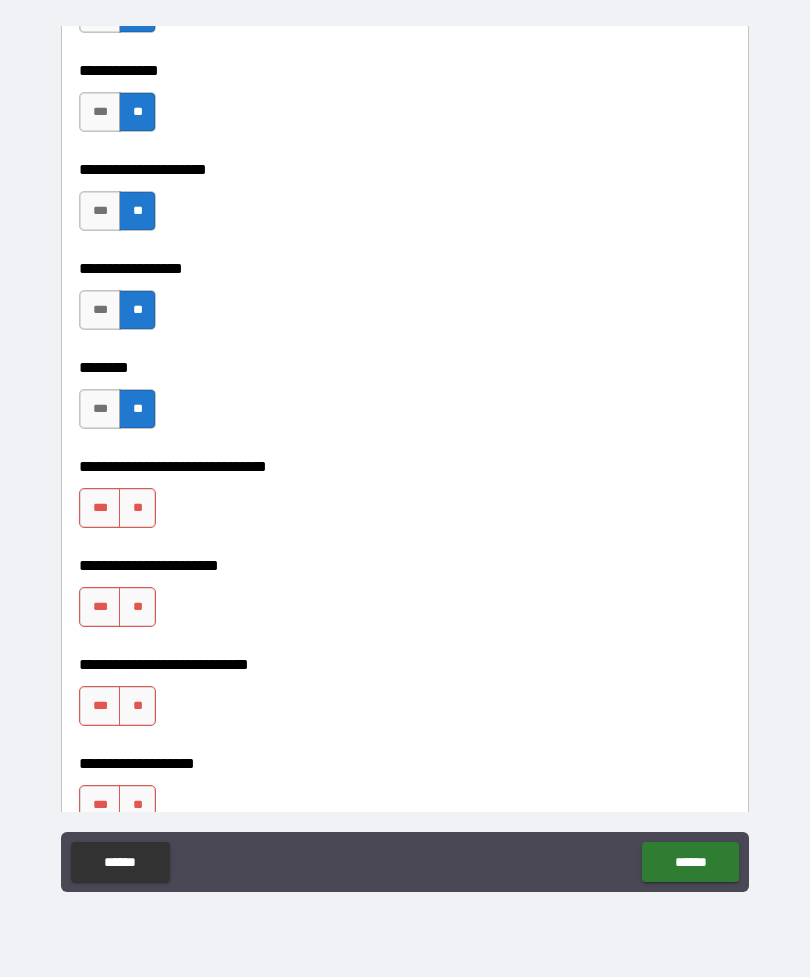 click on "**" at bounding box center [137, 508] 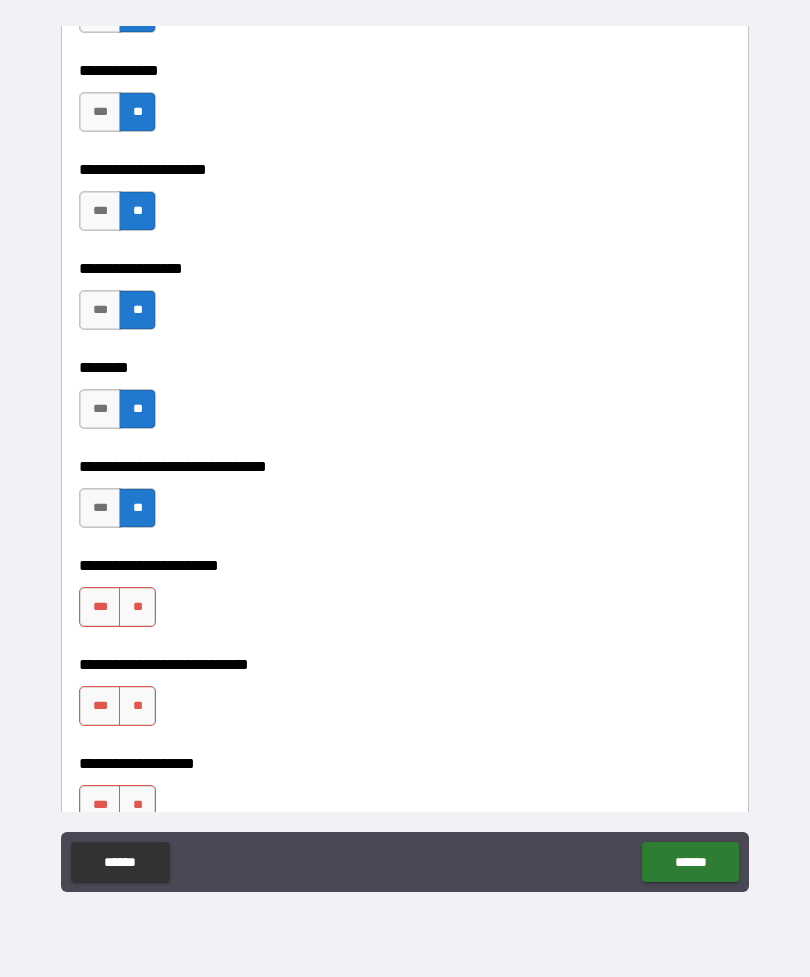 click on "**" at bounding box center (137, 607) 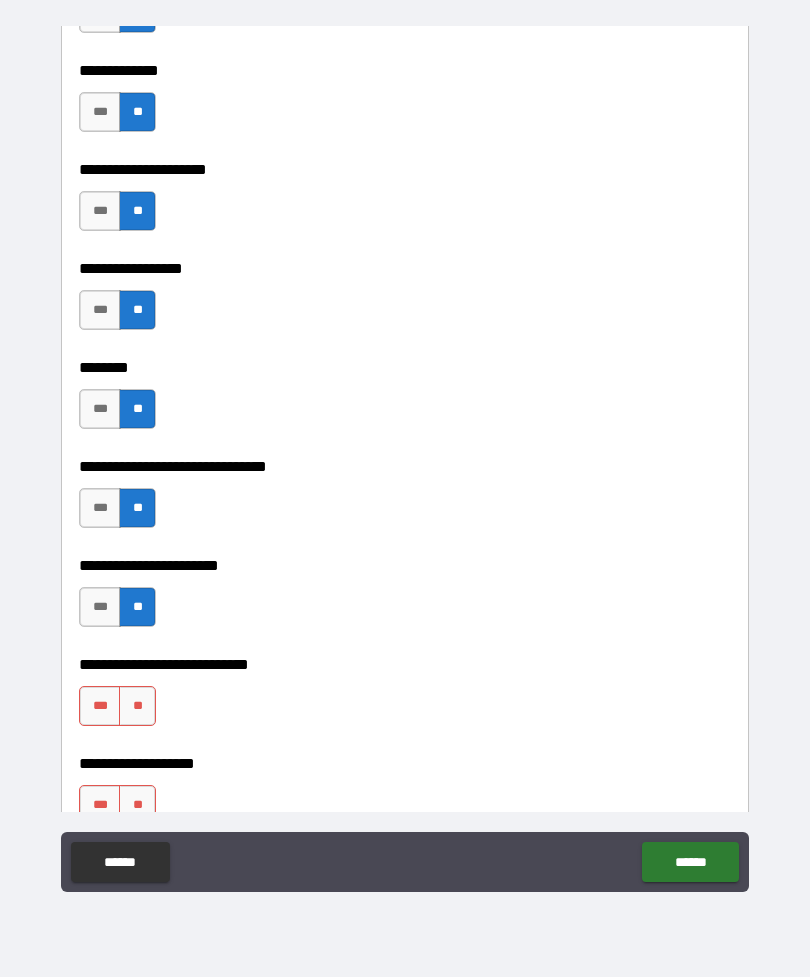 click on "**" at bounding box center [137, 706] 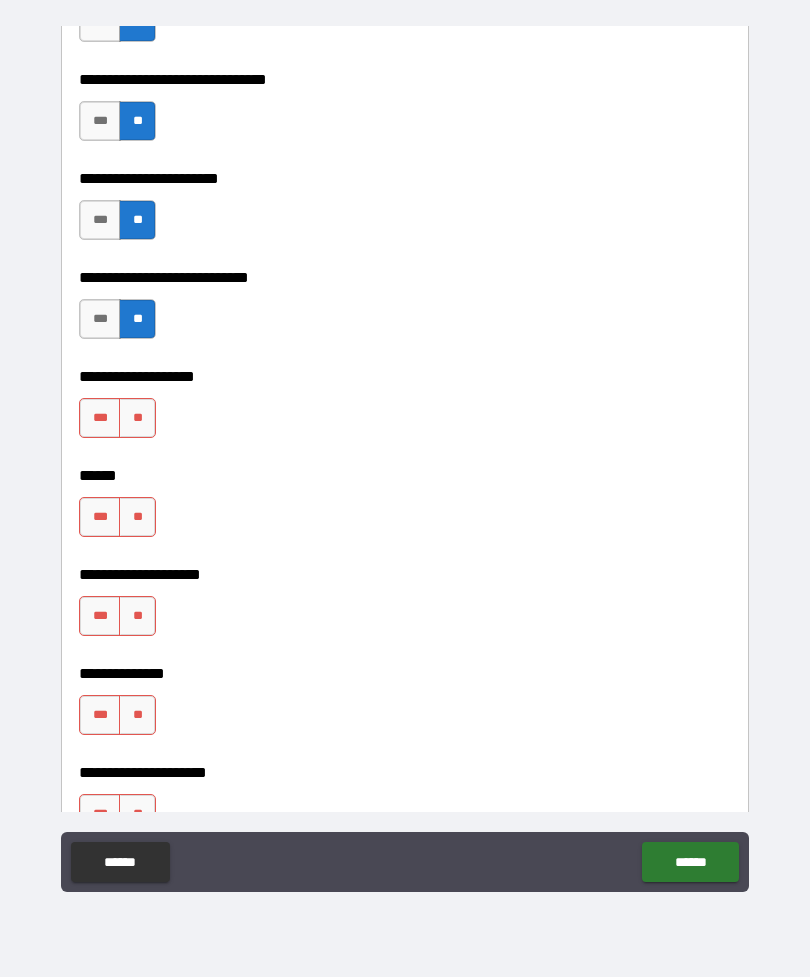 scroll, scrollTop: 7241, scrollLeft: 0, axis: vertical 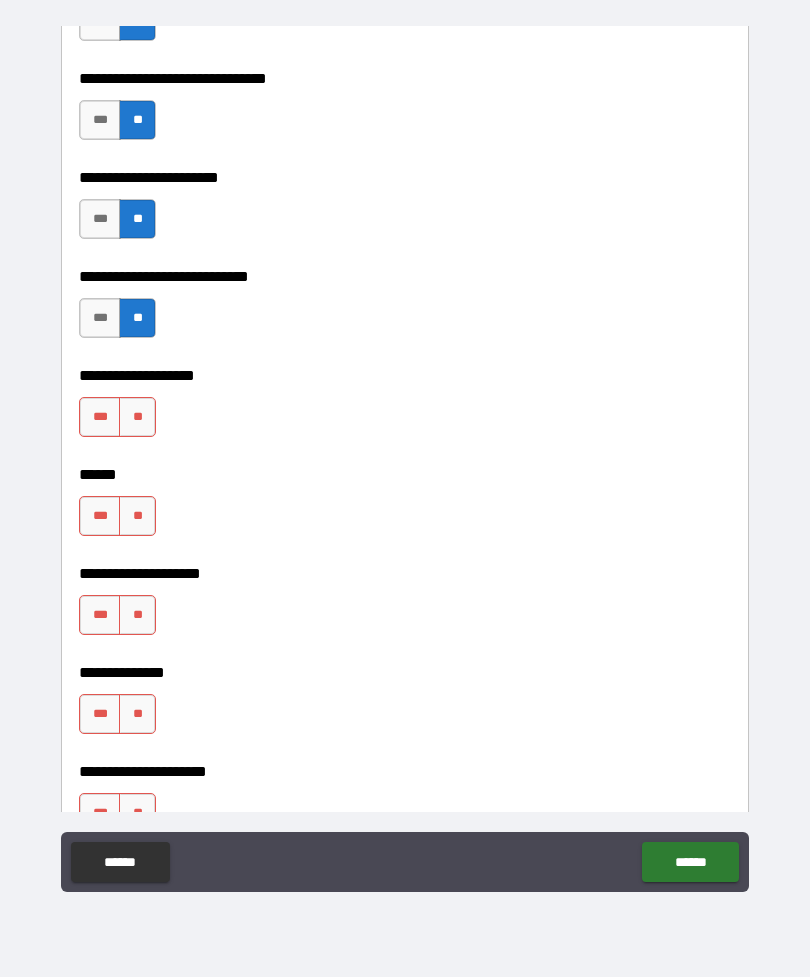 click on "**" at bounding box center [137, 417] 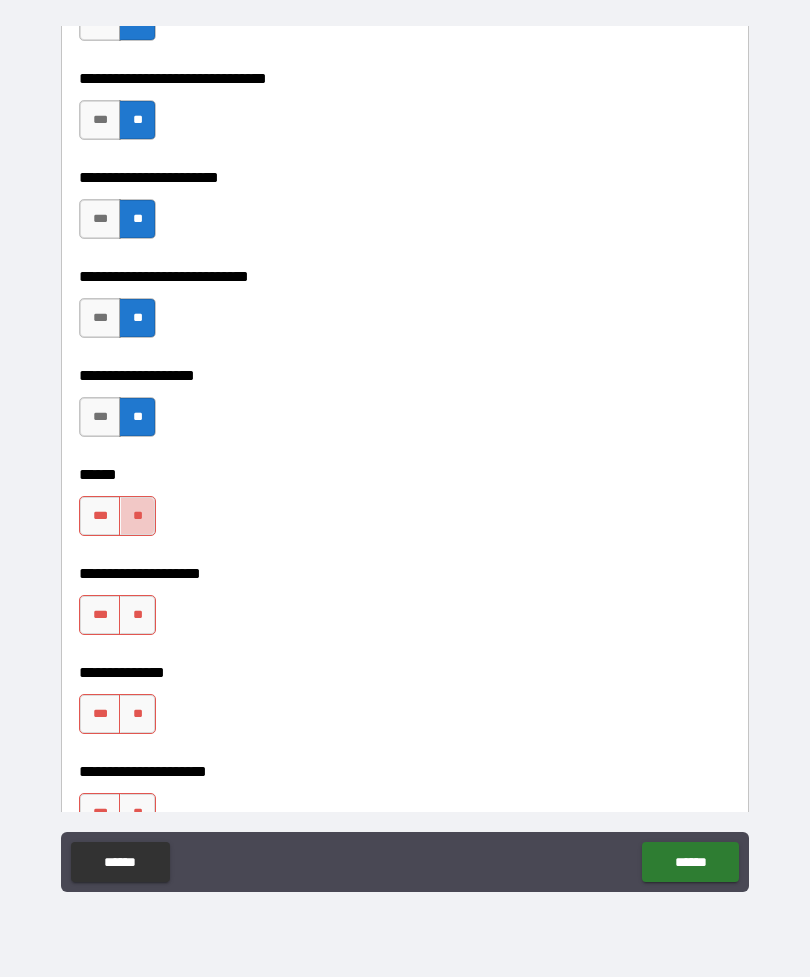 click on "**" at bounding box center (137, 516) 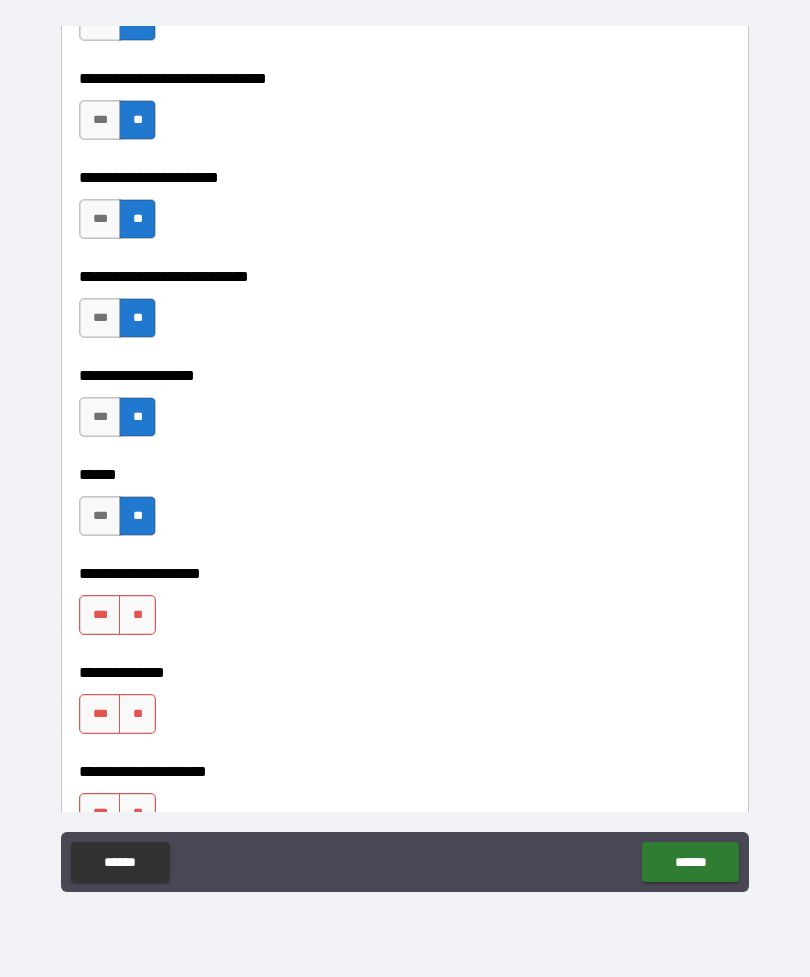 click on "**" at bounding box center (137, 615) 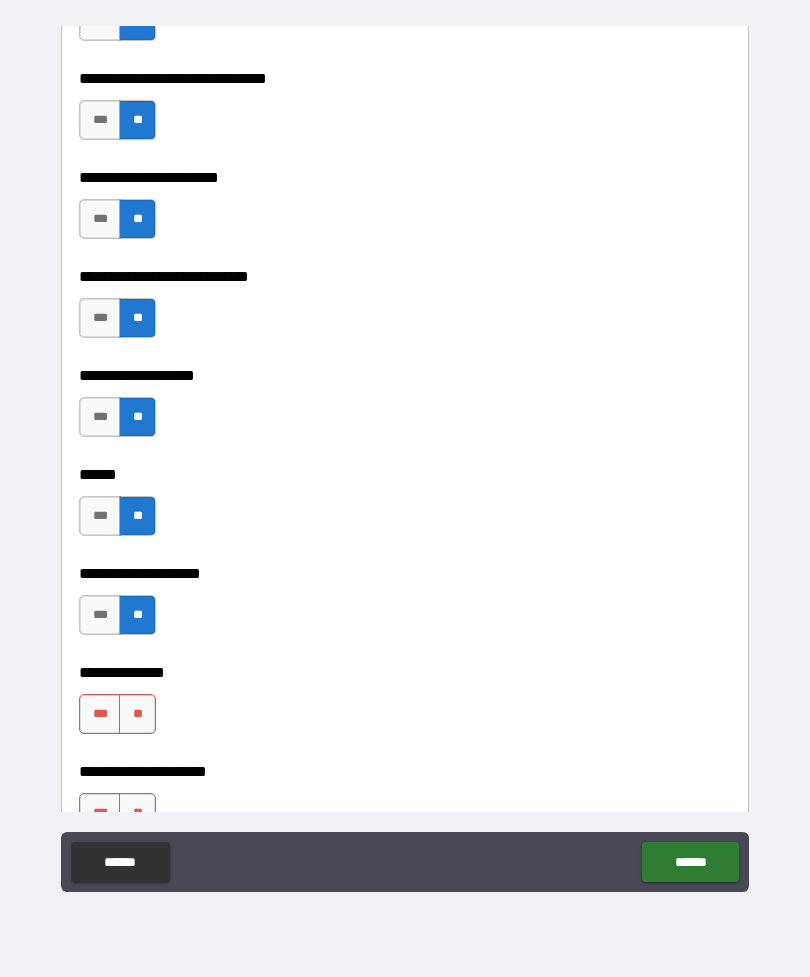 click on "**" at bounding box center (137, 714) 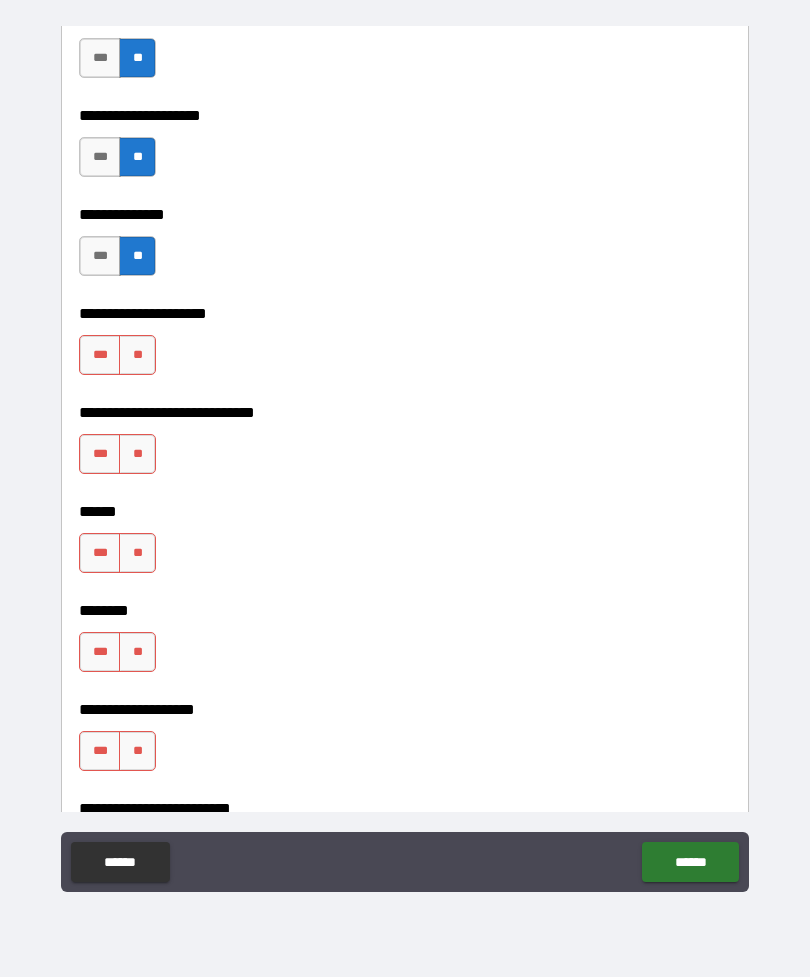 scroll, scrollTop: 7700, scrollLeft: 0, axis: vertical 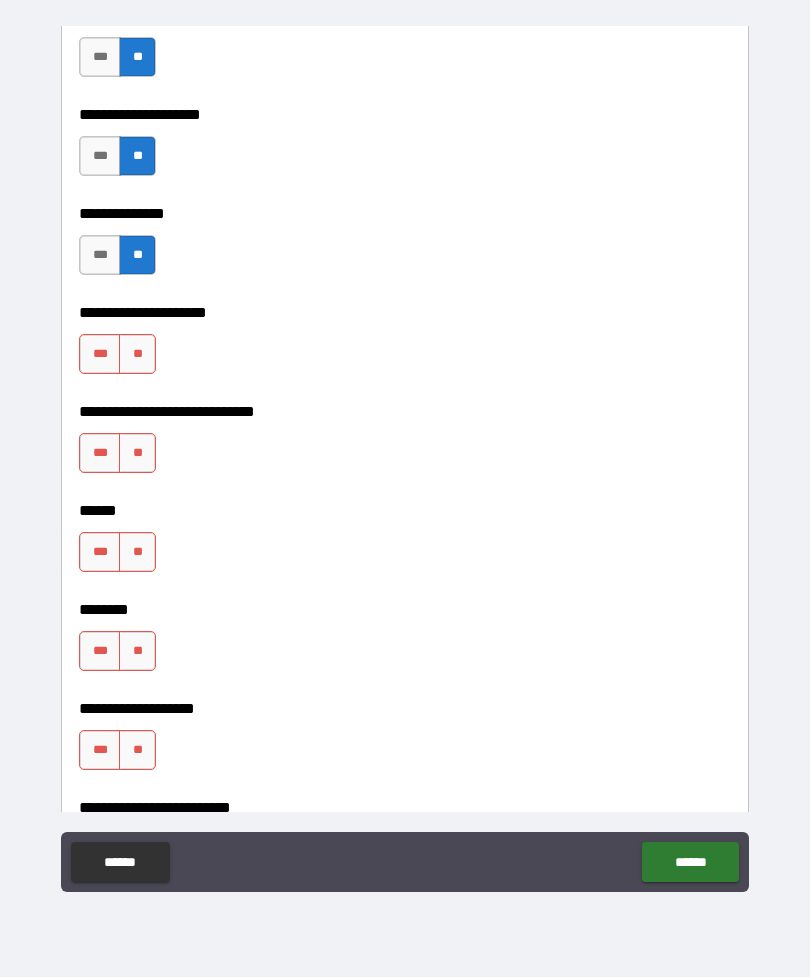 click on "**" at bounding box center [137, 354] 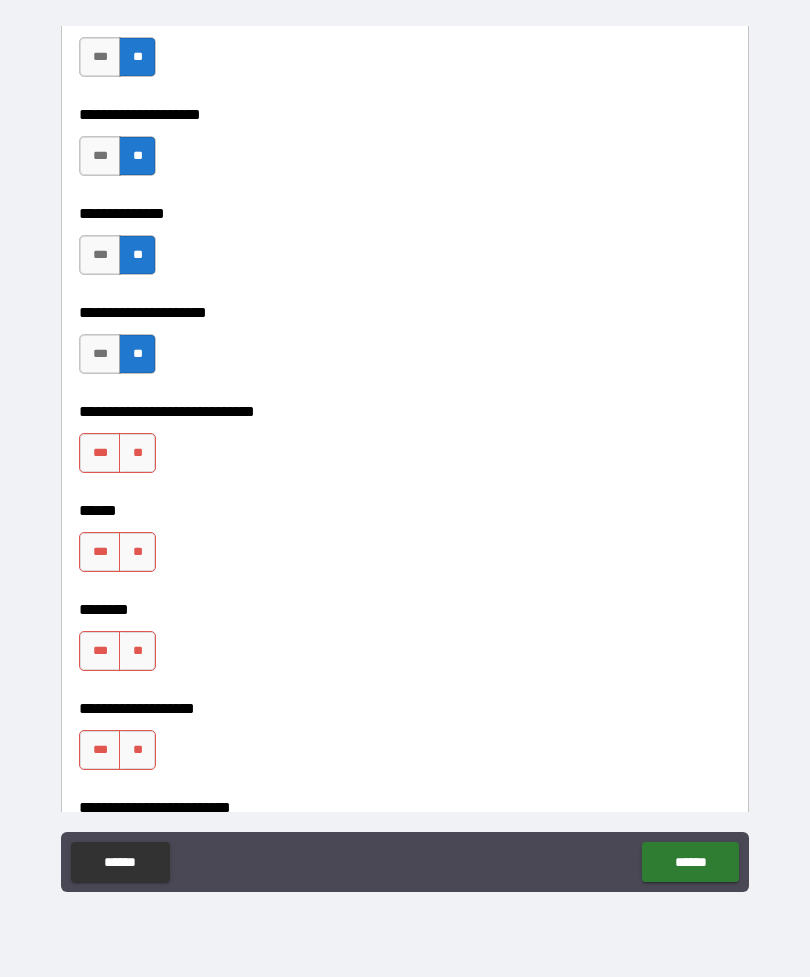 click on "**" at bounding box center (137, 453) 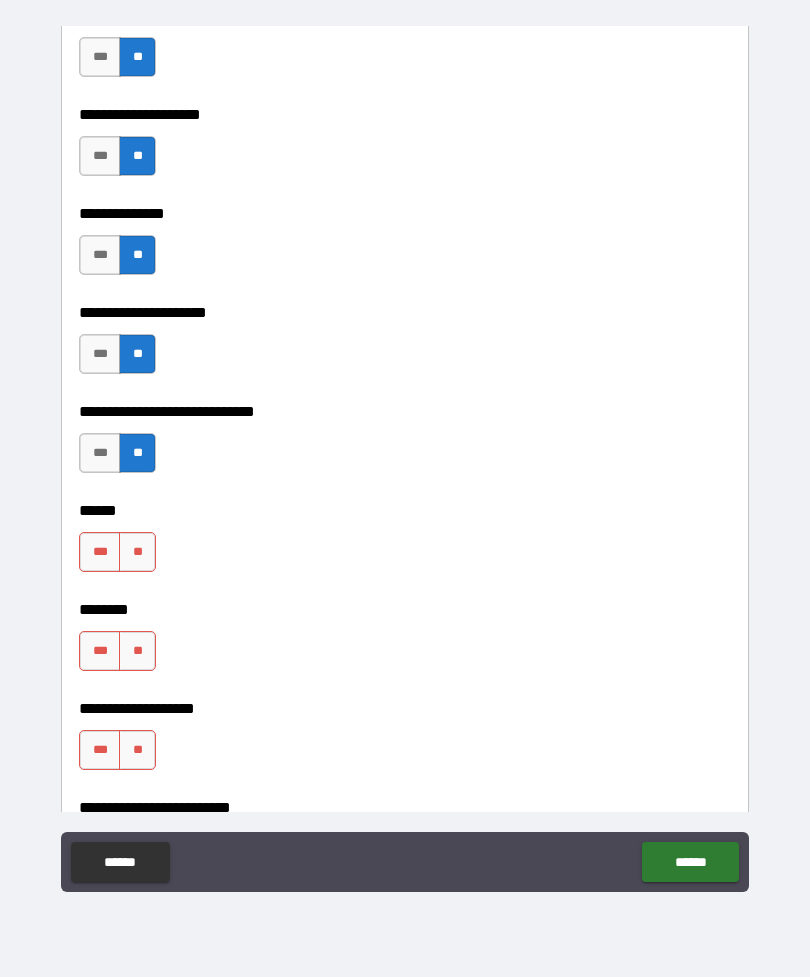 click on "**" at bounding box center [137, 552] 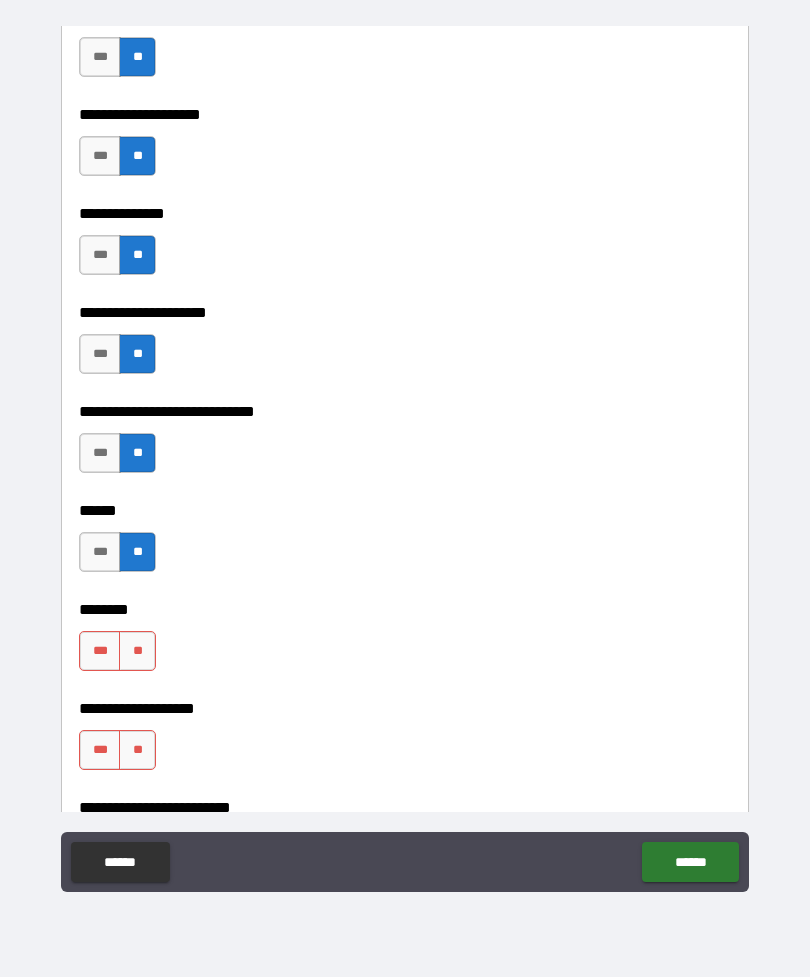 click on "**" at bounding box center [137, 651] 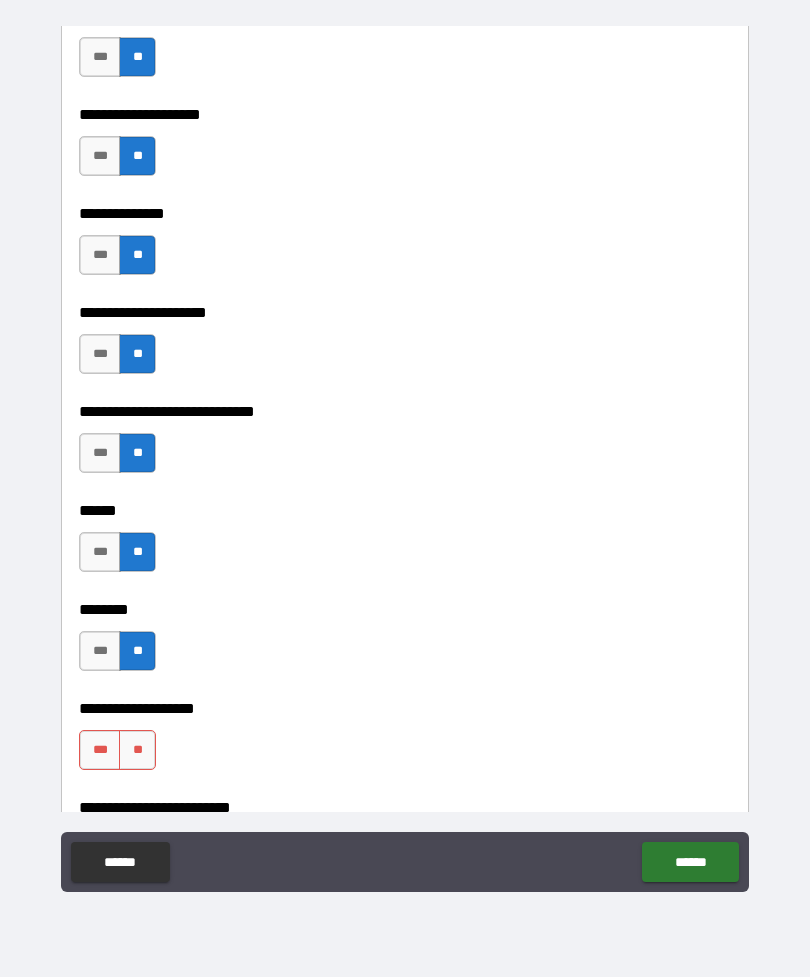 click on "**" at bounding box center (137, 750) 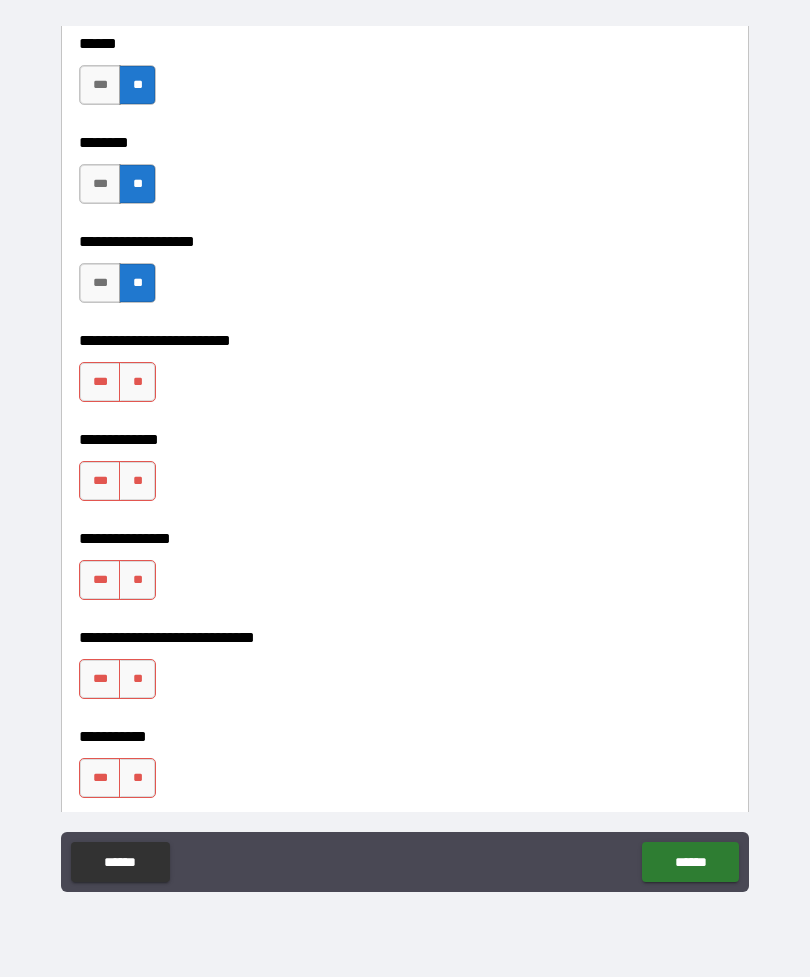 scroll, scrollTop: 8169, scrollLeft: 0, axis: vertical 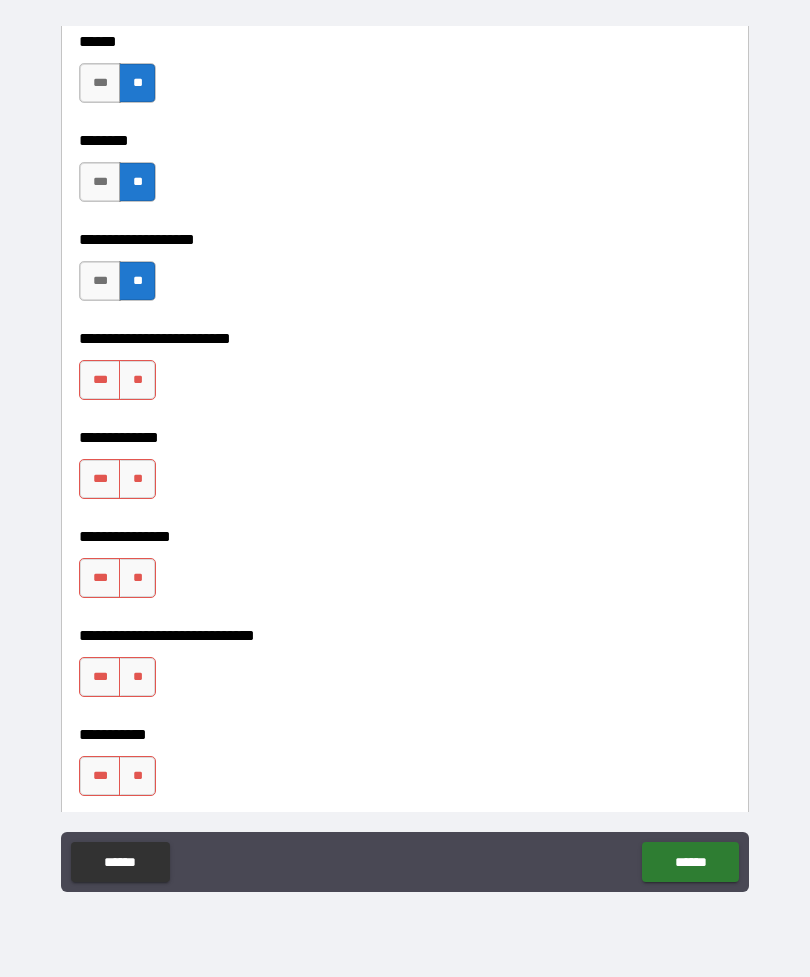 click on "**" at bounding box center [137, 380] 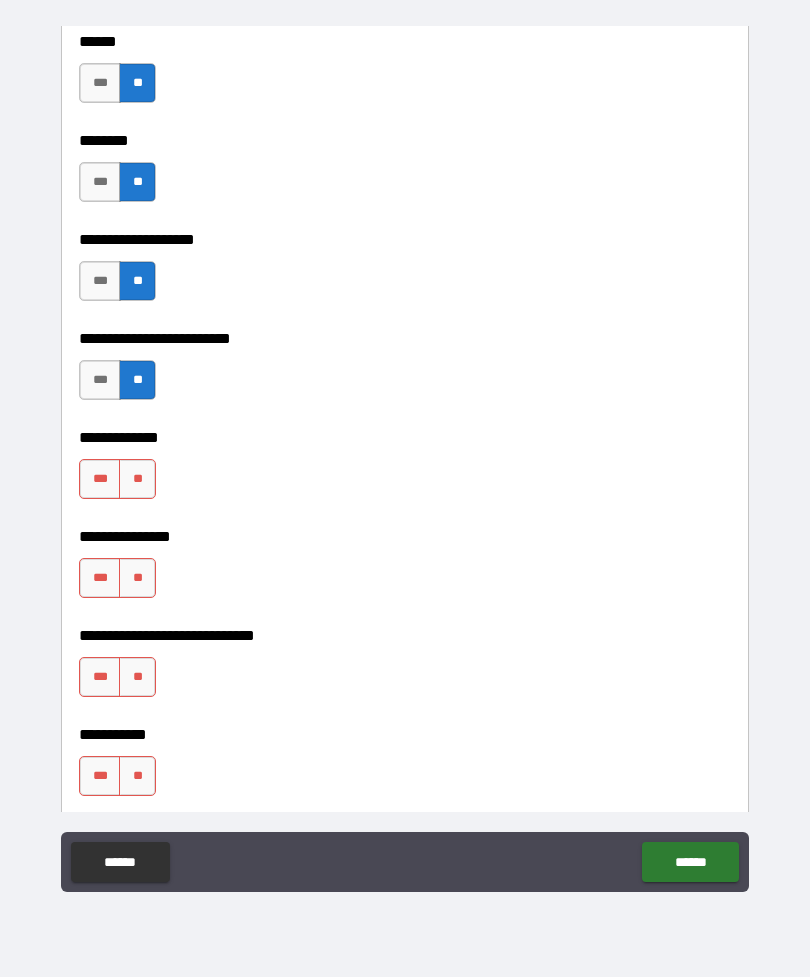 click on "**" at bounding box center [137, 479] 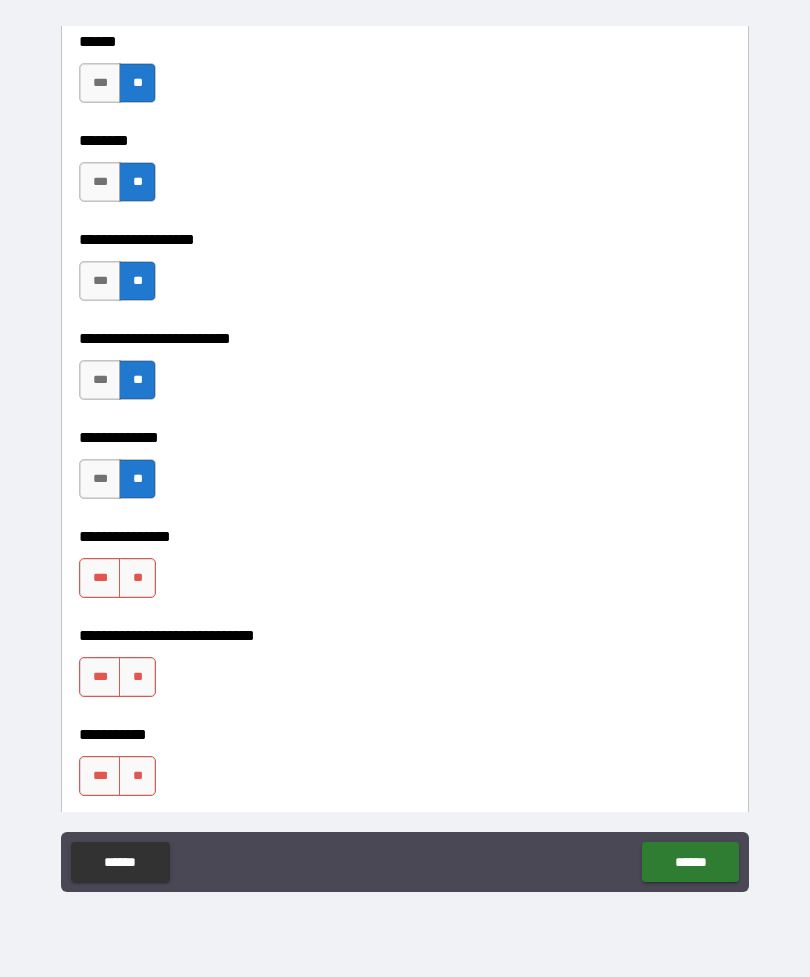 click on "**" at bounding box center [137, 578] 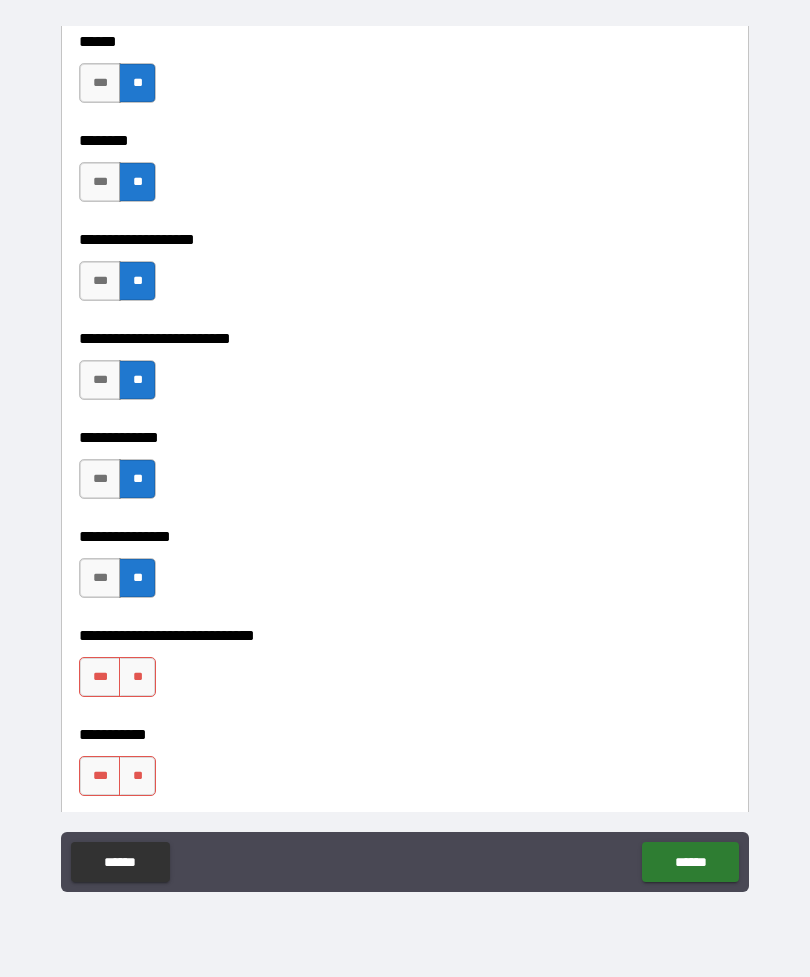 click on "**" at bounding box center (137, 677) 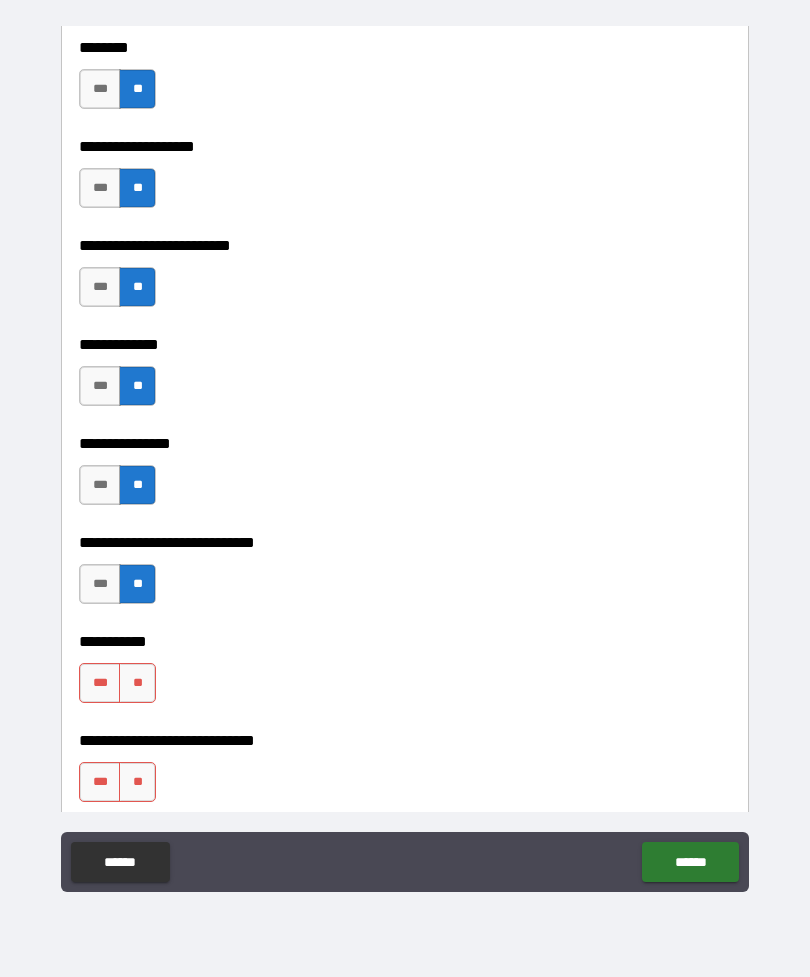 scroll, scrollTop: 8463, scrollLeft: 0, axis: vertical 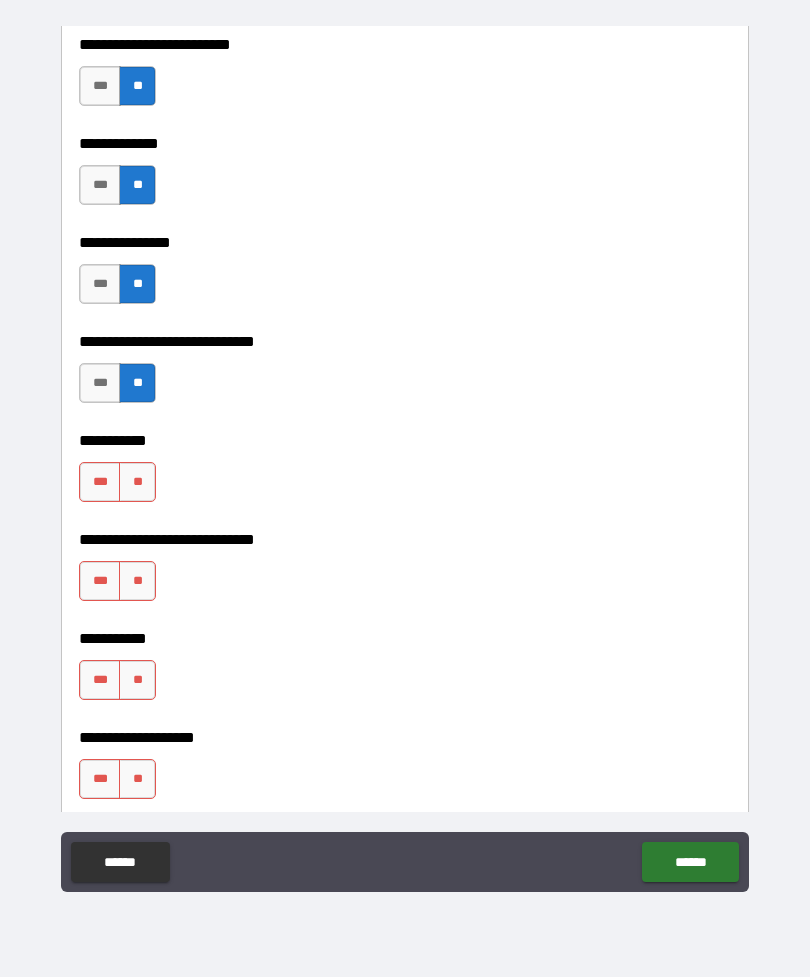 click on "**" at bounding box center (137, 482) 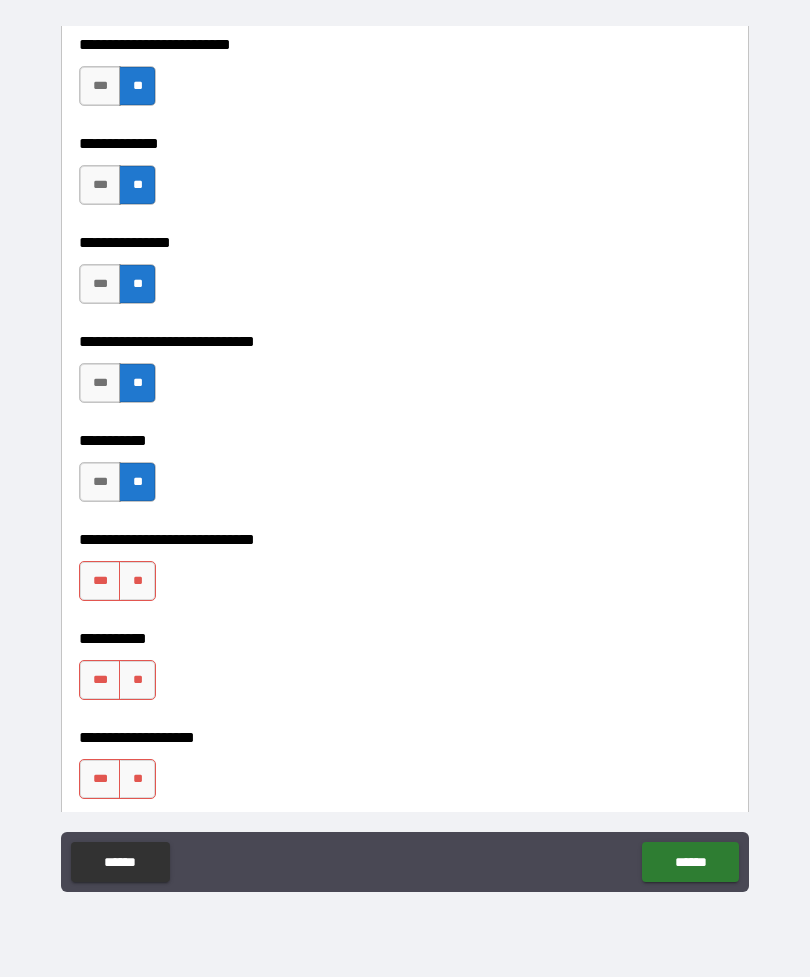 click on "**" at bounding box center [137, 581] 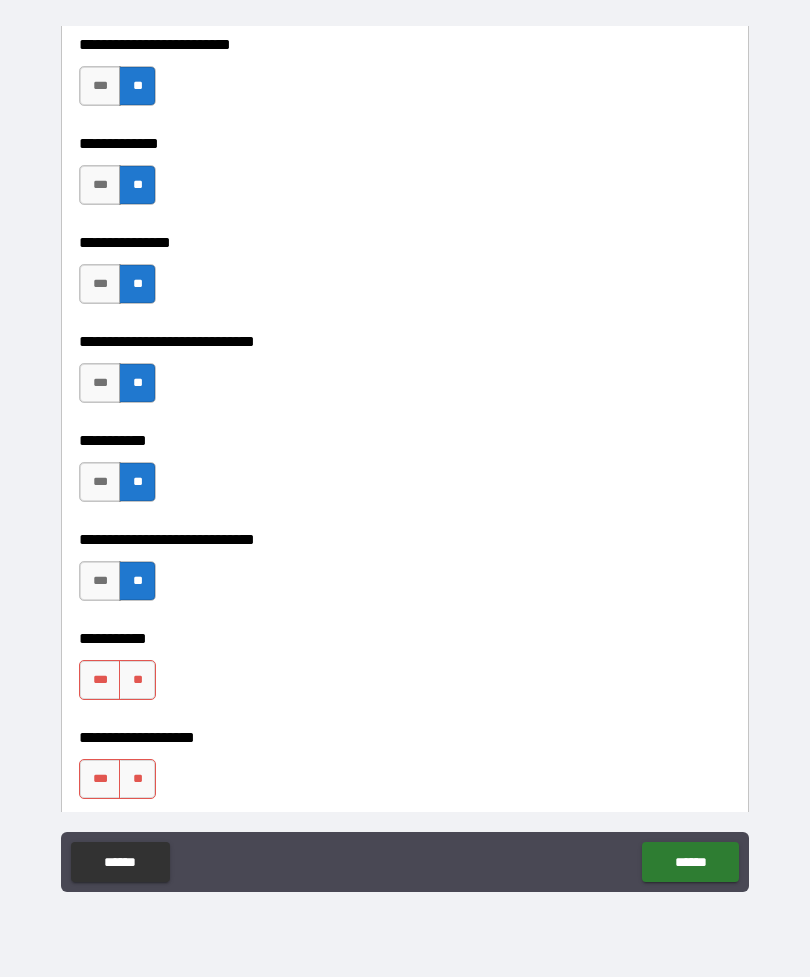 click on "**" at bounding box center [137, 680] 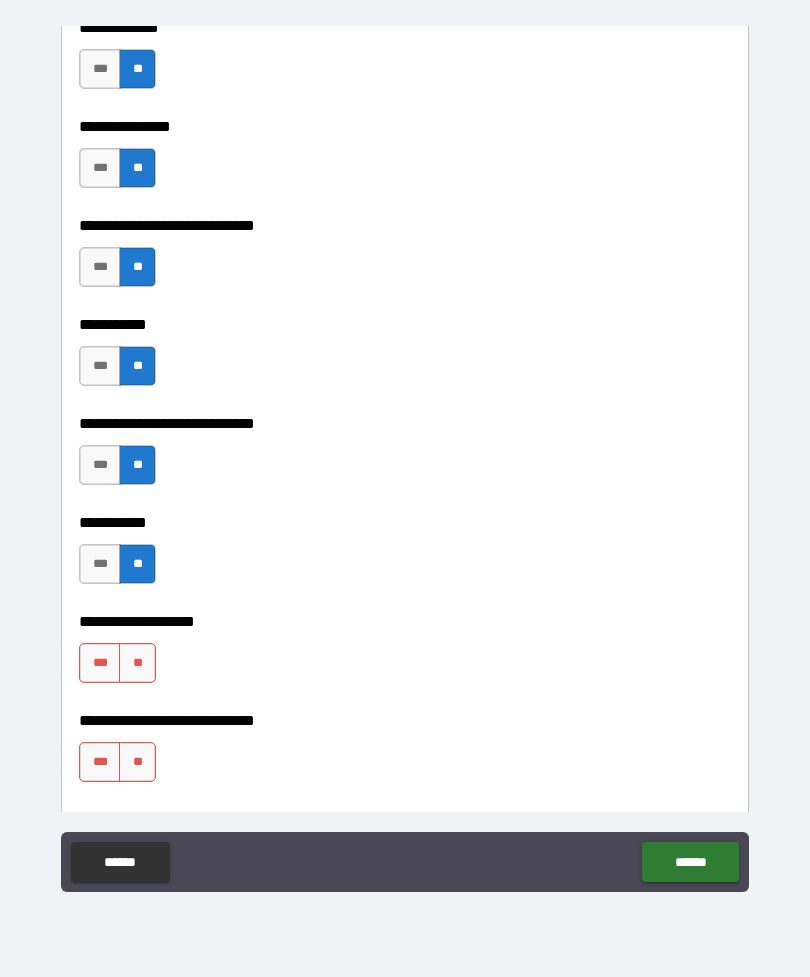 scroll, scrollTop: 8708, scrollLeft: 0, axis: vertical 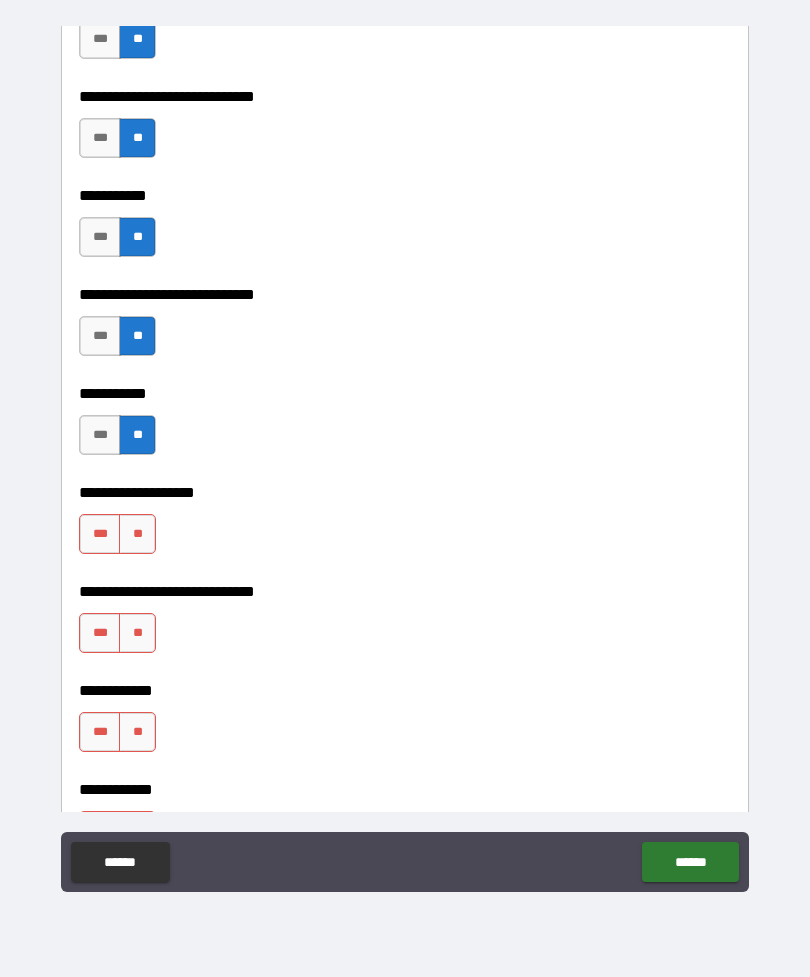 click on "**" at bounding box center [137, 534] 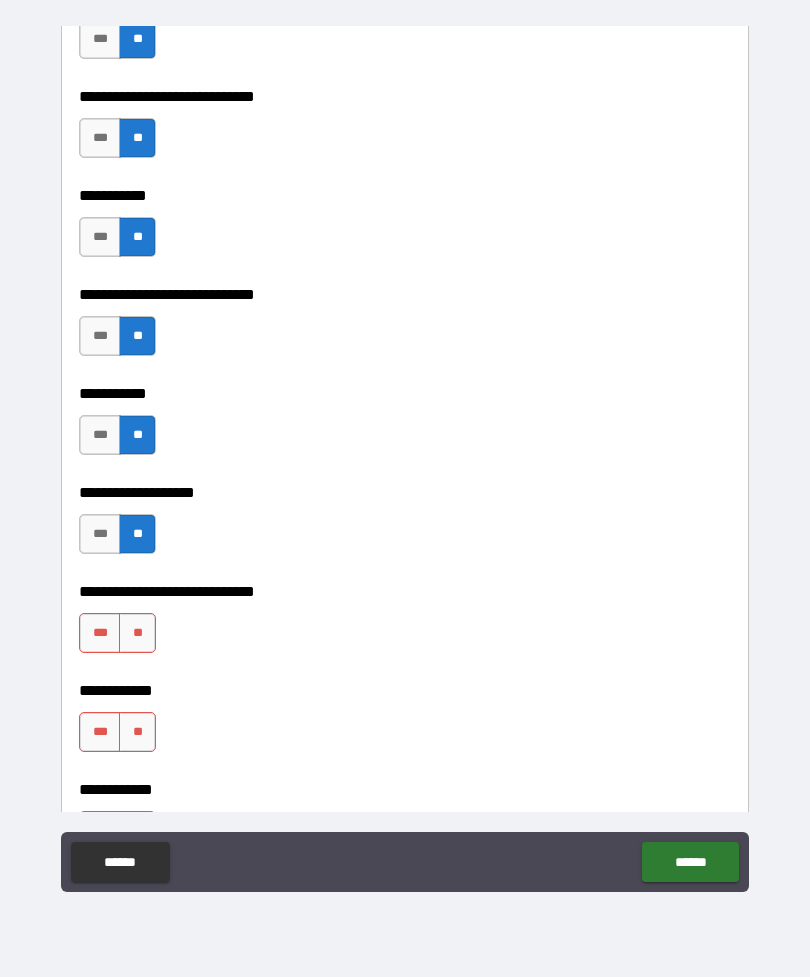 click on "**" at bounding box center (137, 633) 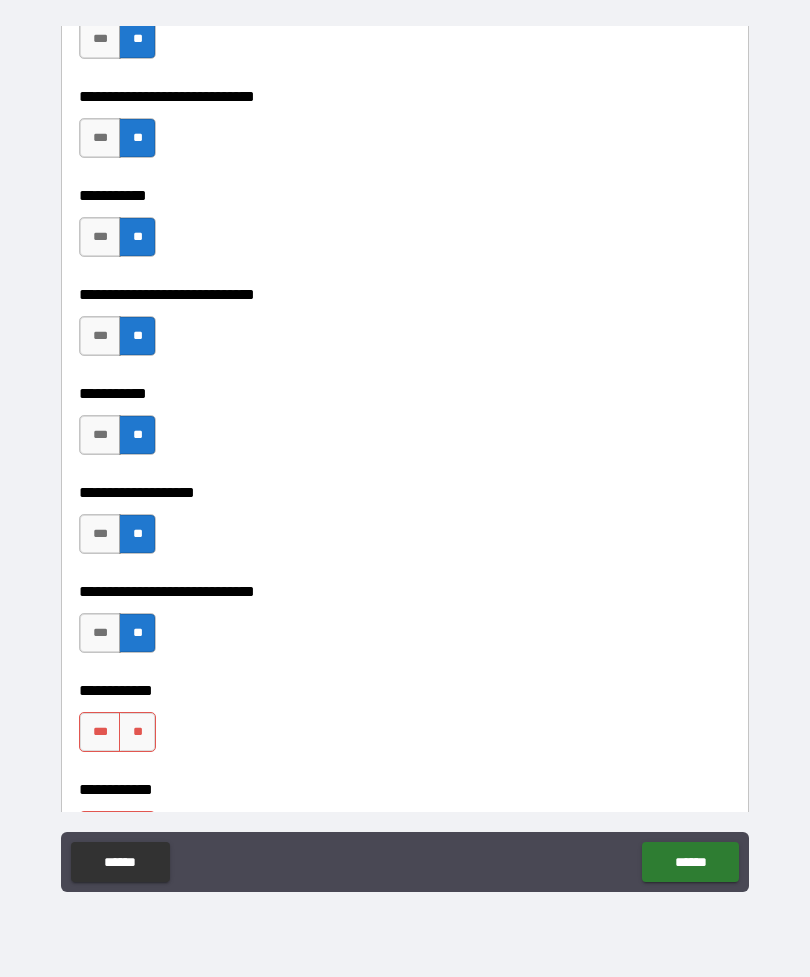 click on "**" at bounding box center (137, 732) 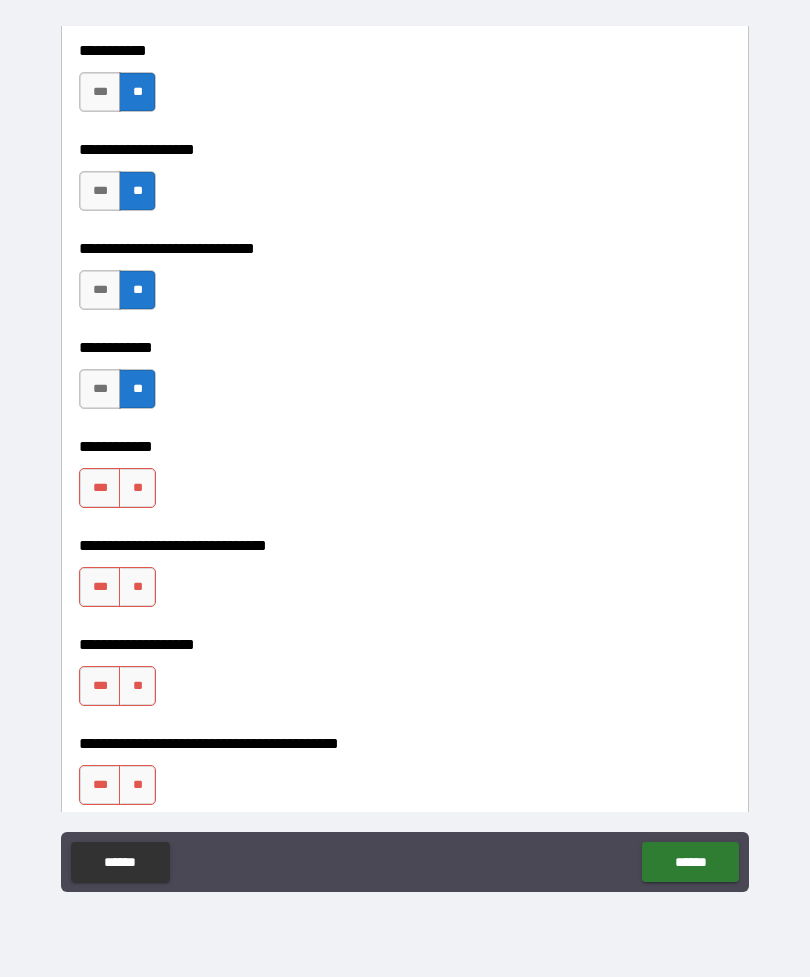 scroll, scrollTop: 9065, scrollLeft: 0, axis: vertical 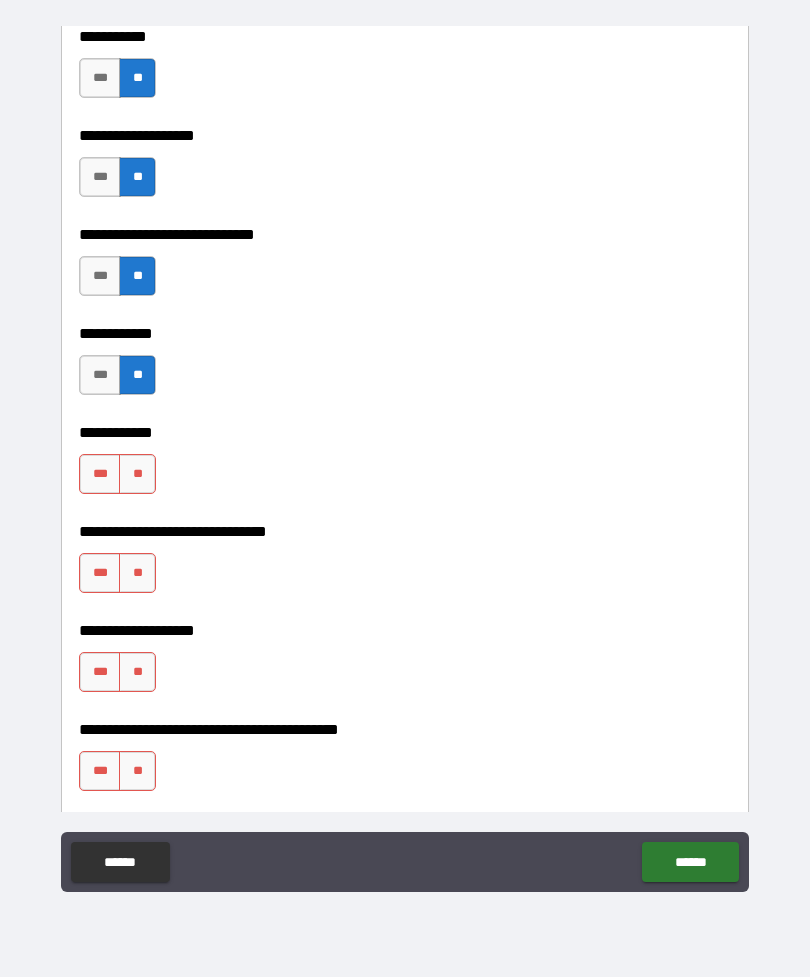 click on "**" at bounding box center [137, 474] 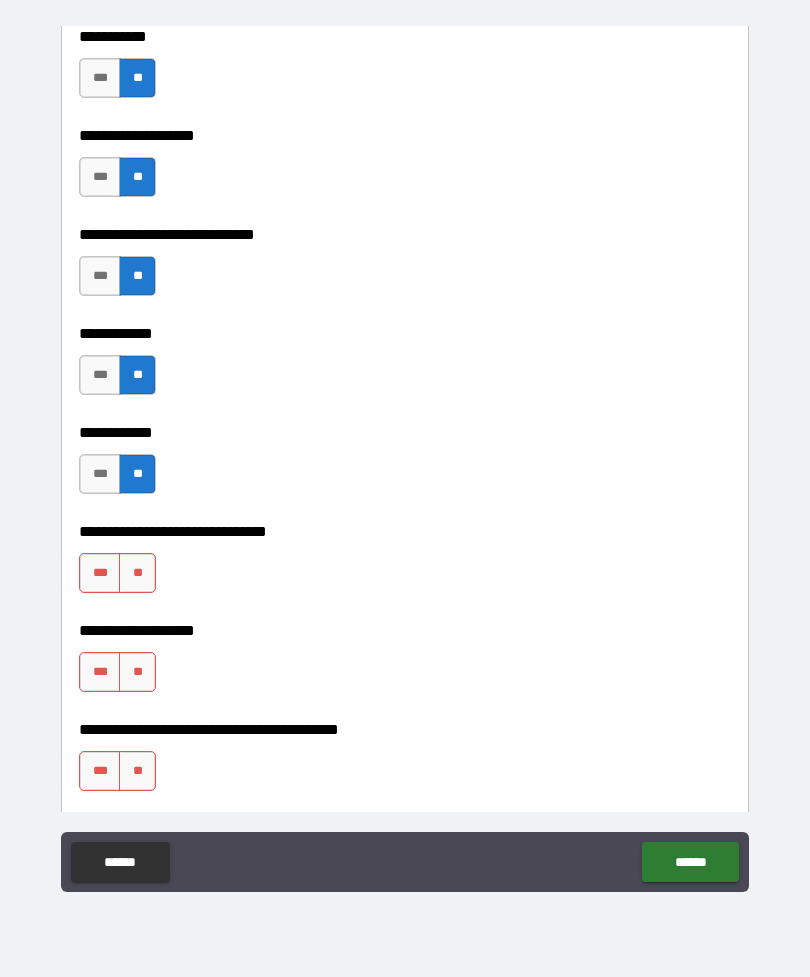 click on "**" at bounding box center [137, 573] 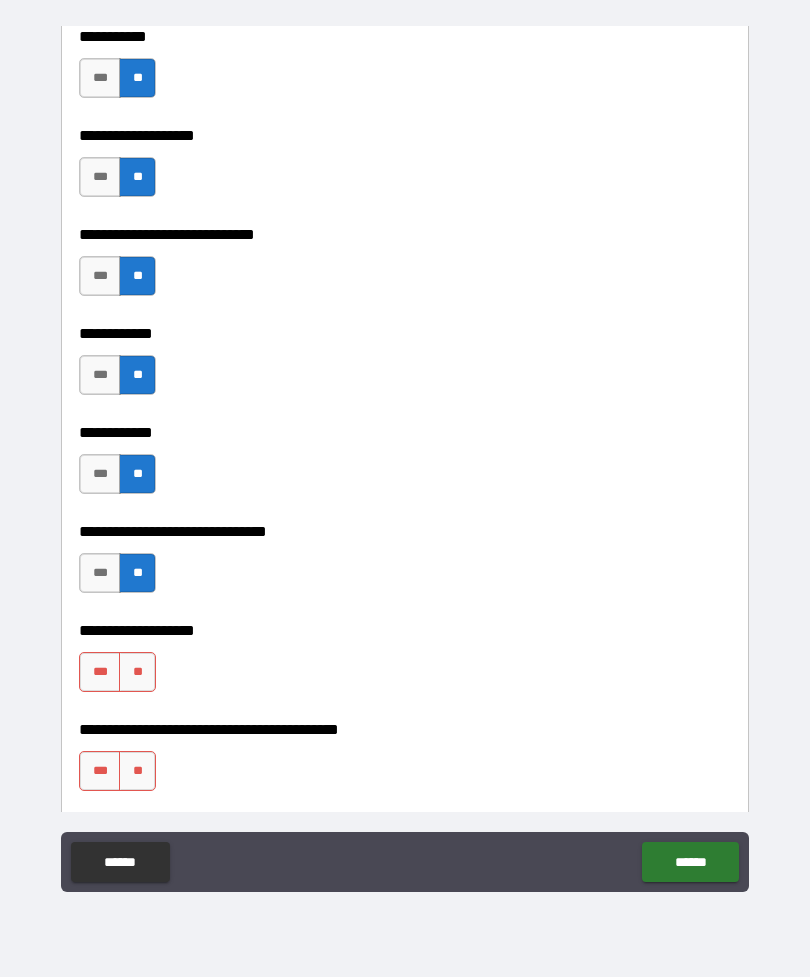 click on "**" at bounding box center (137, 672) 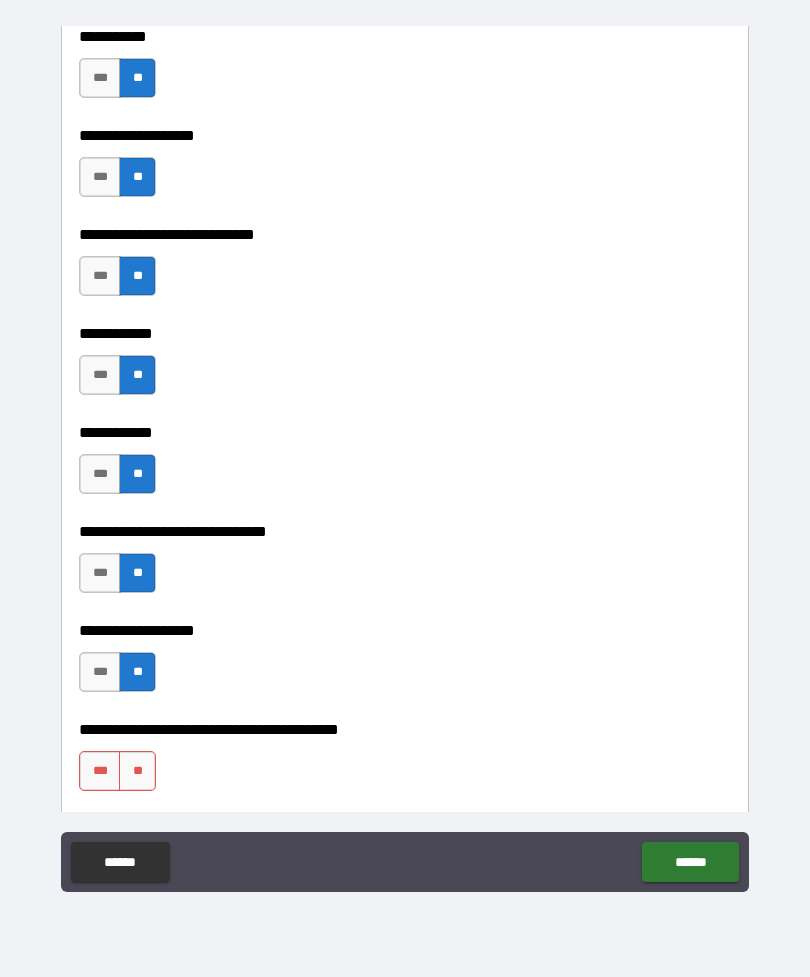 click on "**" at bounding box center (137, 771) 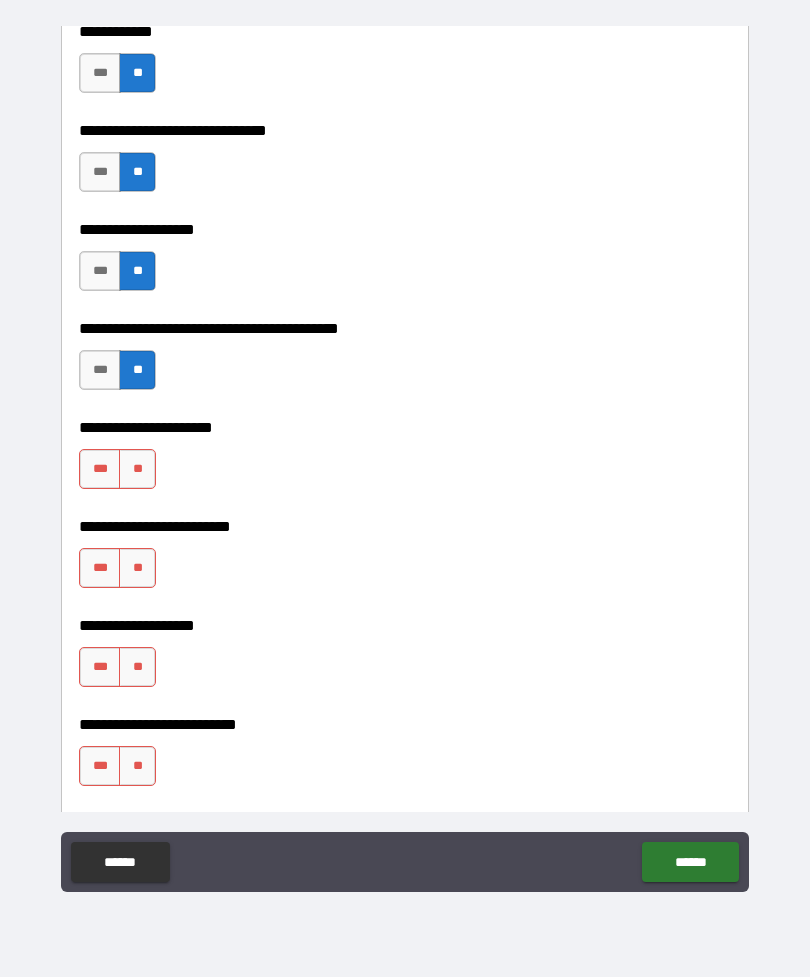 scroll, scrollTop: 9502, scrollLeft: 0, axis: vertical 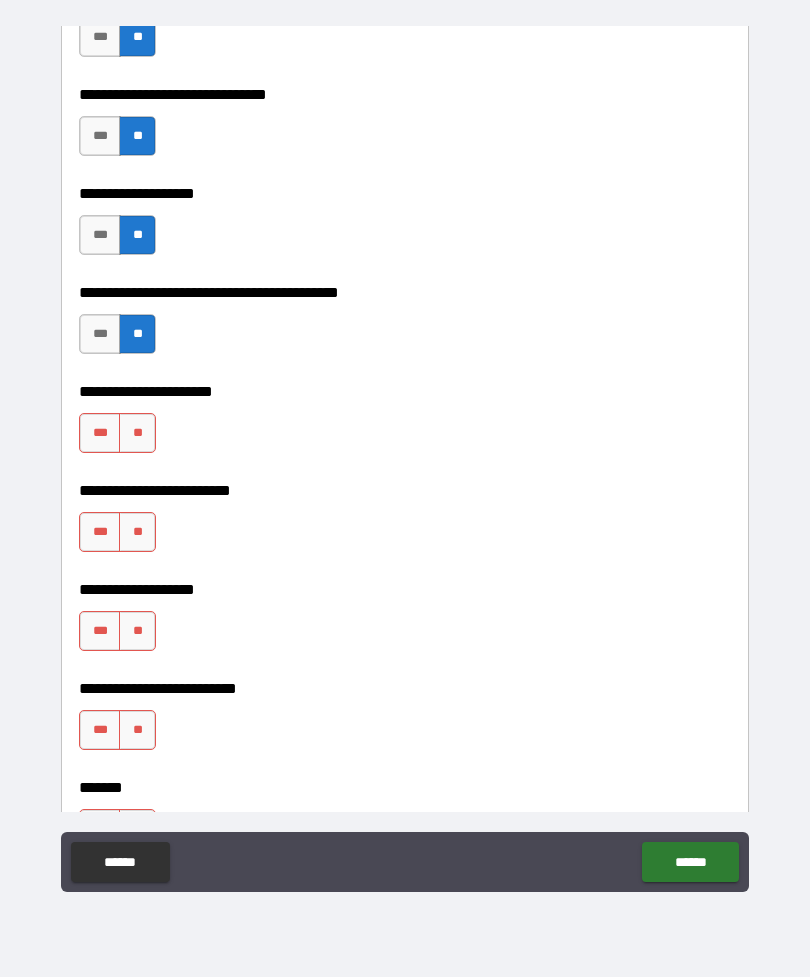click on "**" at bounding box center [137, 433] 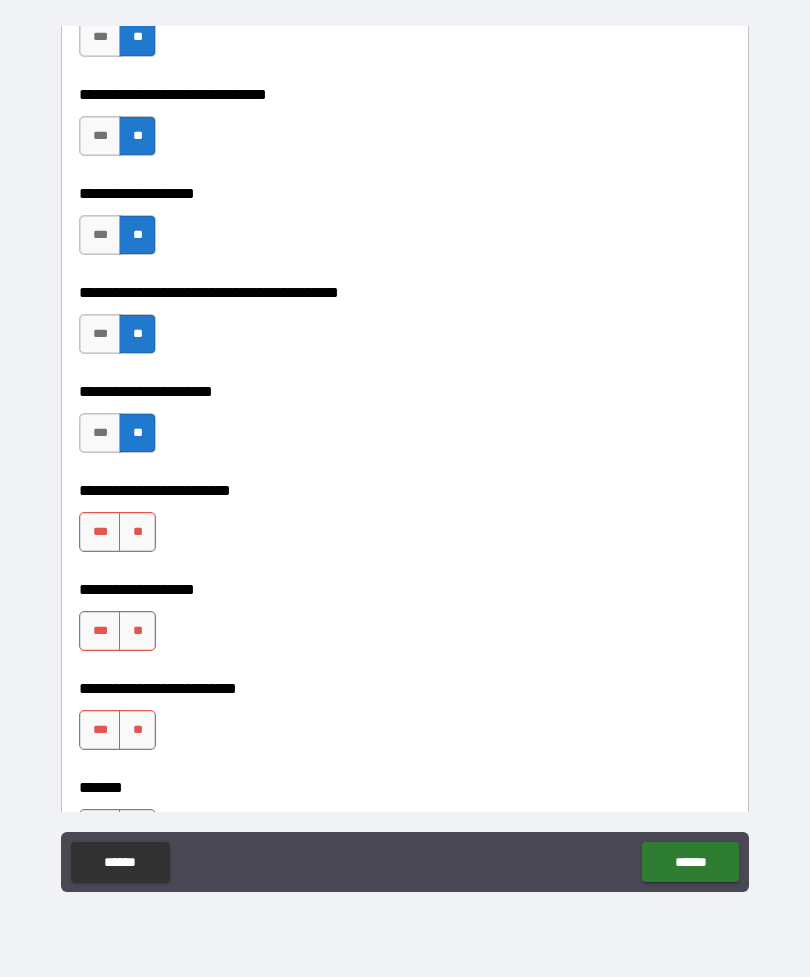 click on "**" at bounding box center [137, 532] 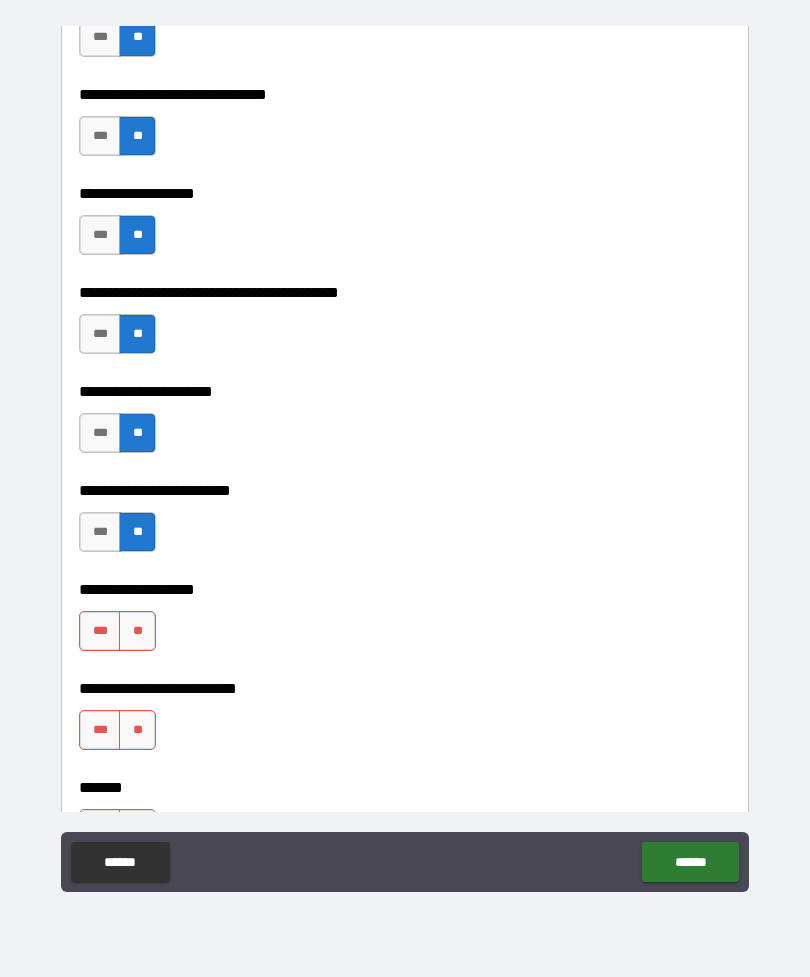click on "**" at bounding box center (137, 631) 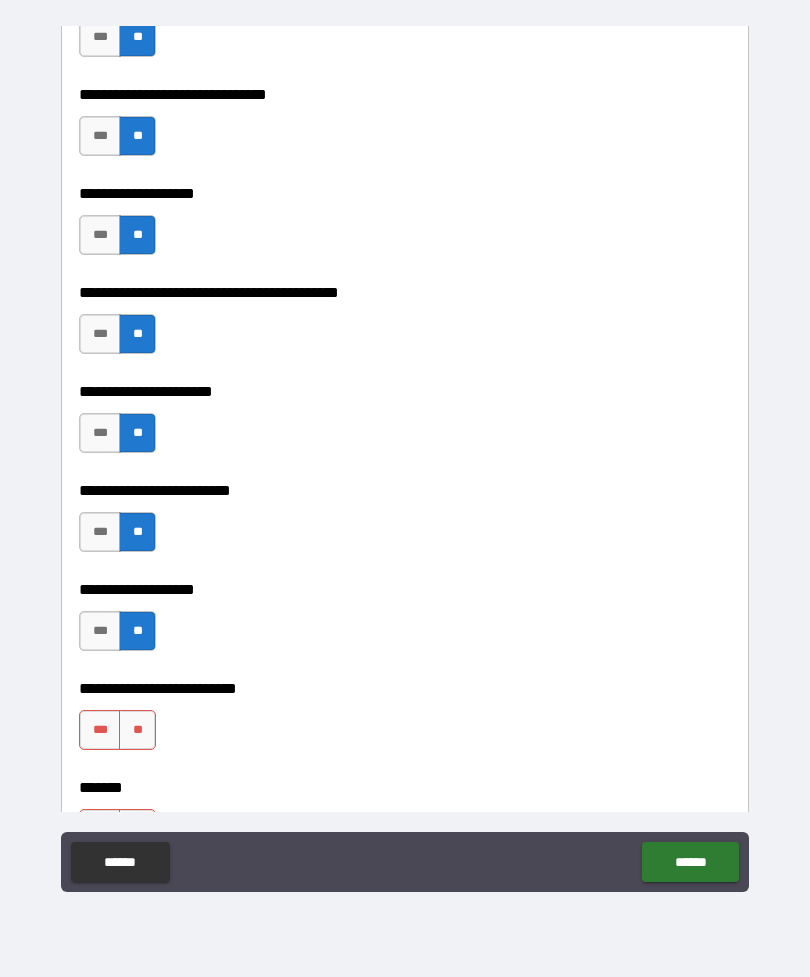 click on "**" at bounding box center (137, 730) 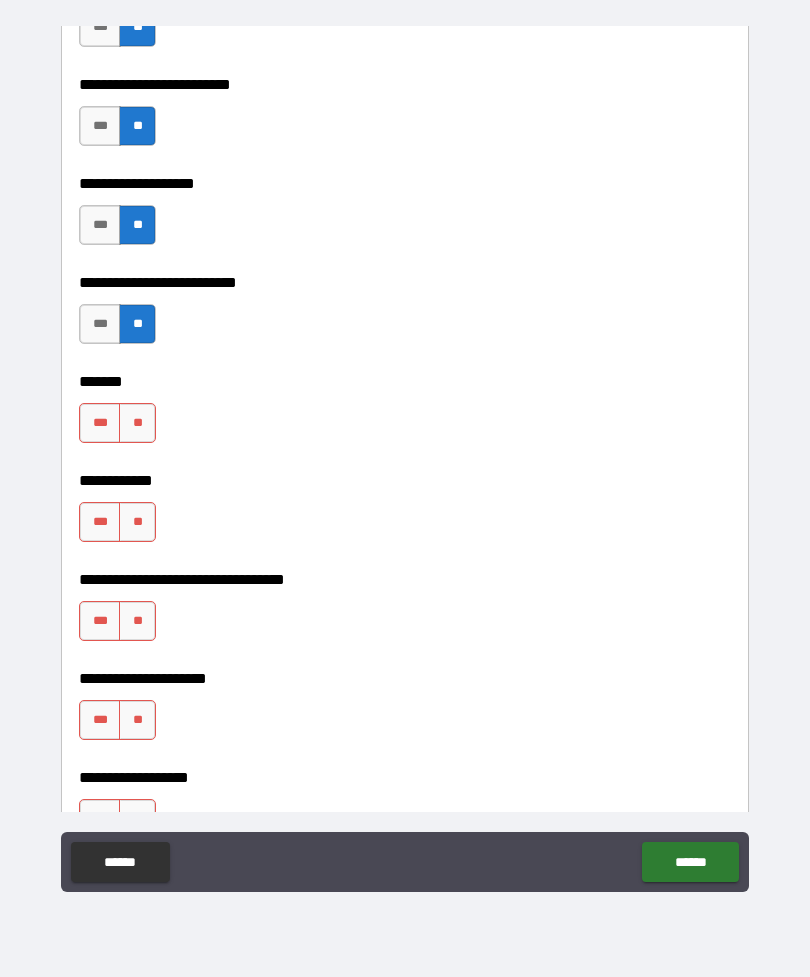 scroll, scrollTop: 9957, scrollLeft: 0, axis: vertical 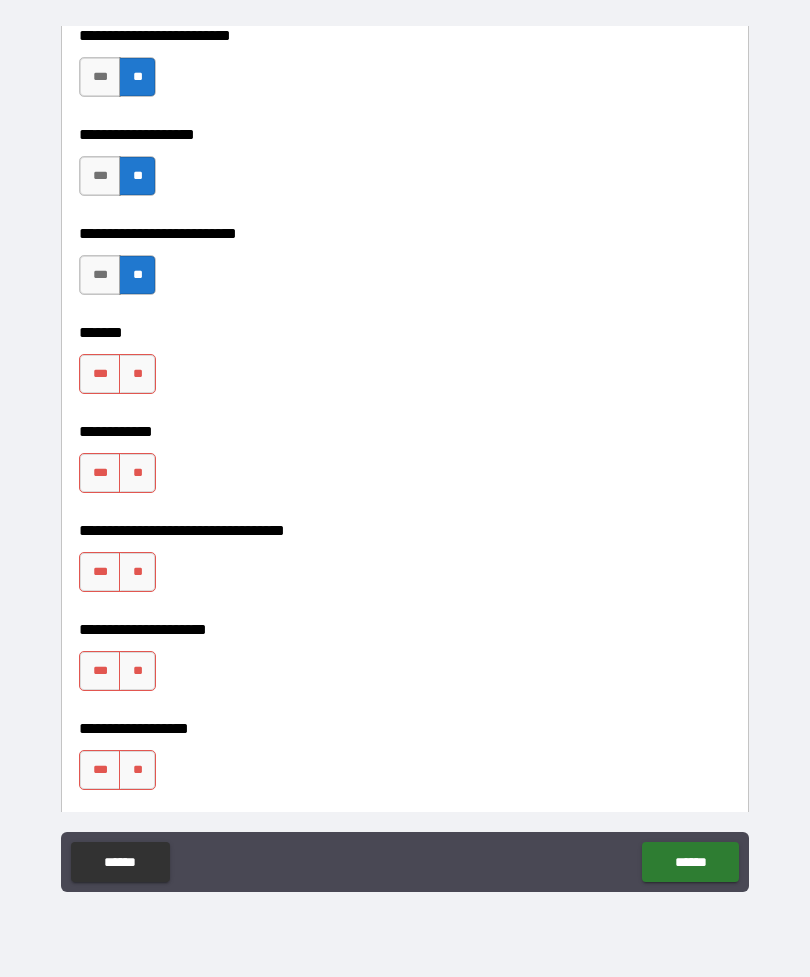 click on "**" at bounding box center (137, 374) 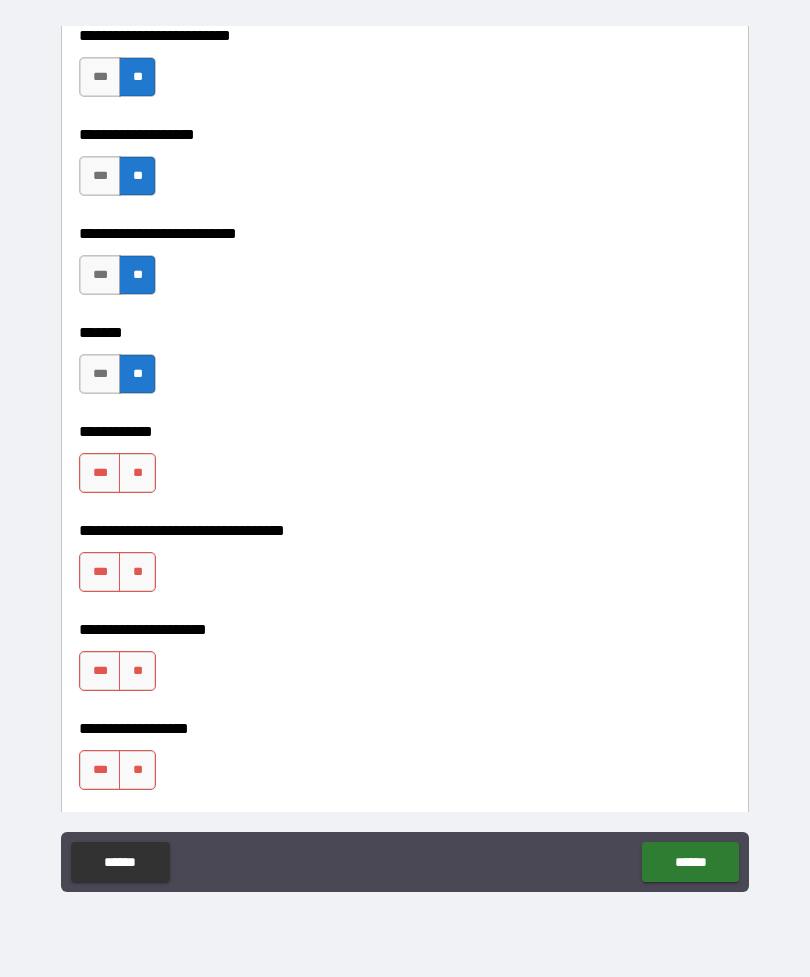 click on "**" at bounding box center [137, 473] 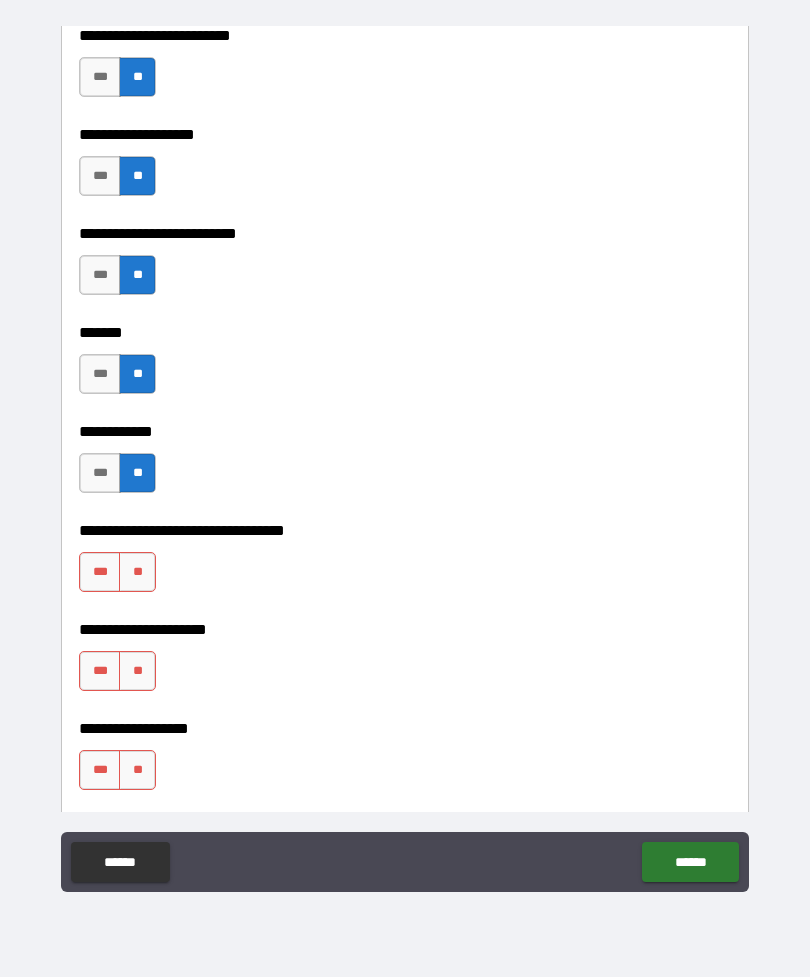 click on "**" at bounding box center [137, 572] 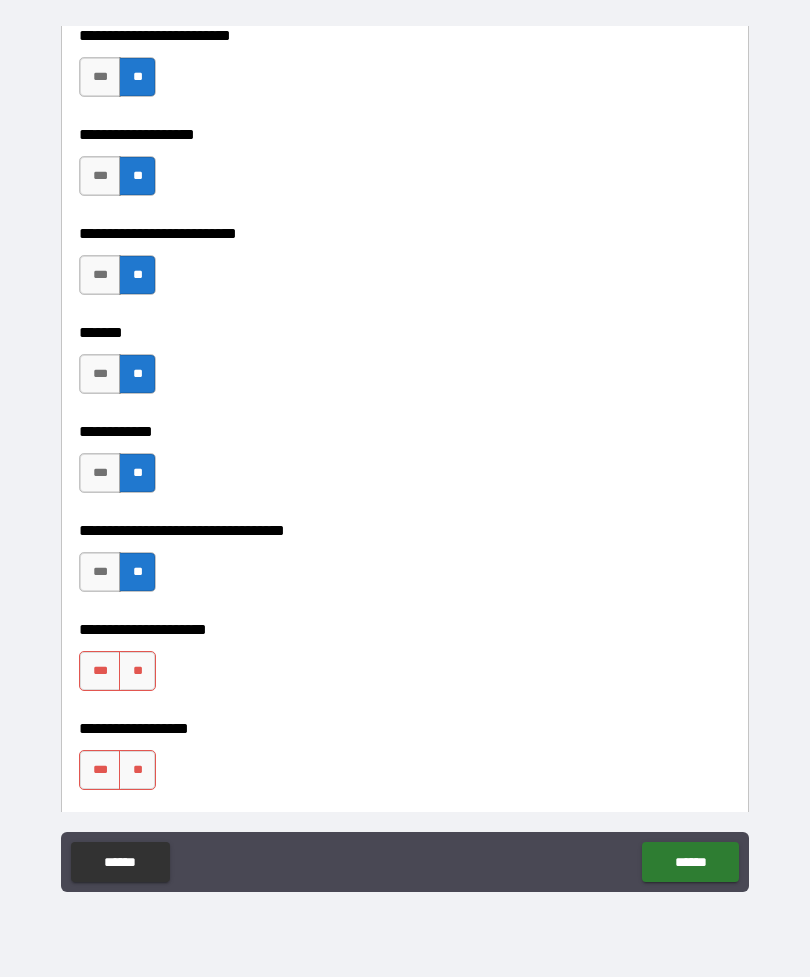 click on "**" at bounding box center [137, 671] 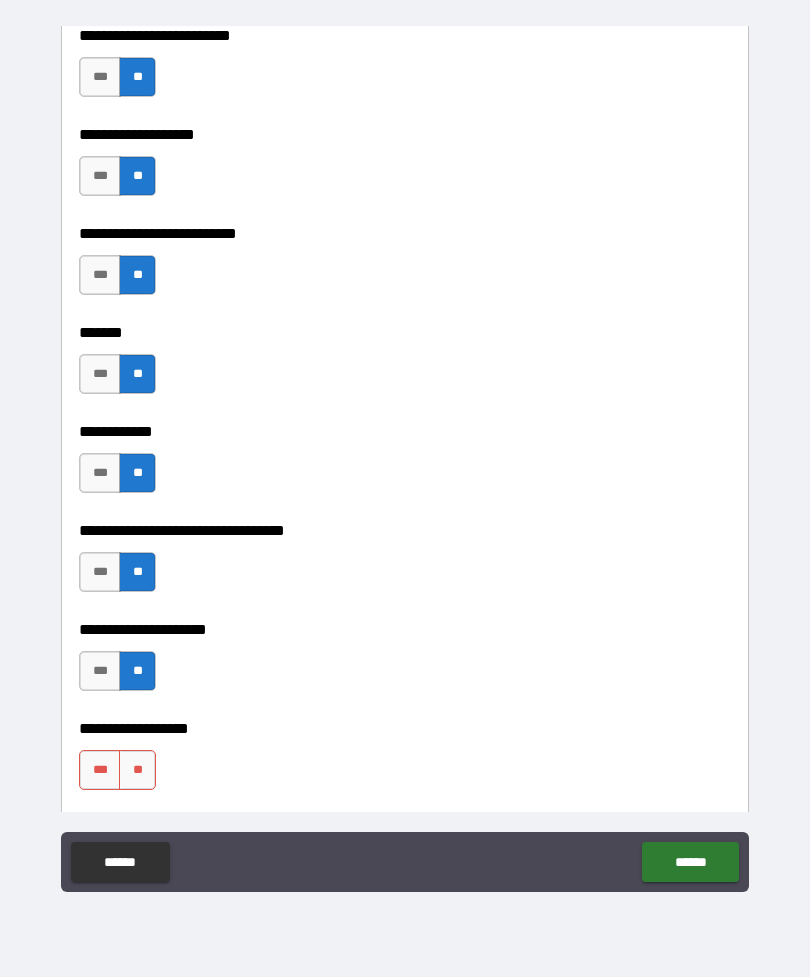 click on "**" at bounding box center (137, 770) 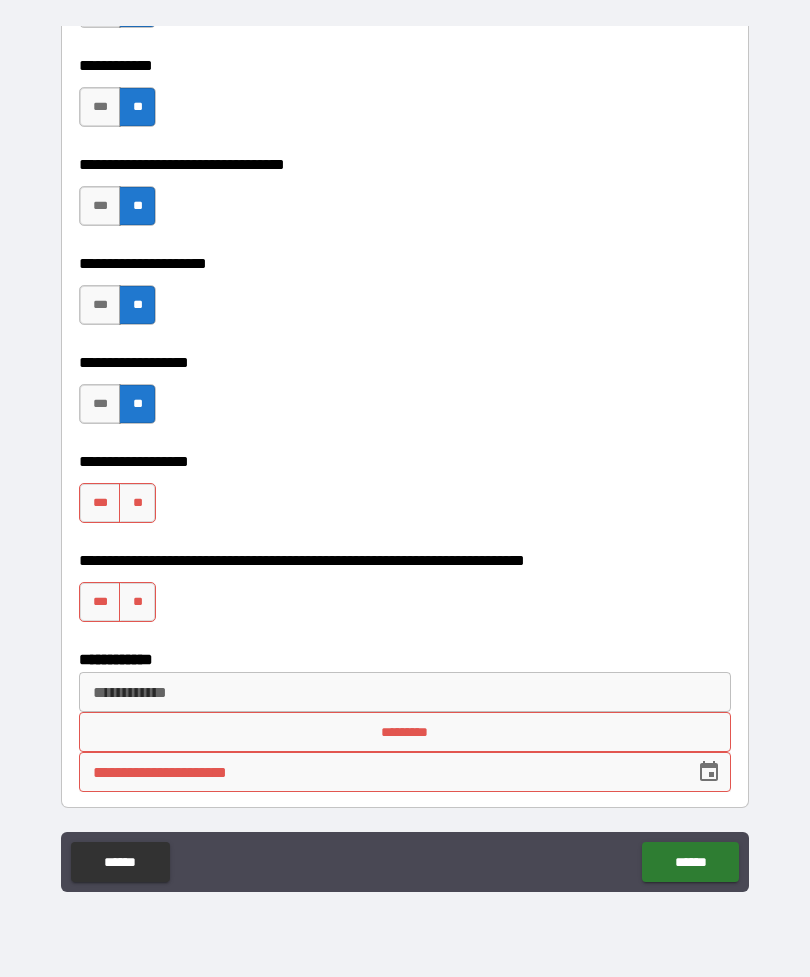 scroll, scrollTop: 10322, scrollLeft: 0, axis: vertical 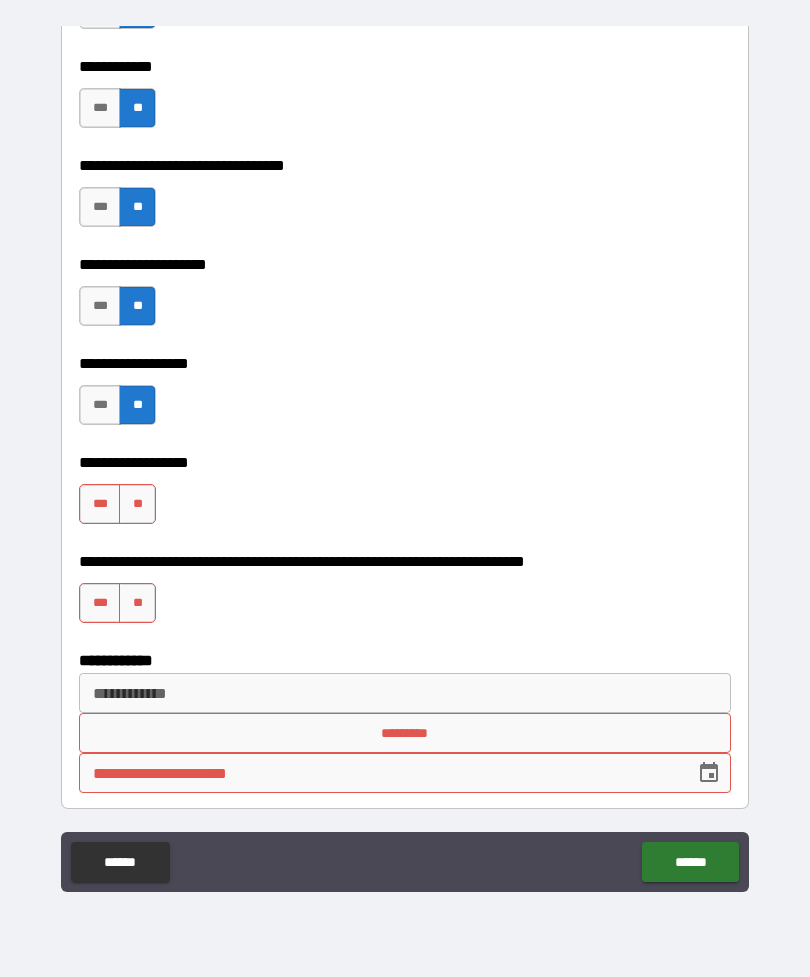 click on "**" at bounding box center [137, 603] 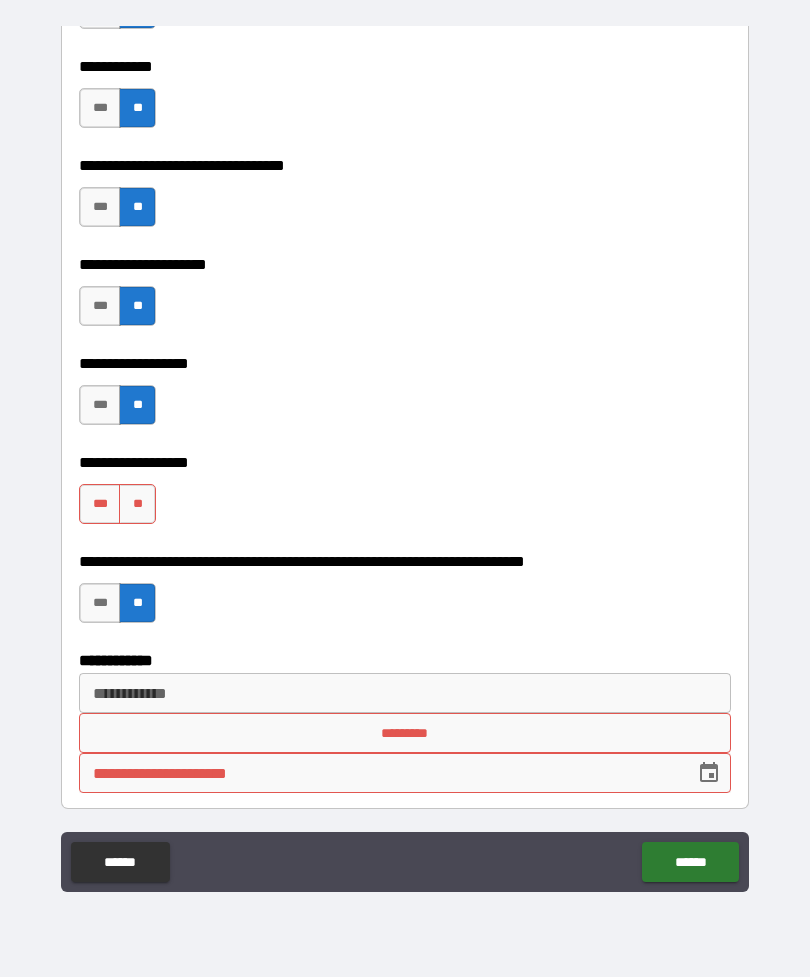 click on "**" at bounding box center [137, 504] 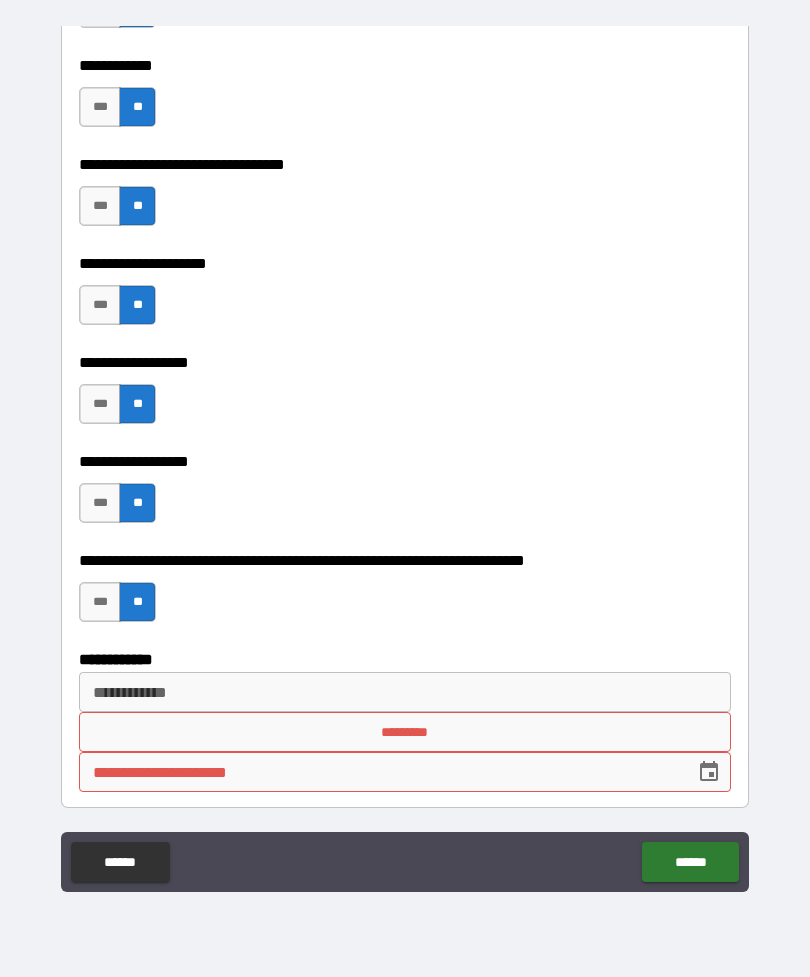 scroll, scrollTop: 10322, scrollLeft: 0, axis: vertical 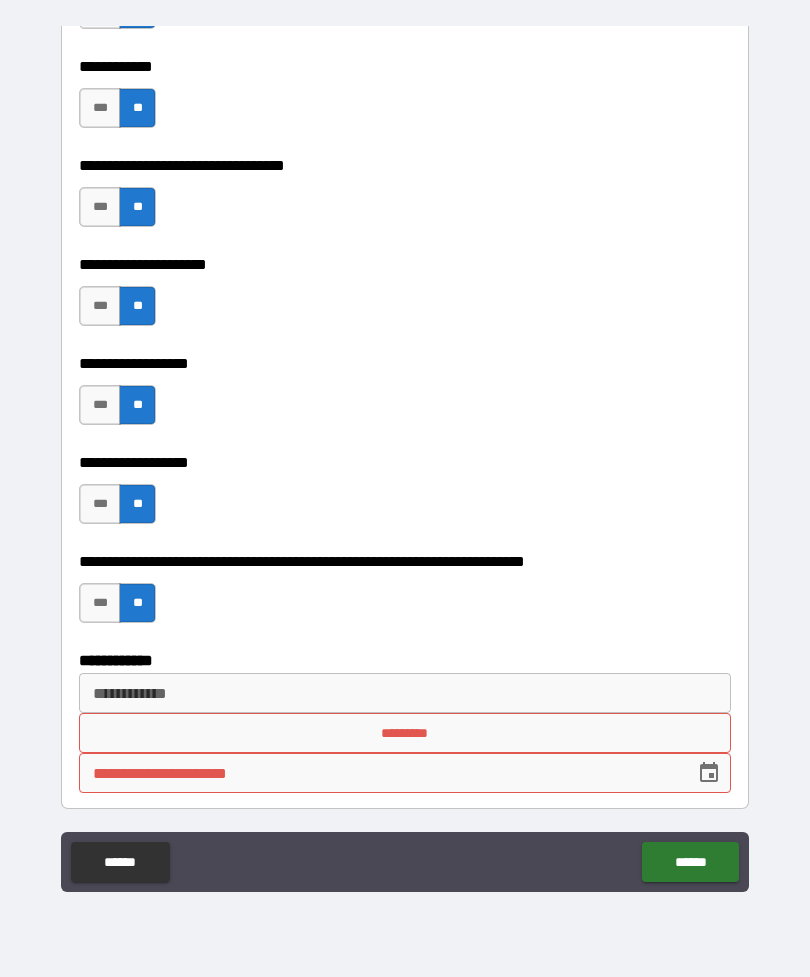click on "**********" at bounding box center (405, 693) 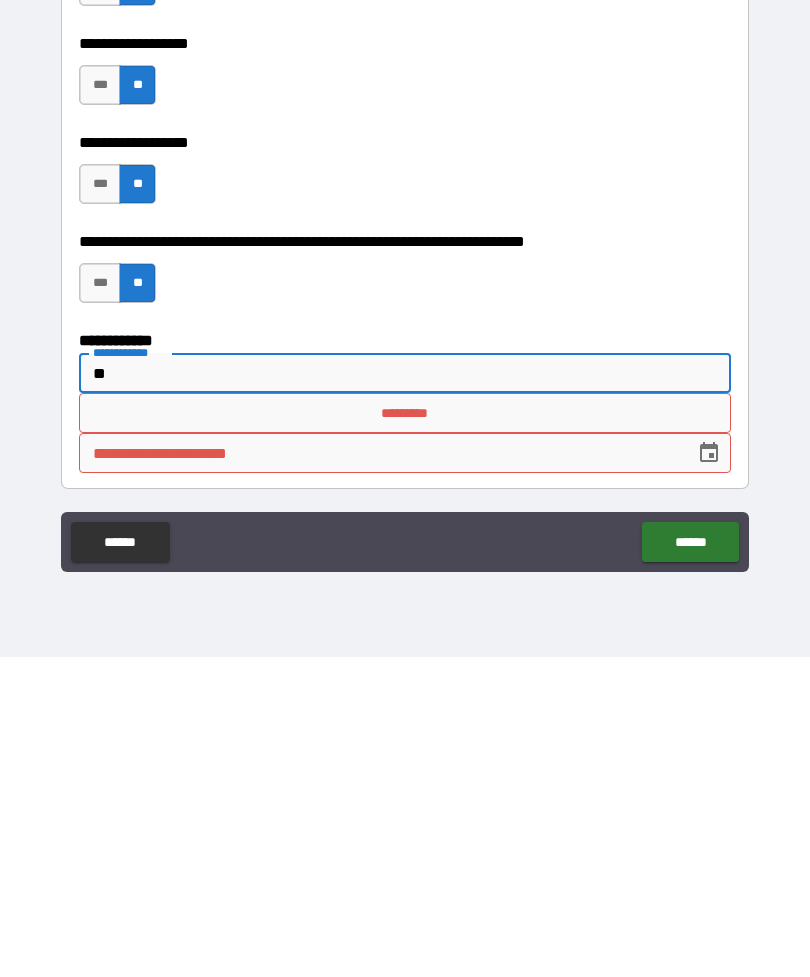 type on "**" 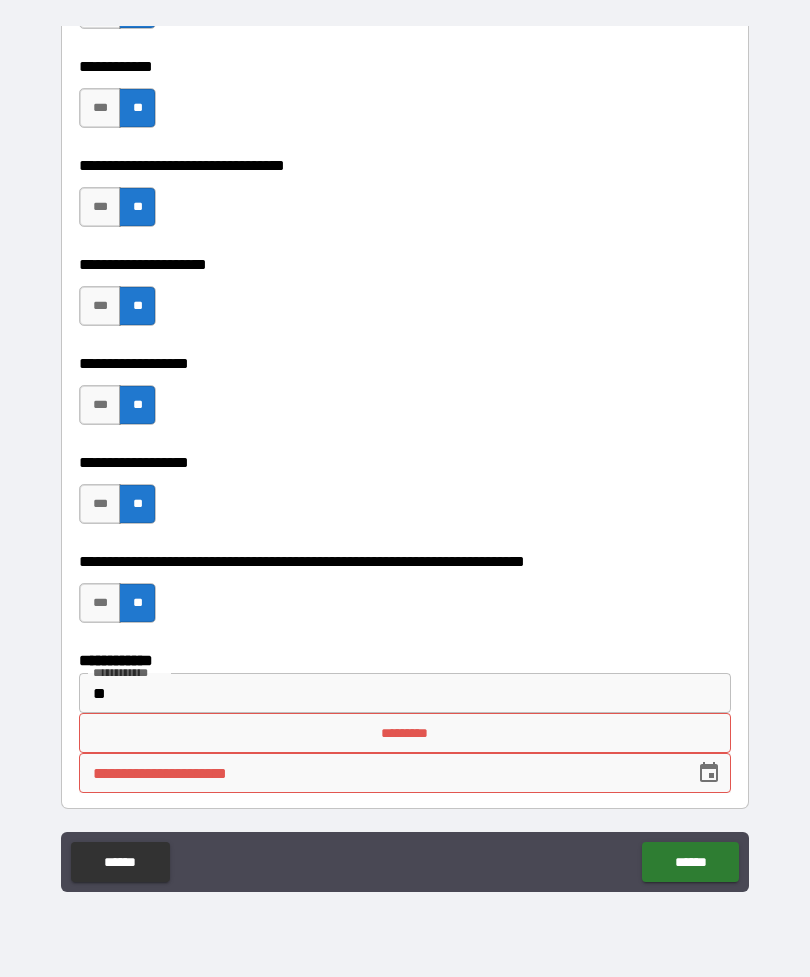 scroll, scrollTop: 10322, scrollLeft: 0, axis: vertical 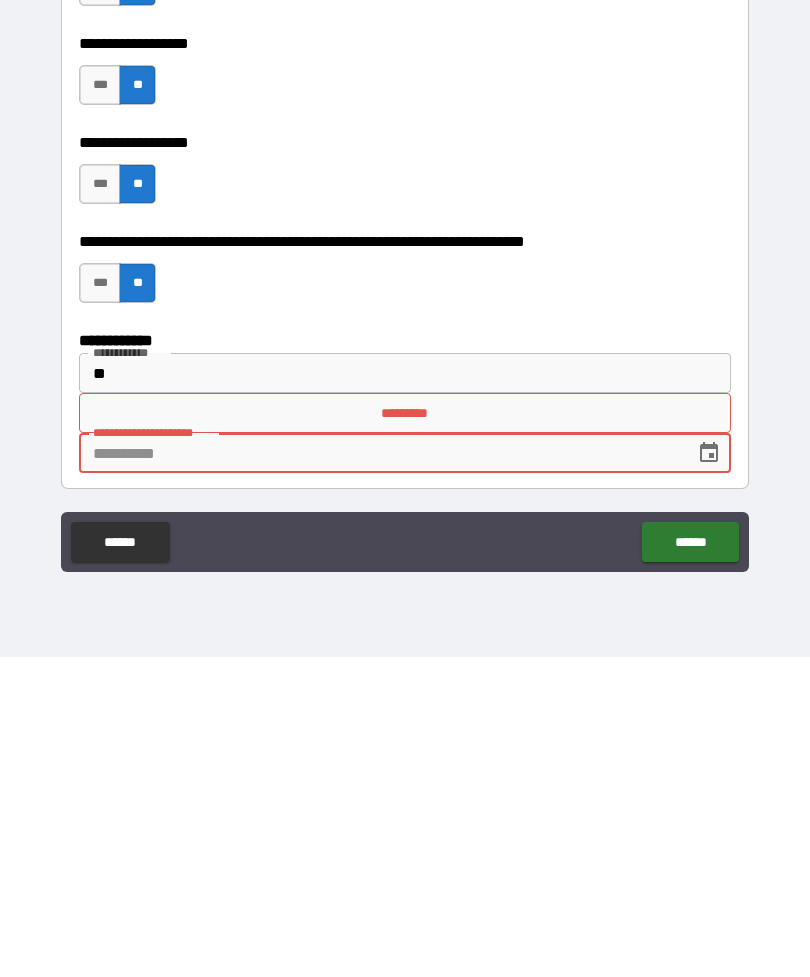click on "*********" at bounding box center (405, 733) 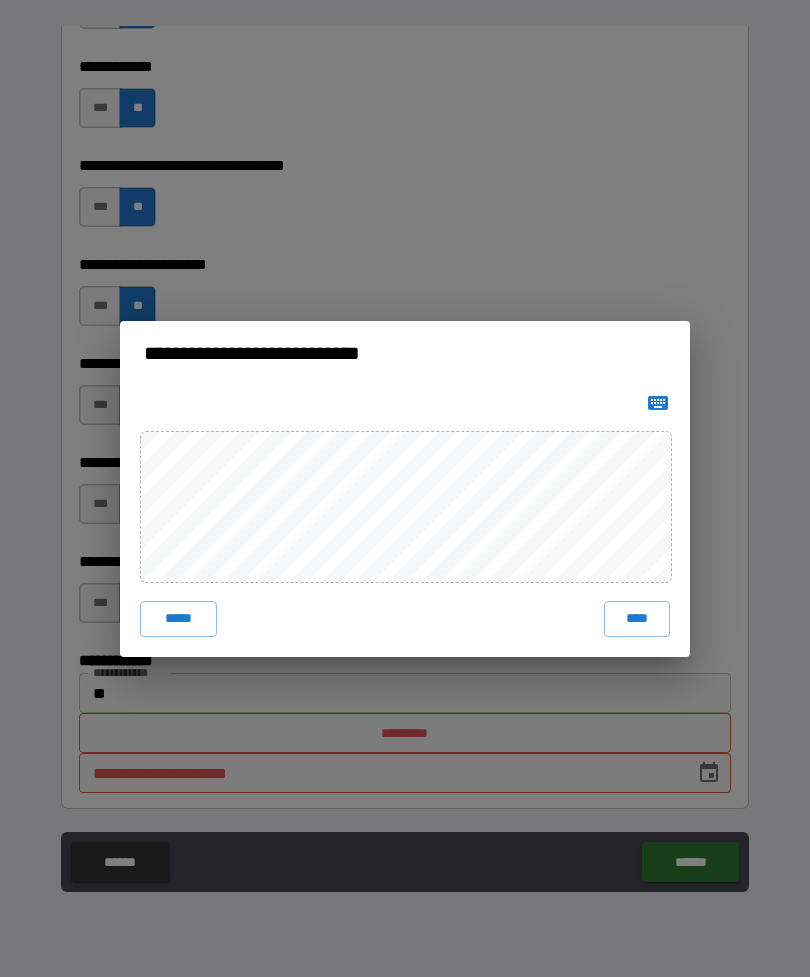 click on "****" at bounding box center [637, 619] 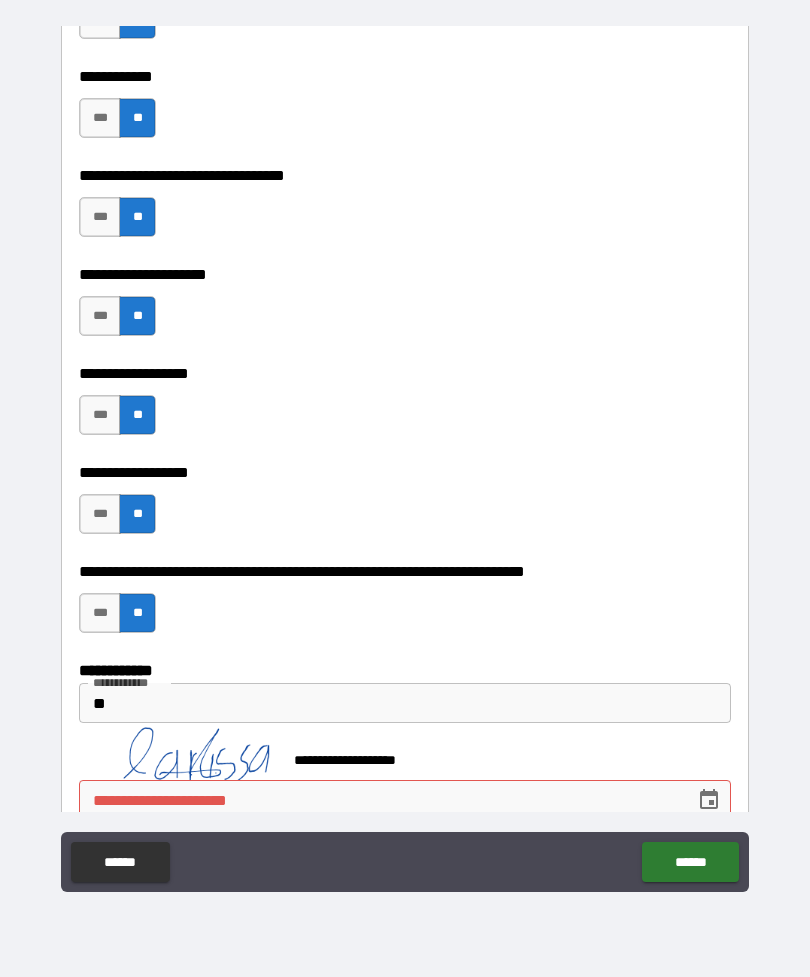 click on "**********" at bounding box center [380, 800] 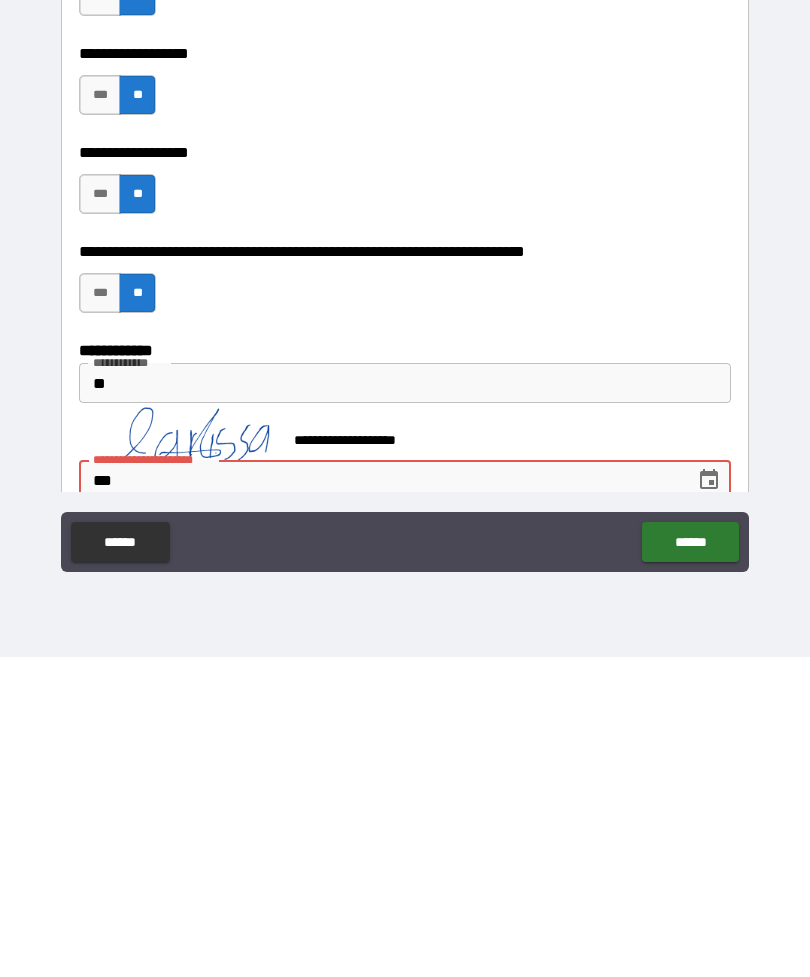 type on "*" 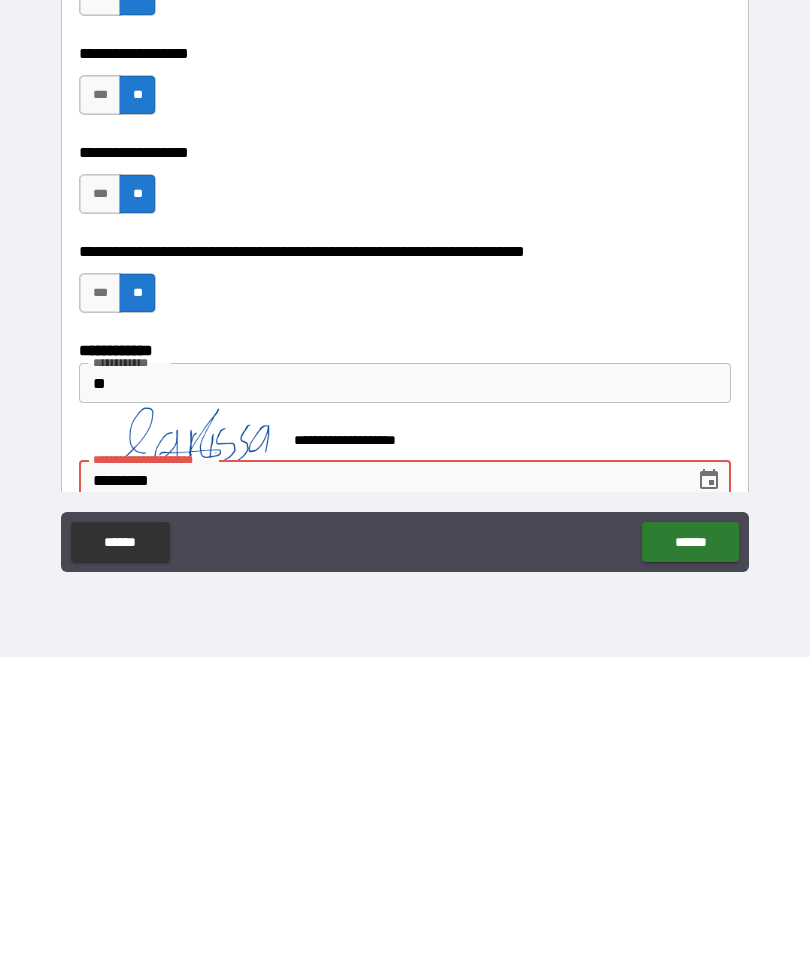 type on "**********" 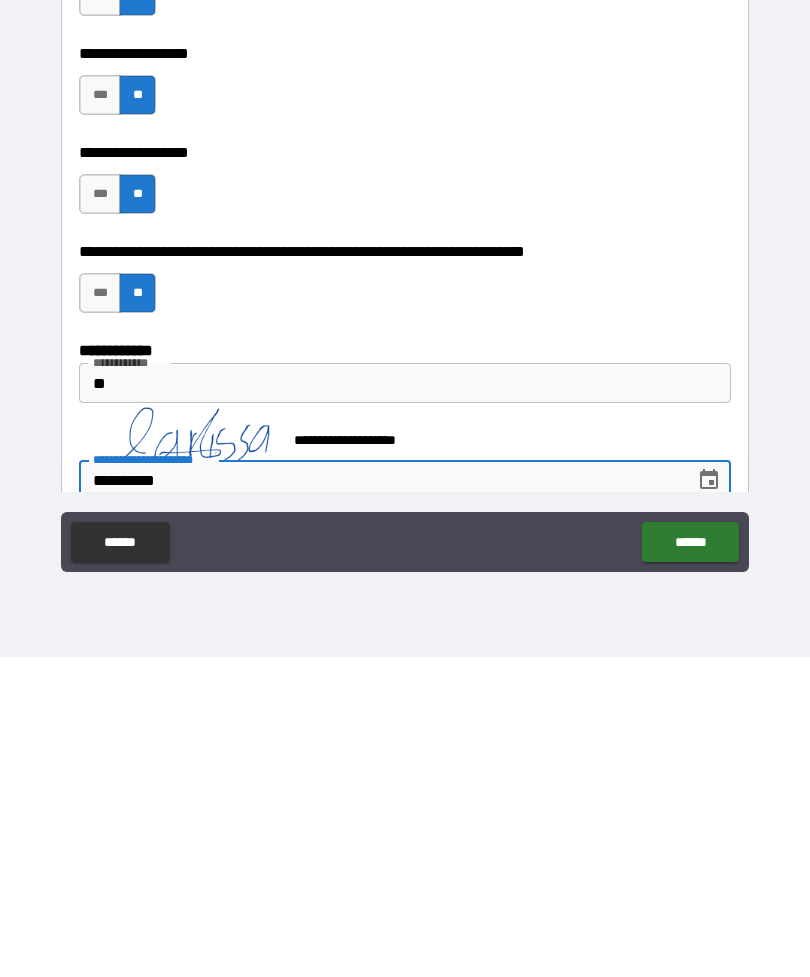 click on "******" at bounding box center [690, 862] 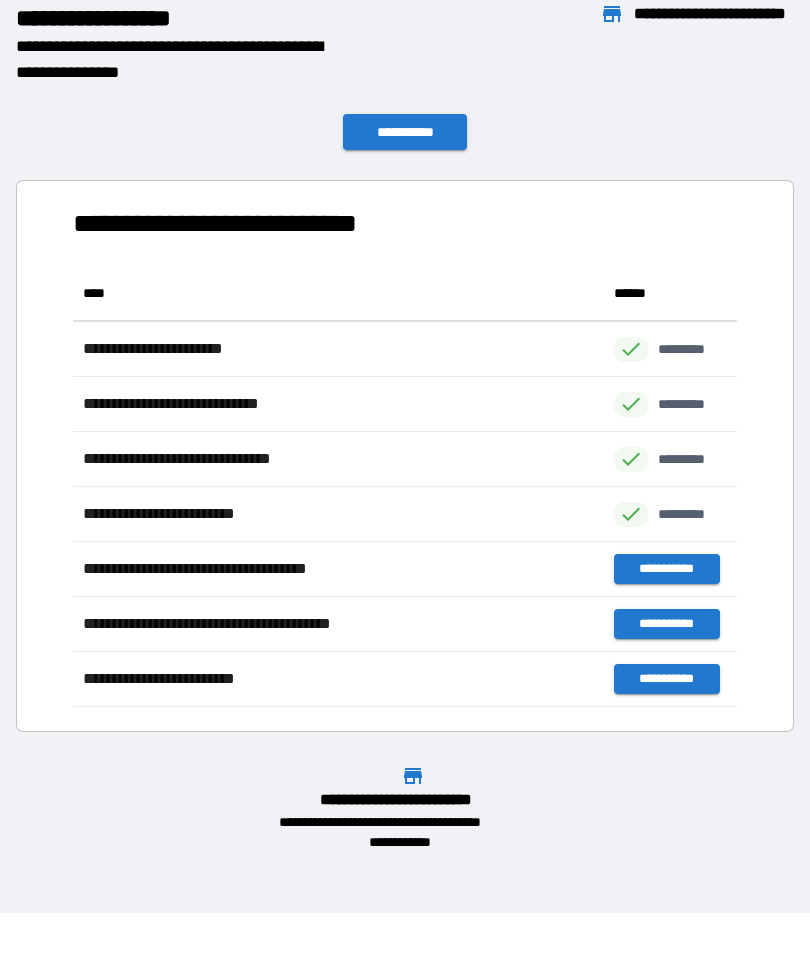 scroll, scrollTop: 441, scrollLeft: 664, axis: both 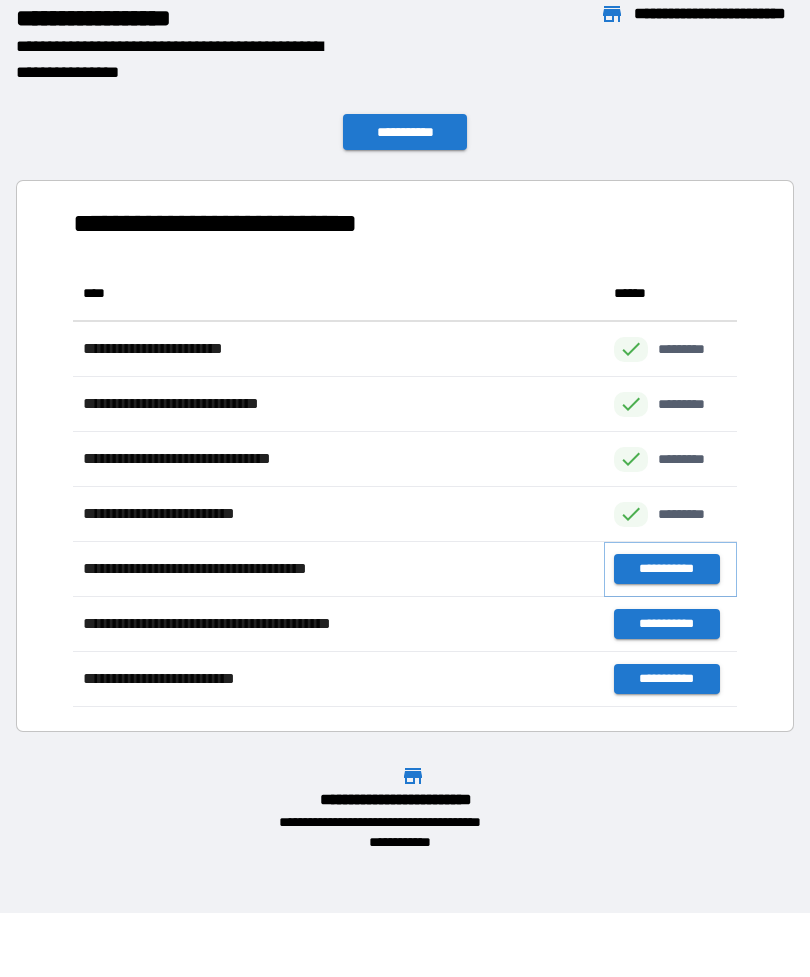 click on "**********" at bounding box center [666, 569] 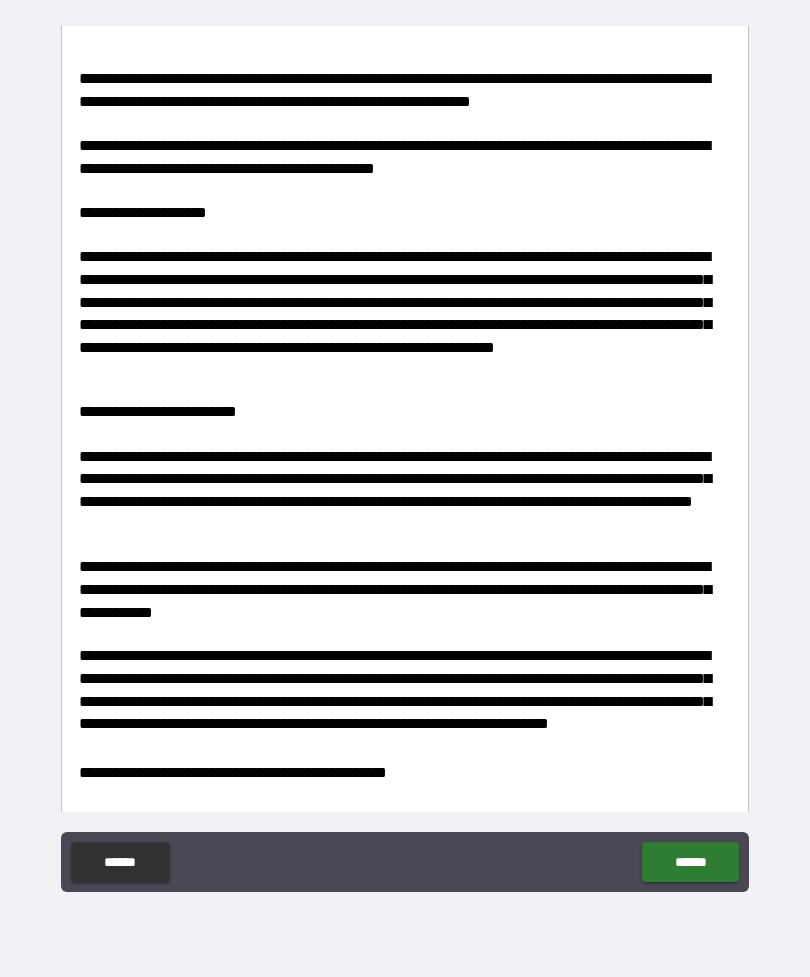 scroll, scrollTop: 1858, scrollLeft: 0, axis: vertical 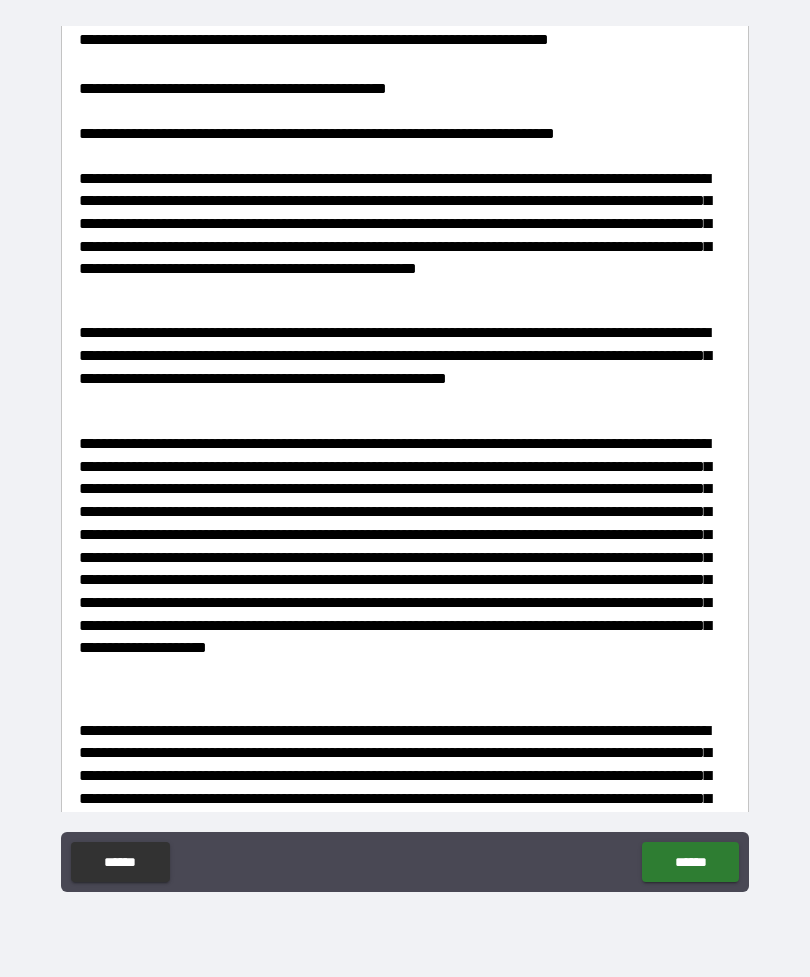 click on "******" at bounding box center [690, 862] 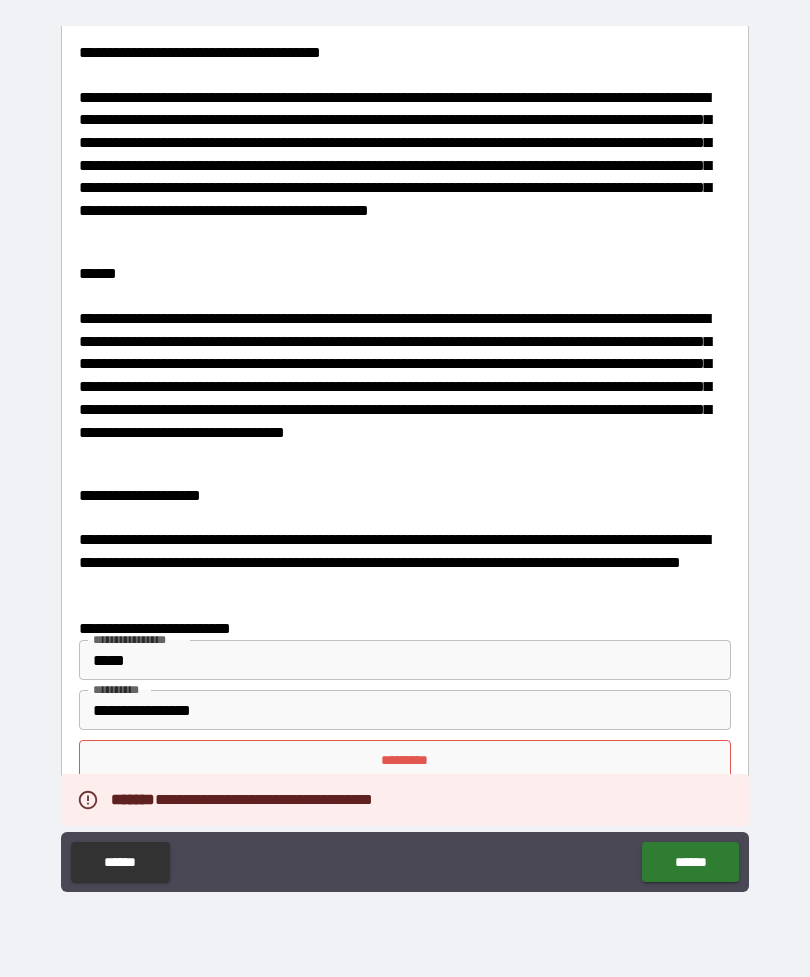 scroll, scrollTop: 3898, scrollLeft: 0, axis: vertical 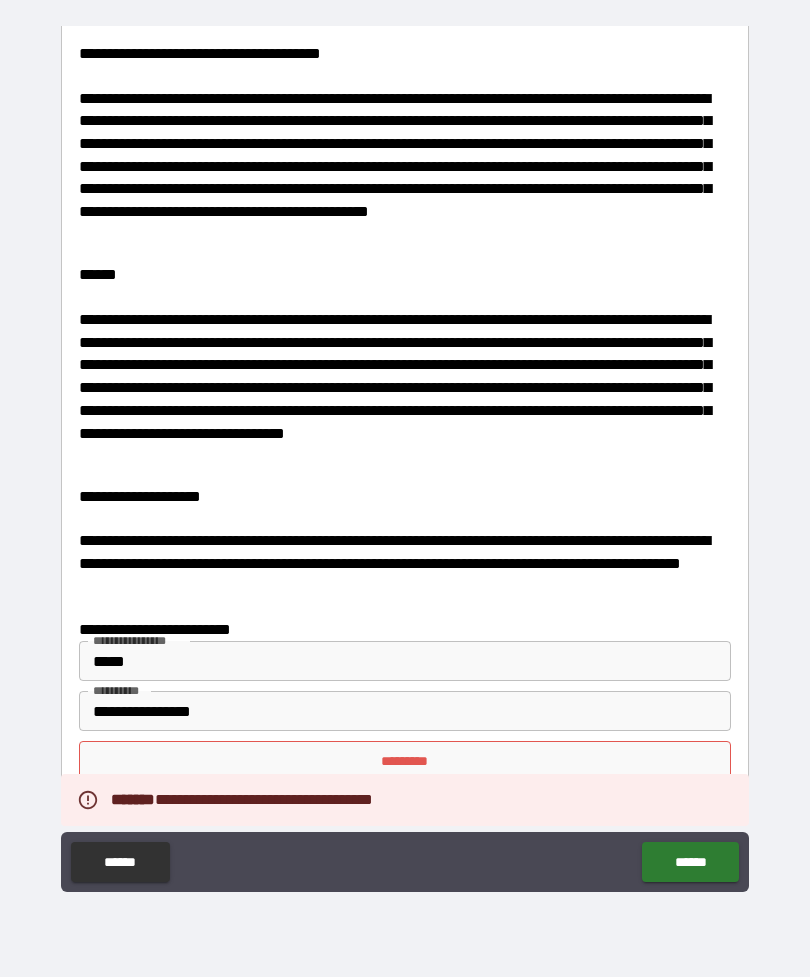 click on "*********" at bounding box center [405, 761] 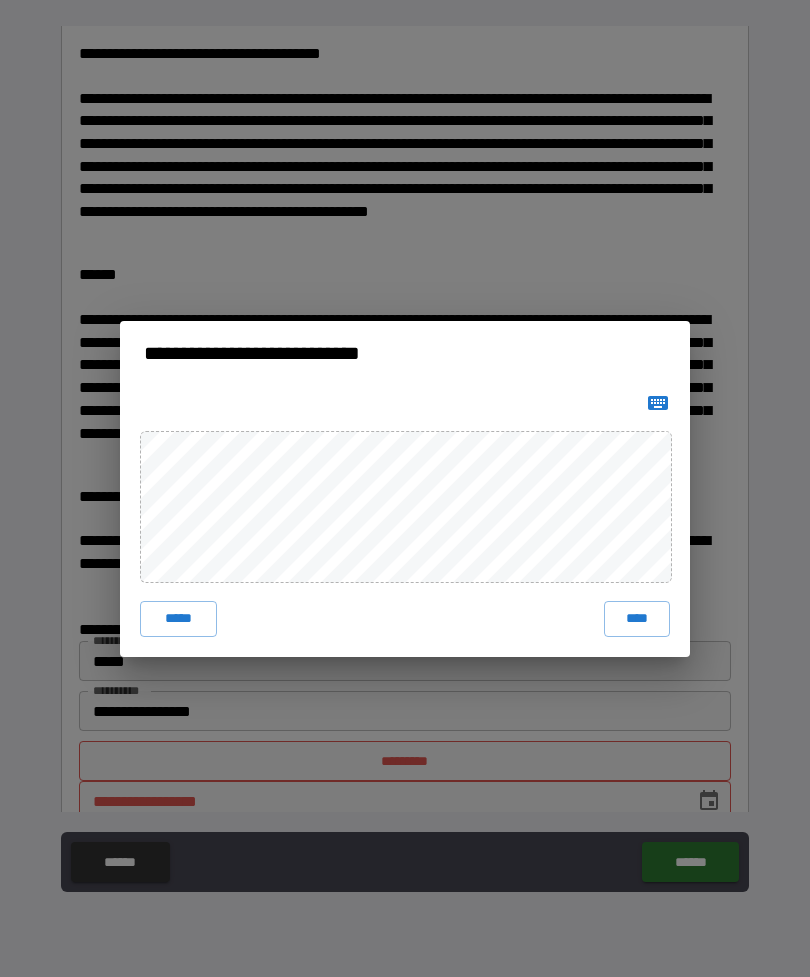 click on "****" at bounding box center [637, 619] 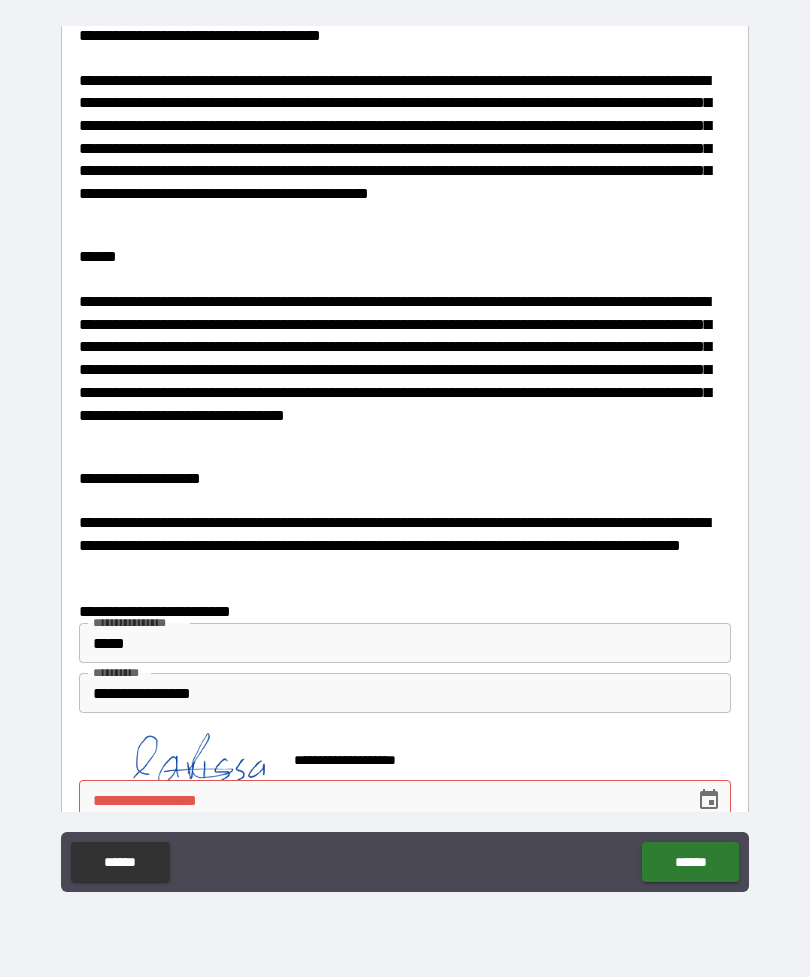 scroll, scrollTop: 3915, scrollLeft: 0, axis: vertical 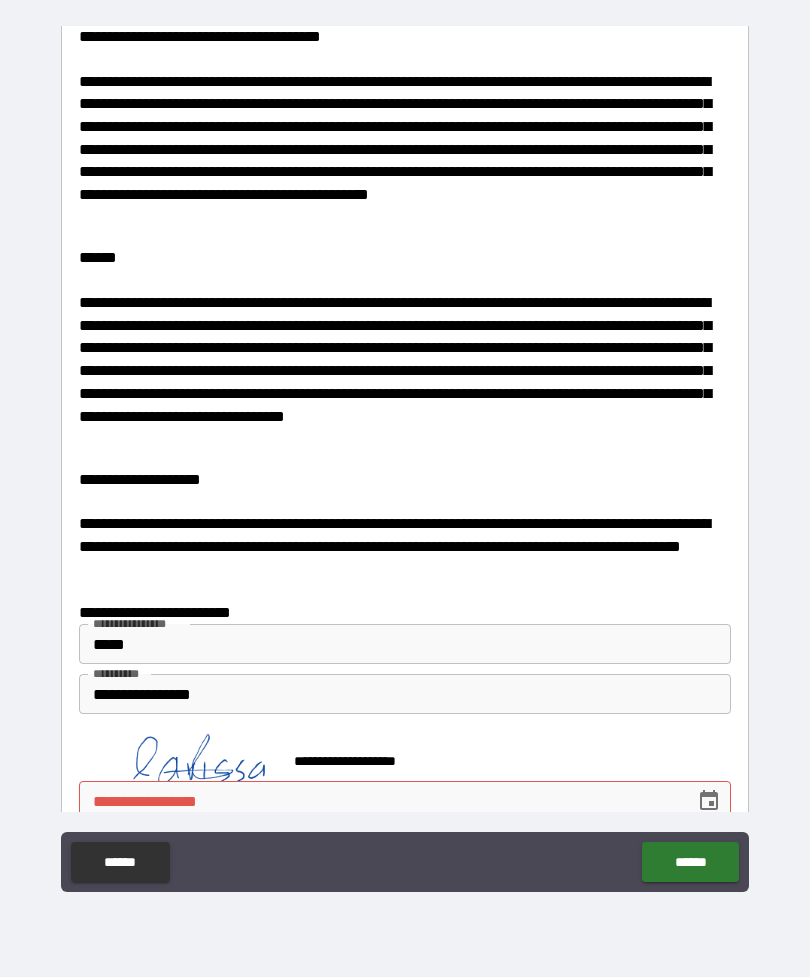 click on "**********" at bounding box center [380, 801] 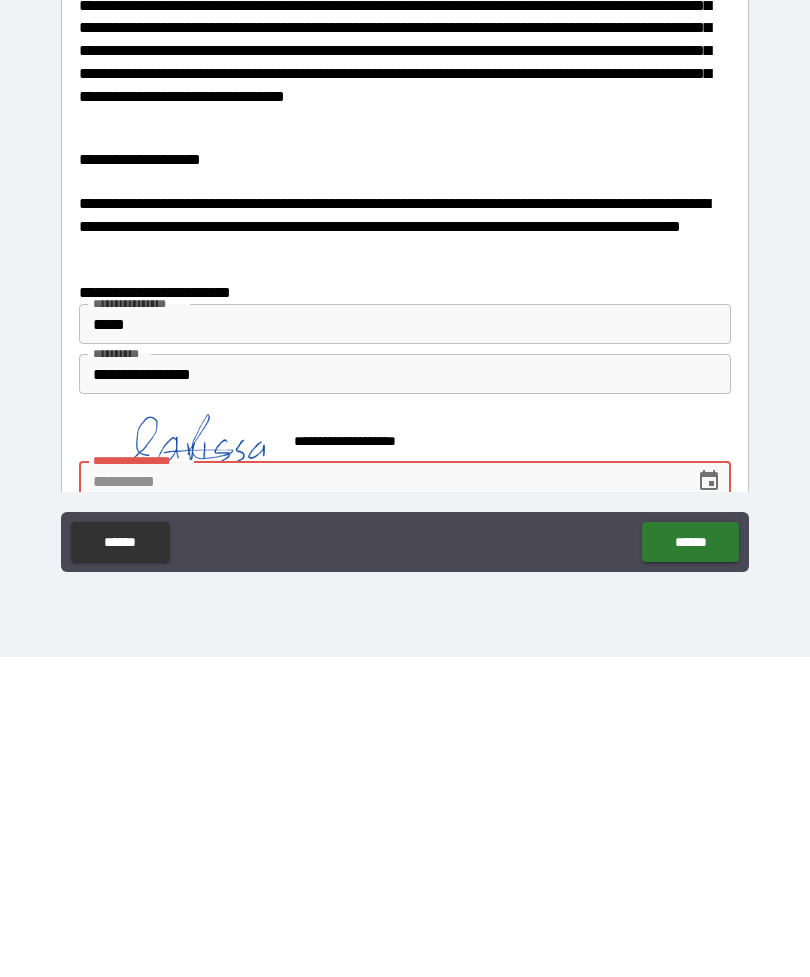 type on "*" 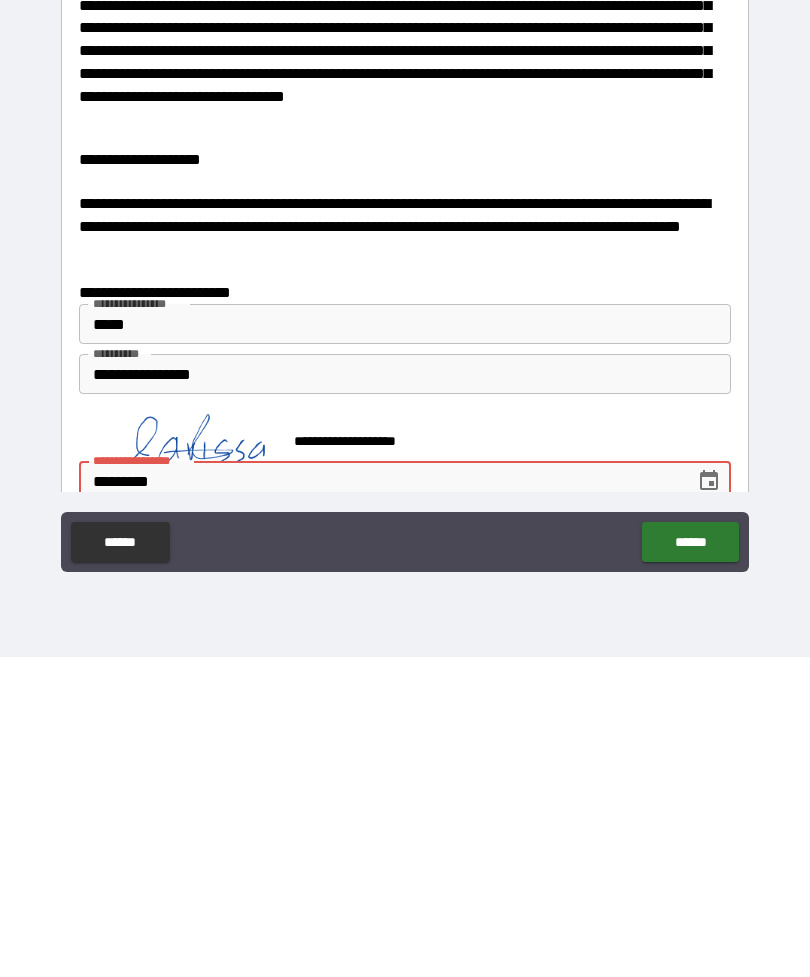 type on "**********" 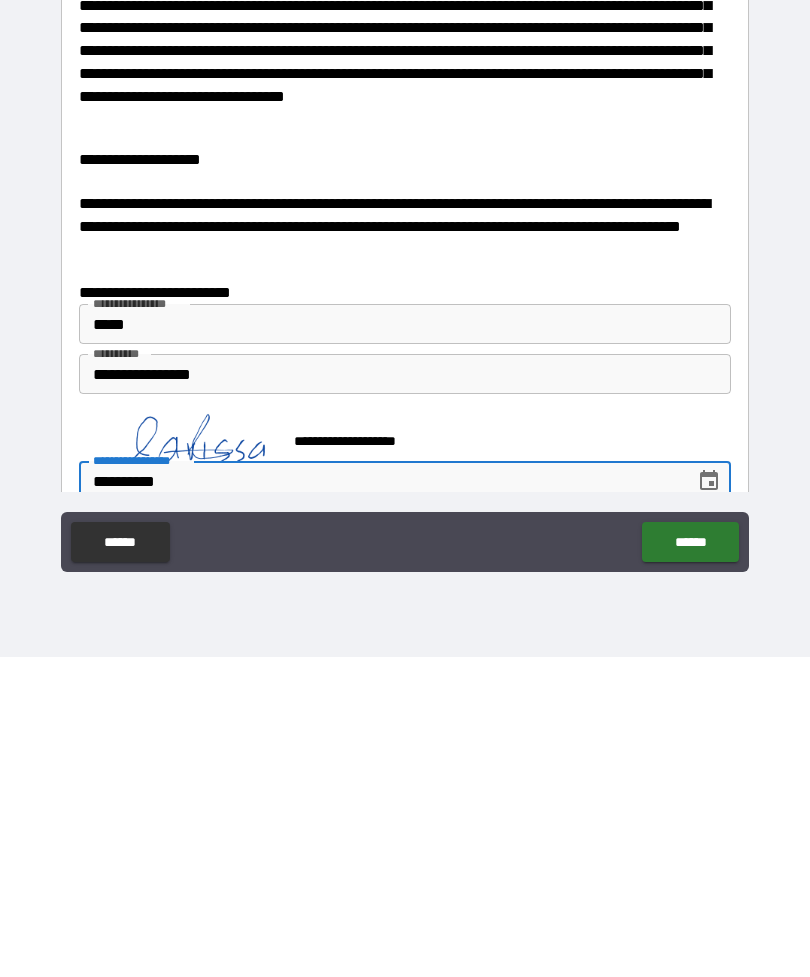 click on "******" at bounding box center (690, 862) 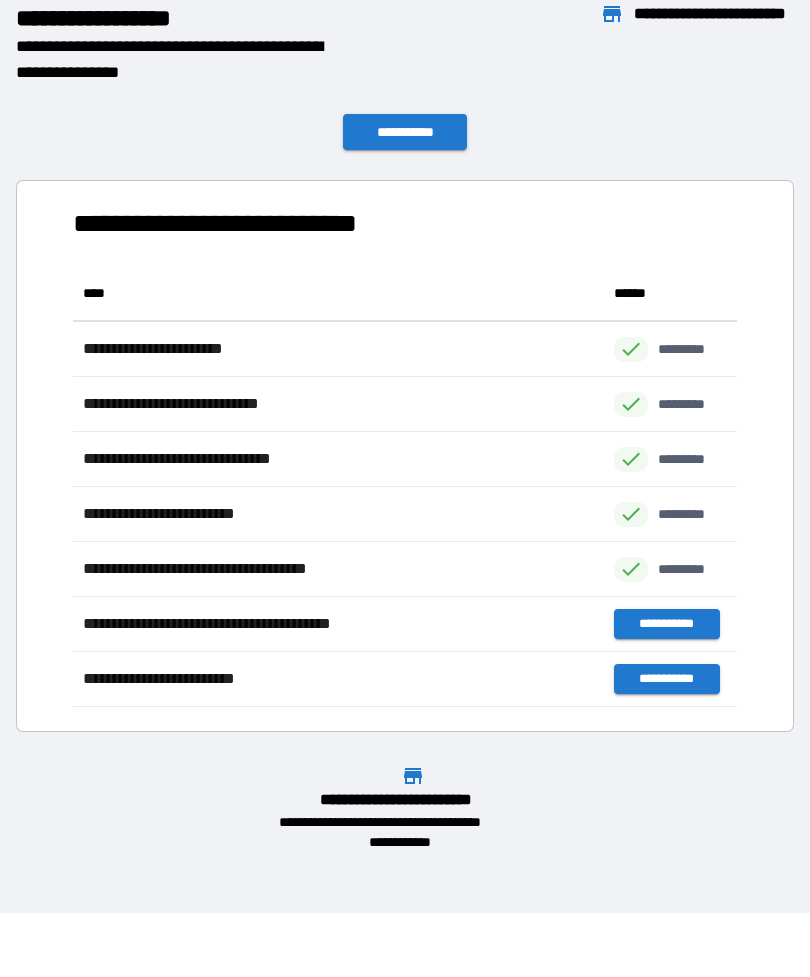 scroll, scrollTop: 441, scrollLeft: 664, axis: both 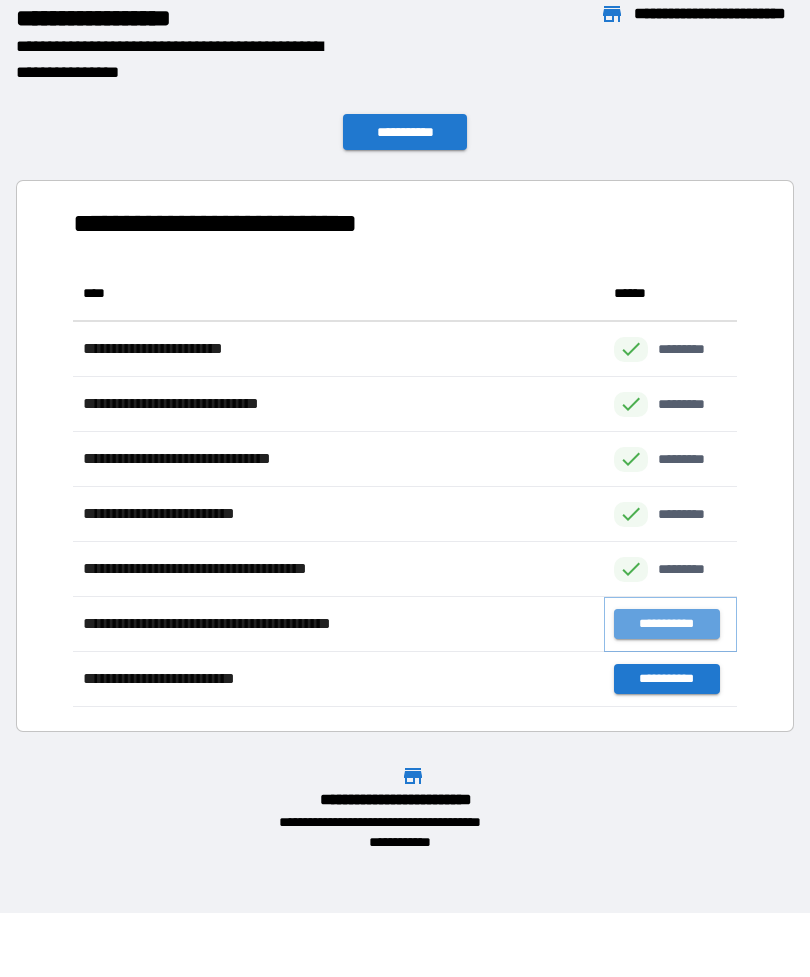 click on "**********" at bounding box center [666, 624] 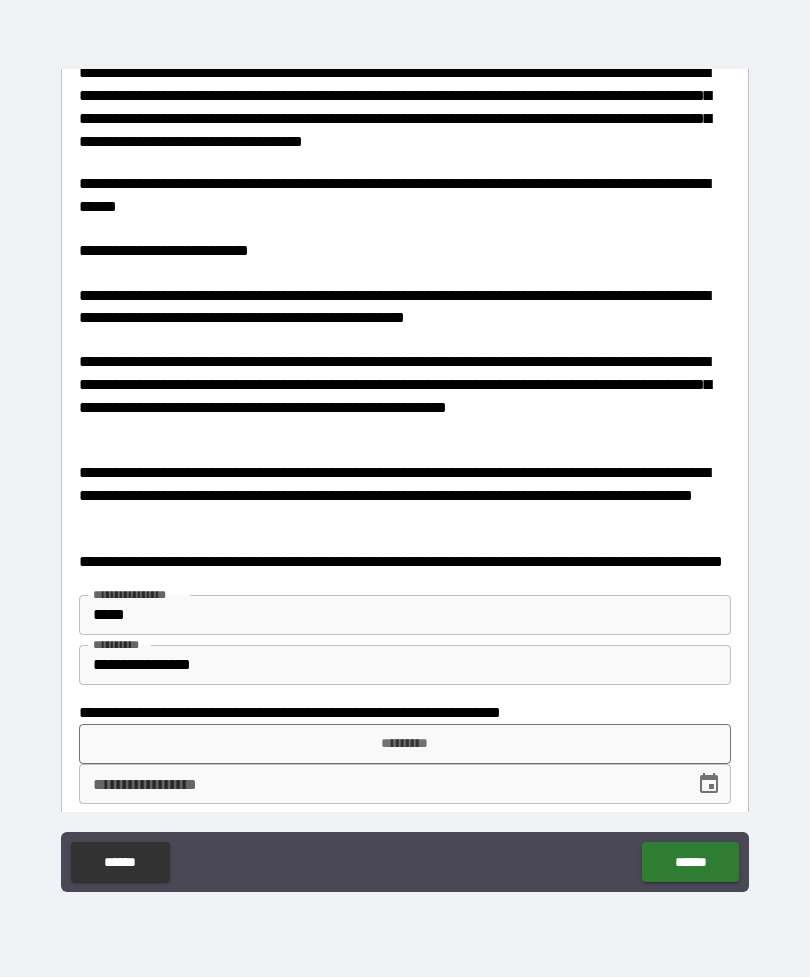 scroll, scrollTop: 1191, scrollLeft: 0, axis: vertical 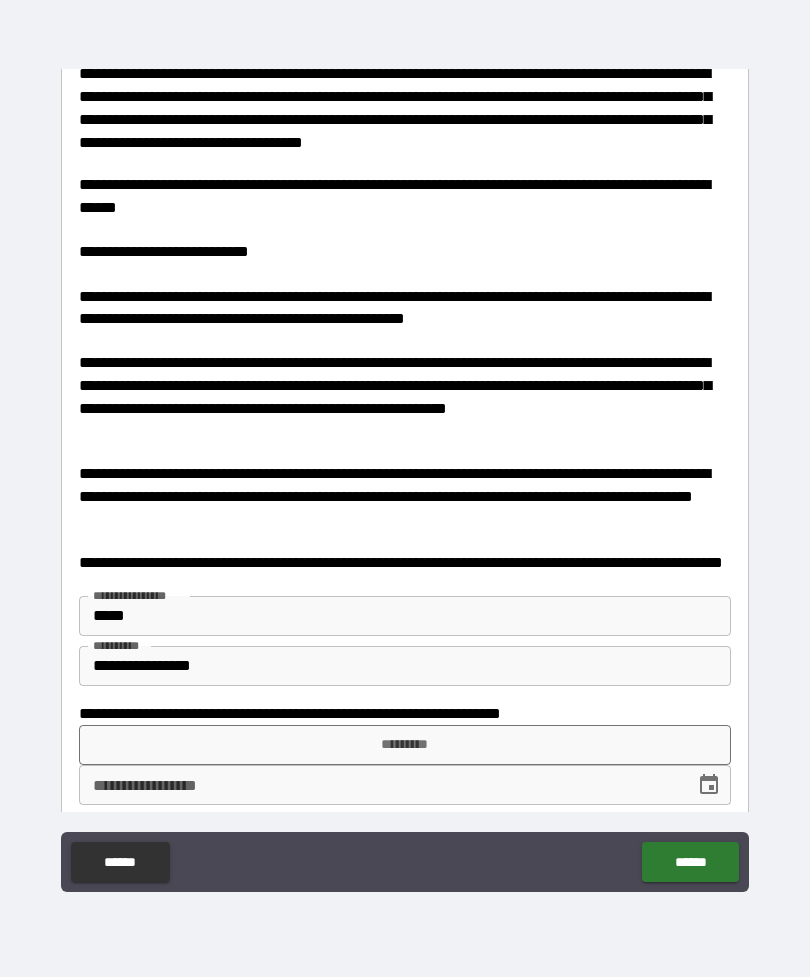 click on "*********" at bounding box center (405, 745) 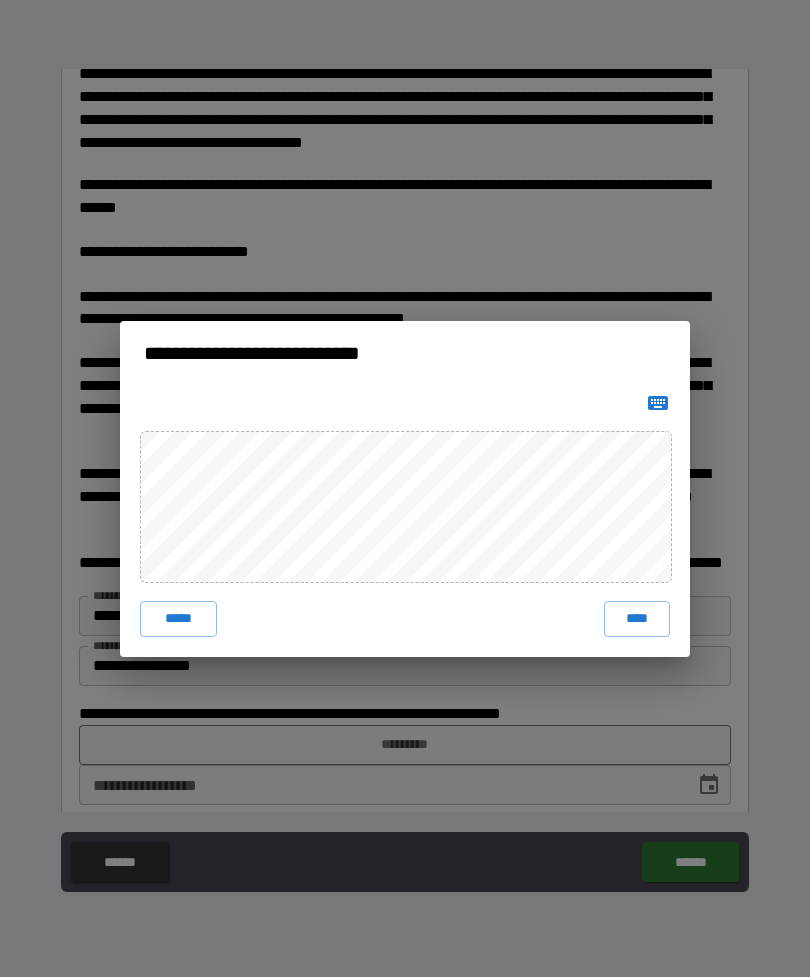 click on "****" at bounding box center [637, 619] 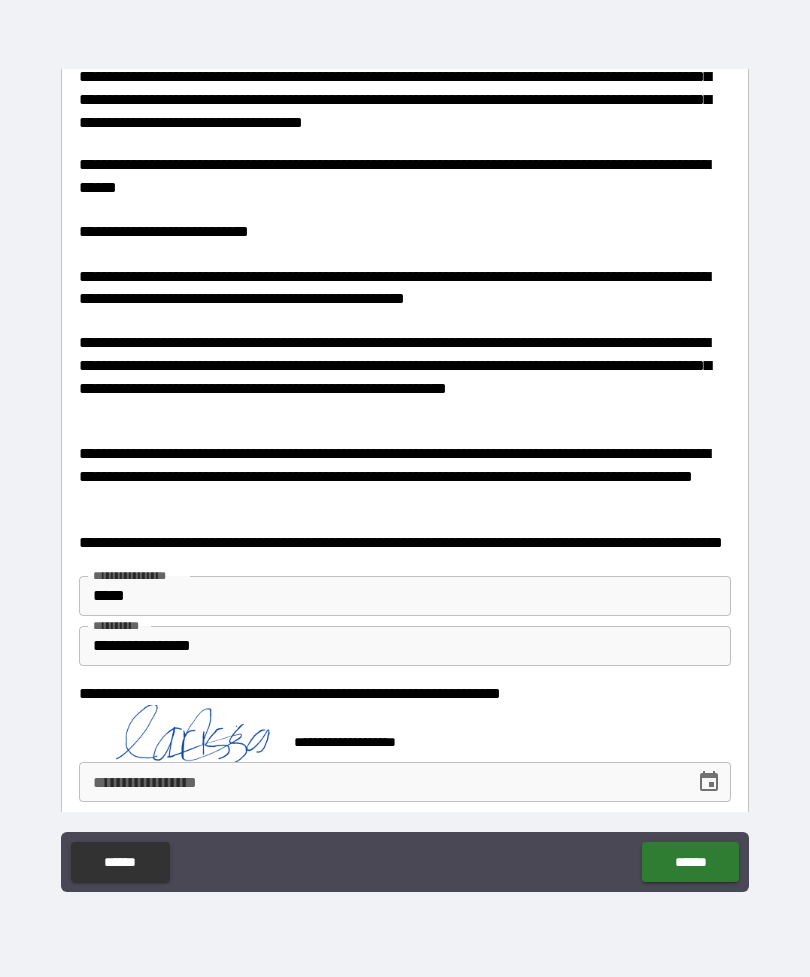 scroll, scrollTop: 1208, scrollLeft: 0, axis: vertical 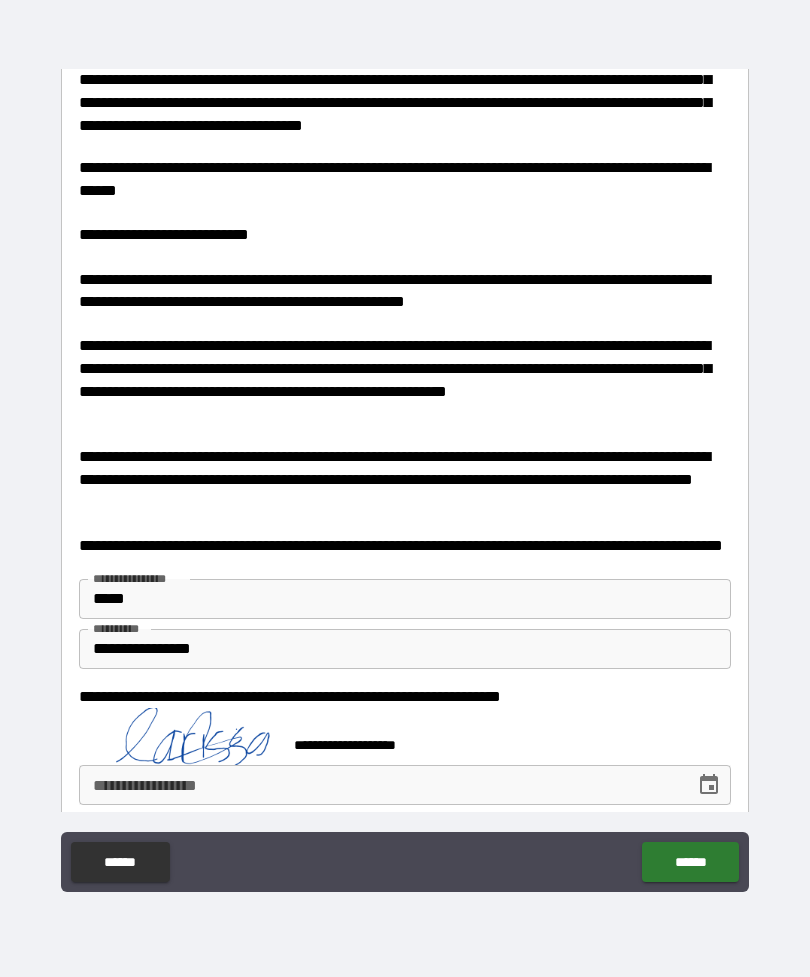 click on "**********" at bounding box center (380, 785) 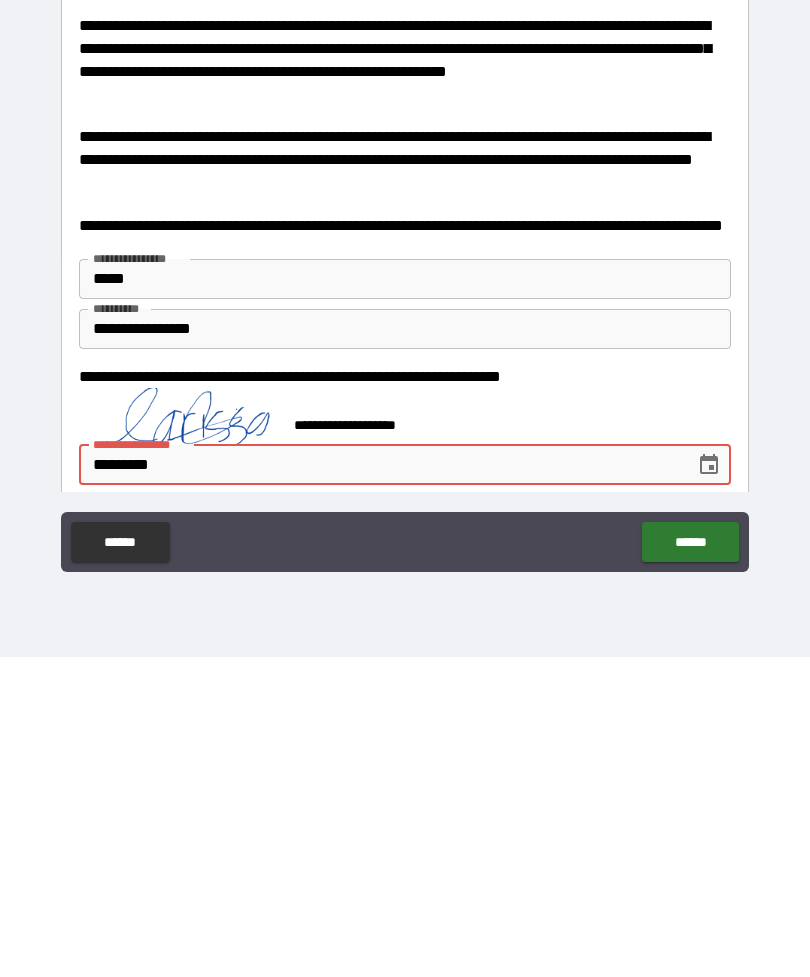 type on "**********" 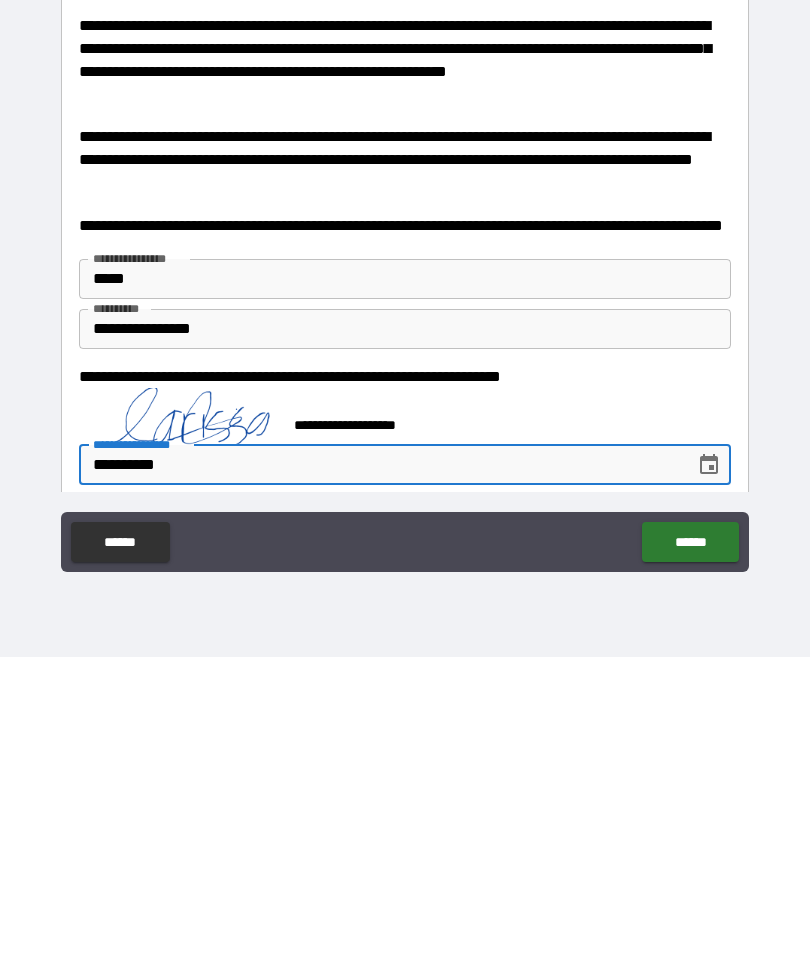 click on "******" at bounding box center [690, 862] 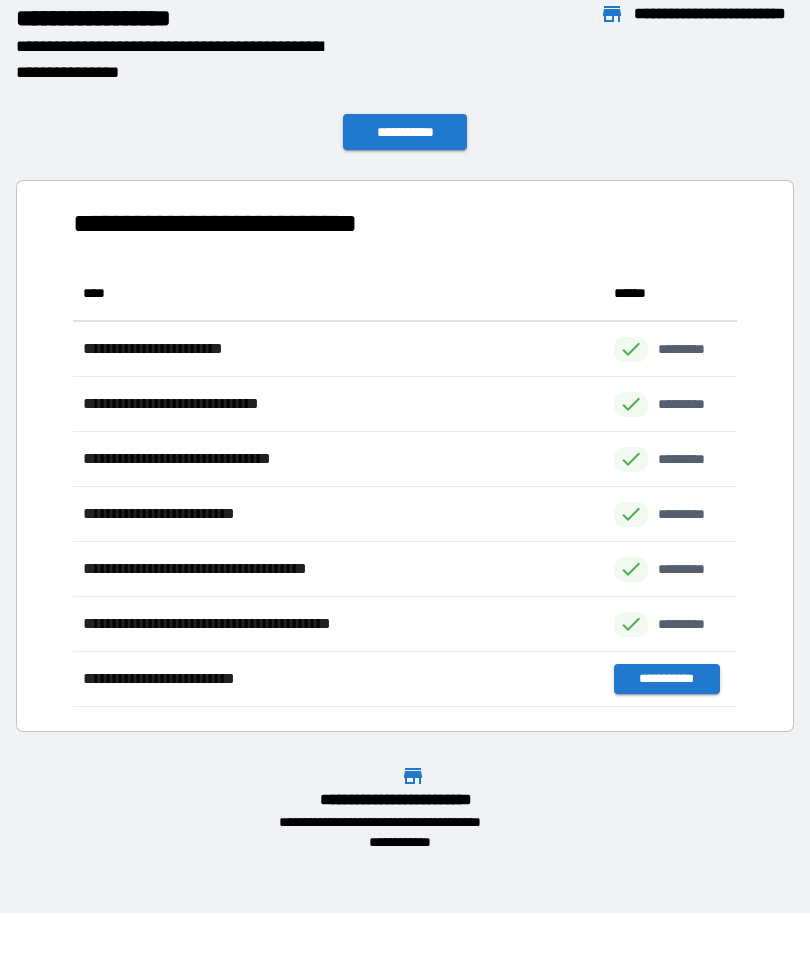 scroll, scrollTop: 1, scrollLeft: 1, axis: both 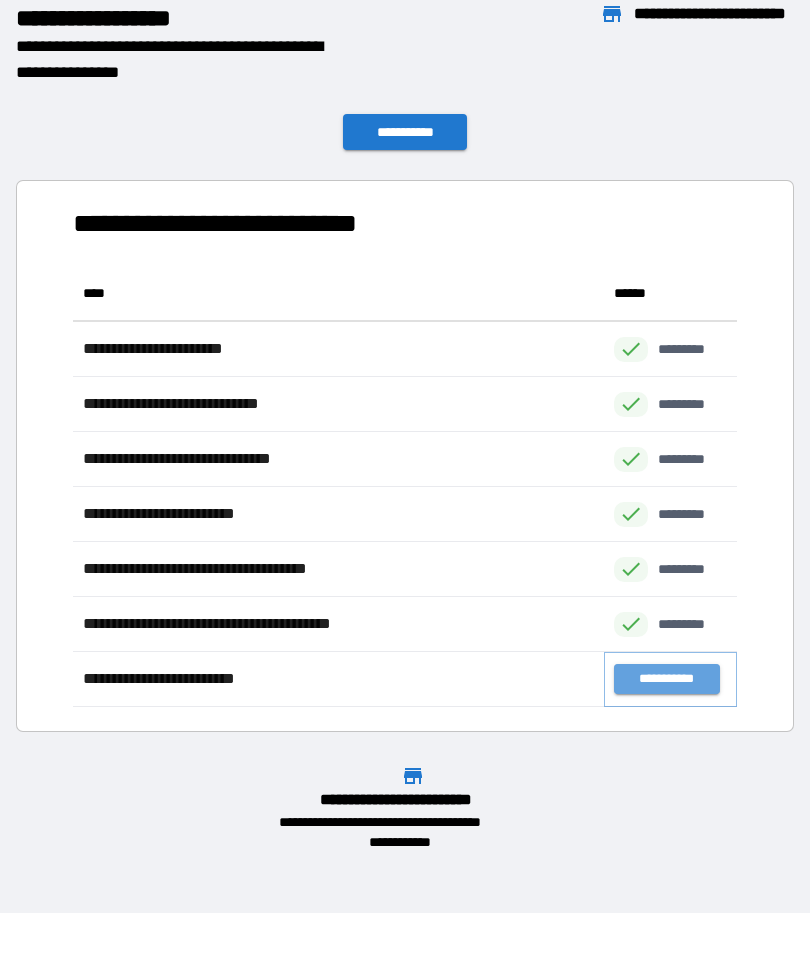 click on "**********" at bounding box center [666, 679] 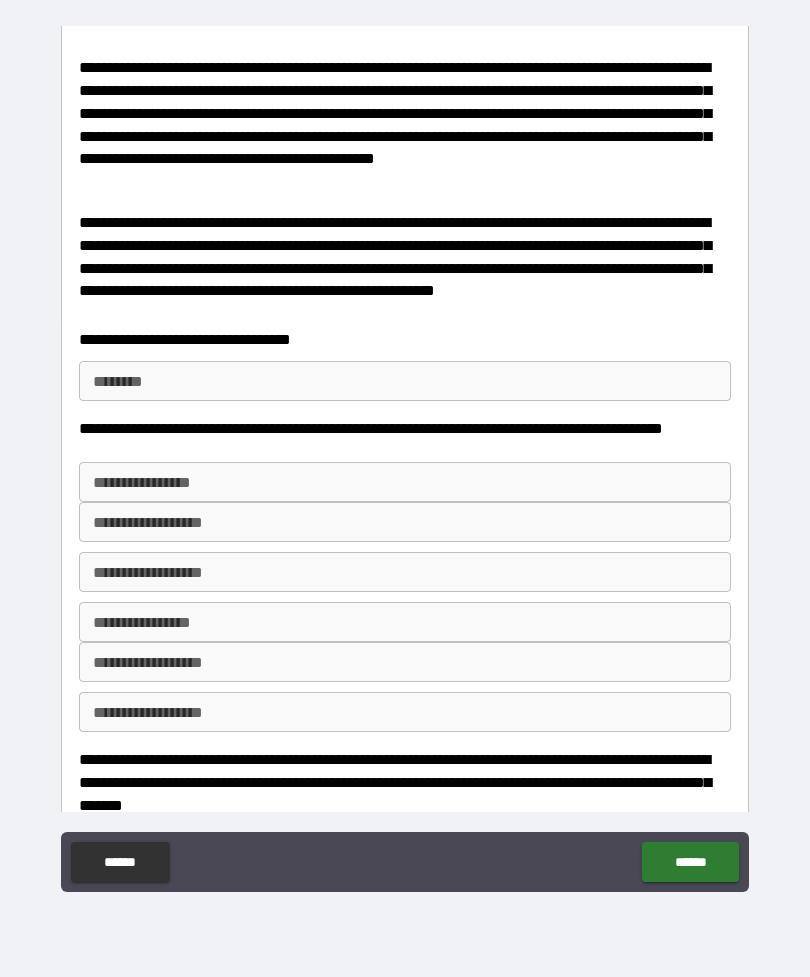 scroll, scrollTop: 368, scrollLeft: 0, axis: vertical 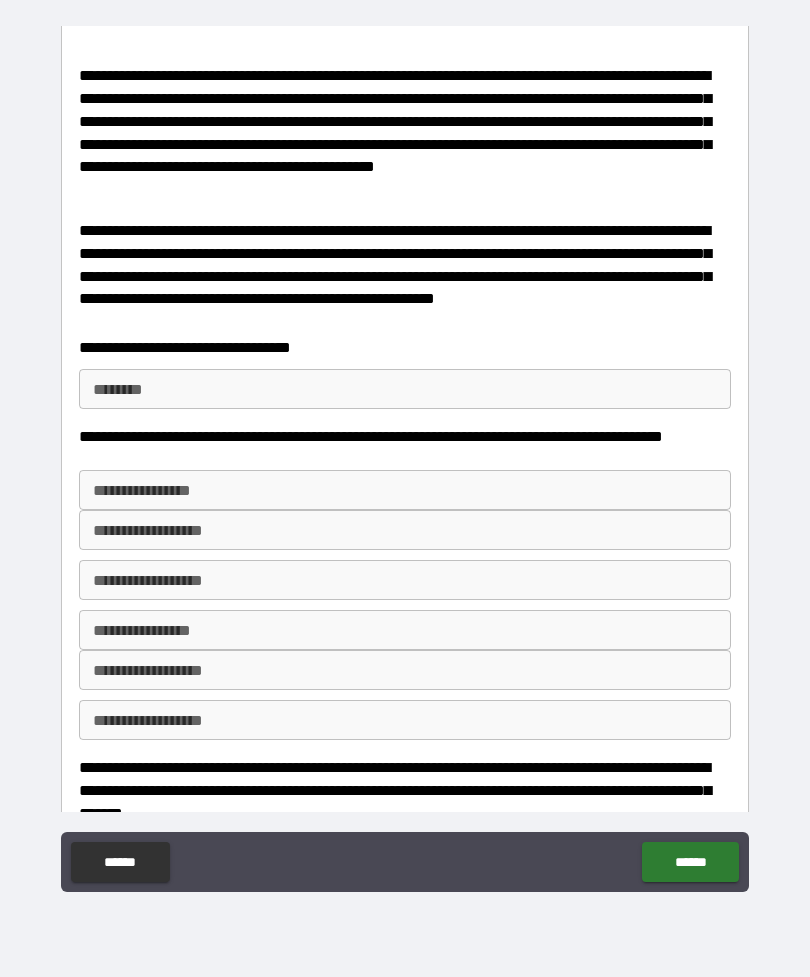 click on "******   *" at bounding box center (405, 389) 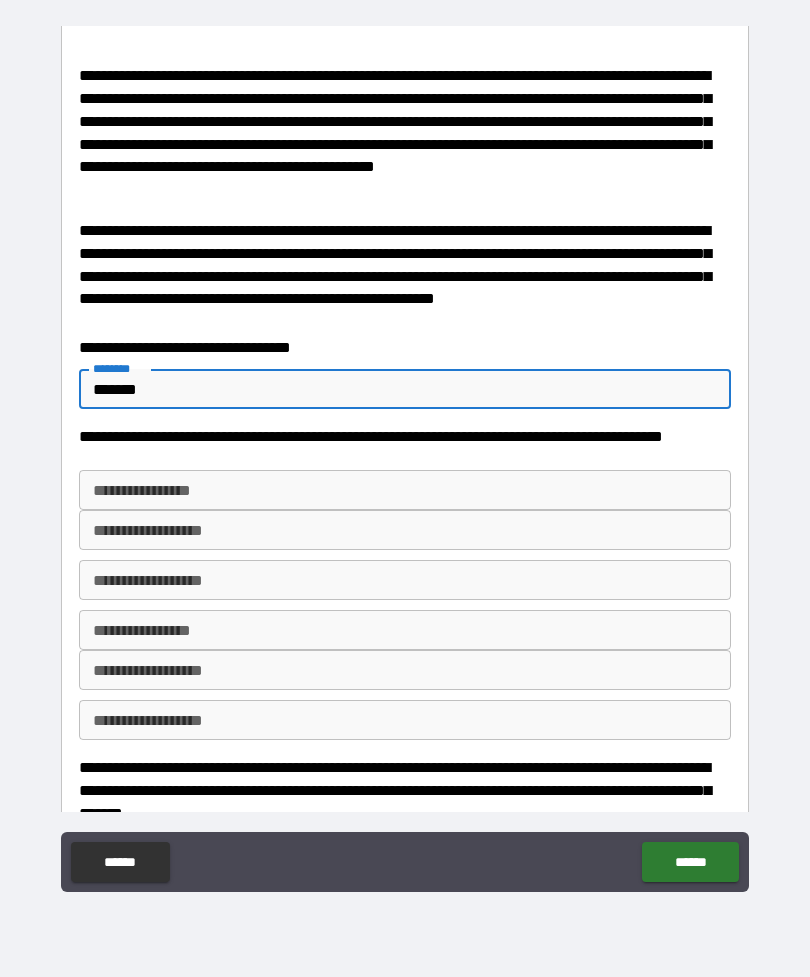 type on "*******" 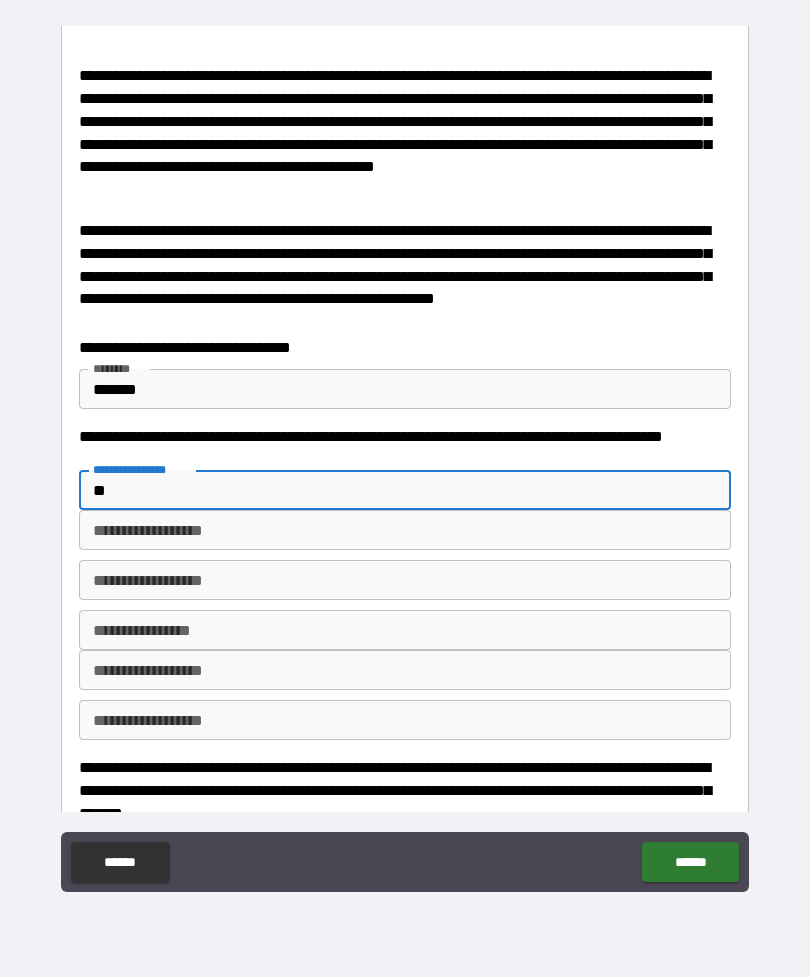 type on "*" 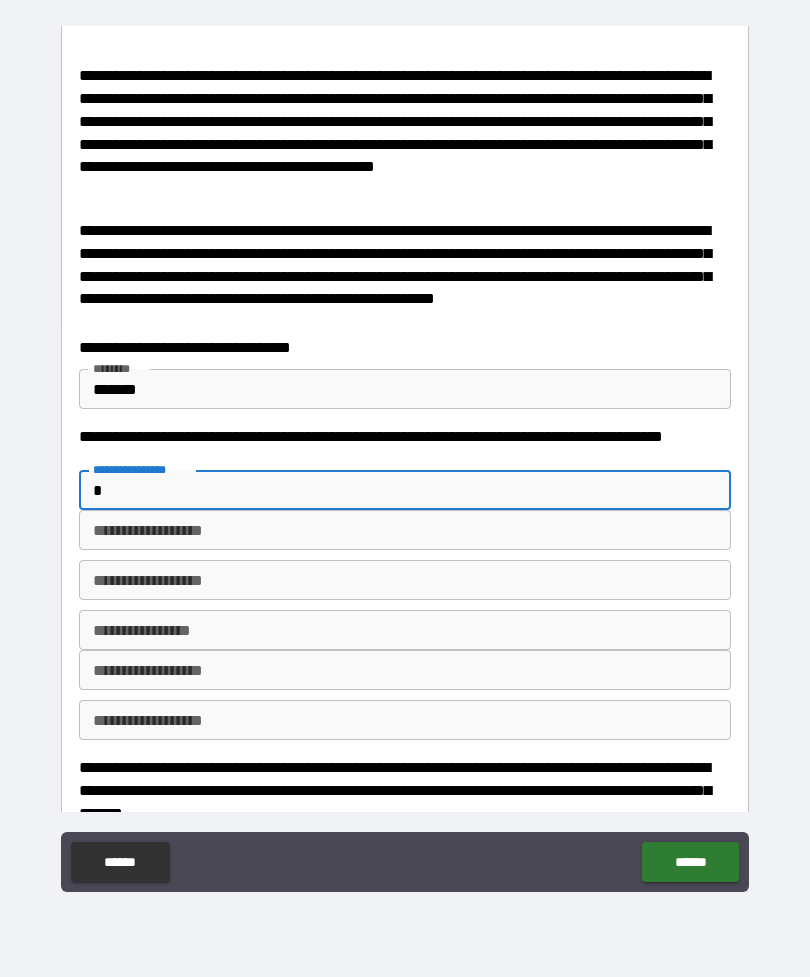 type 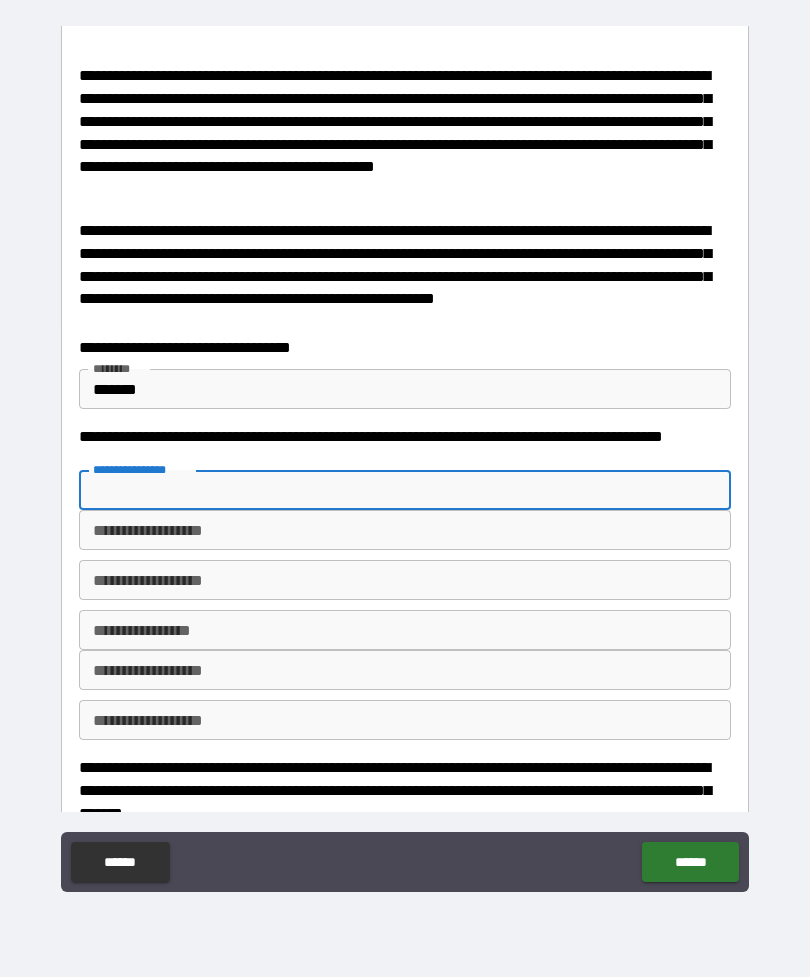click on "*******" at bounding box center (405, 389) 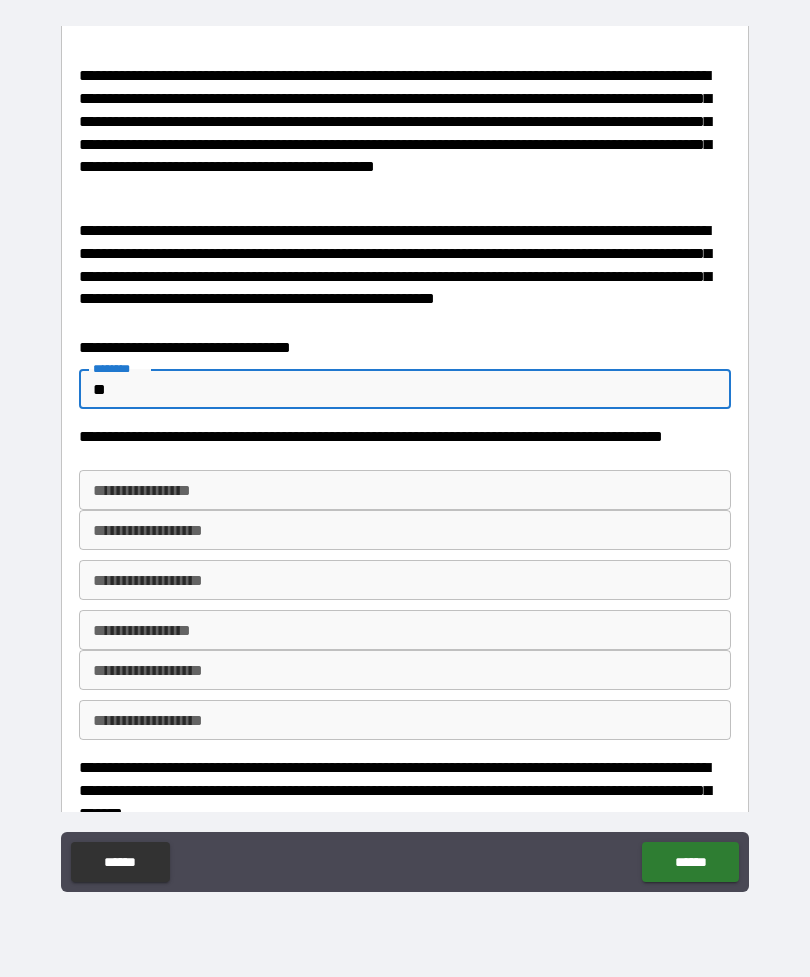 type on "*" 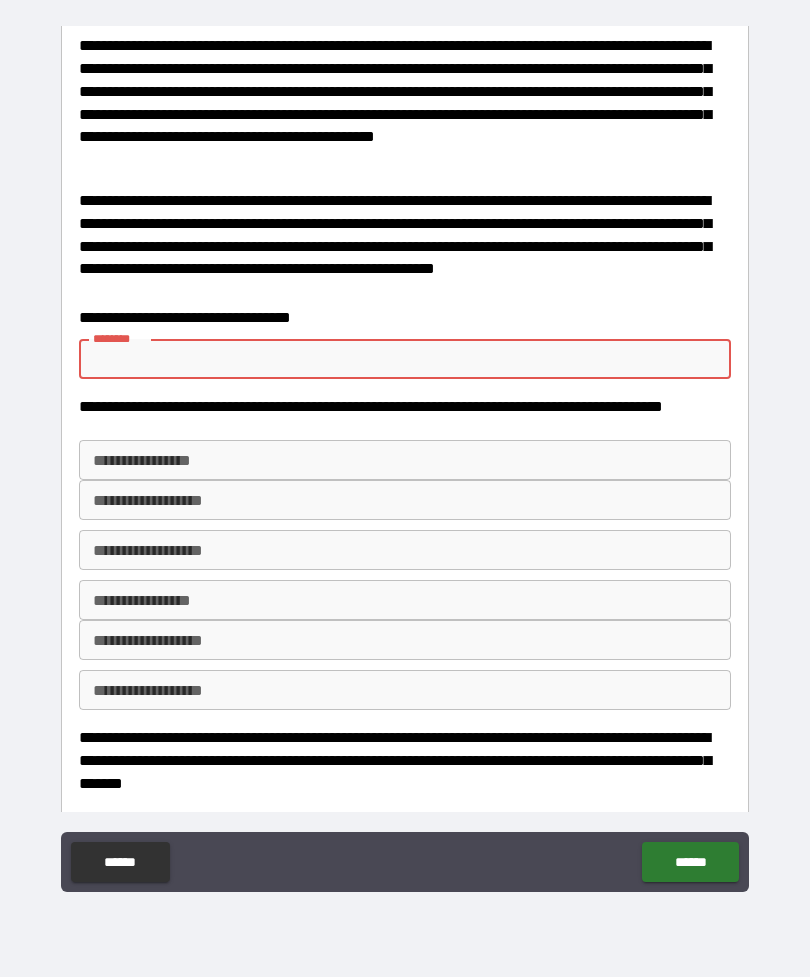 scroll, scrollTop: 399, scrollLeft: 0, axis: vertical 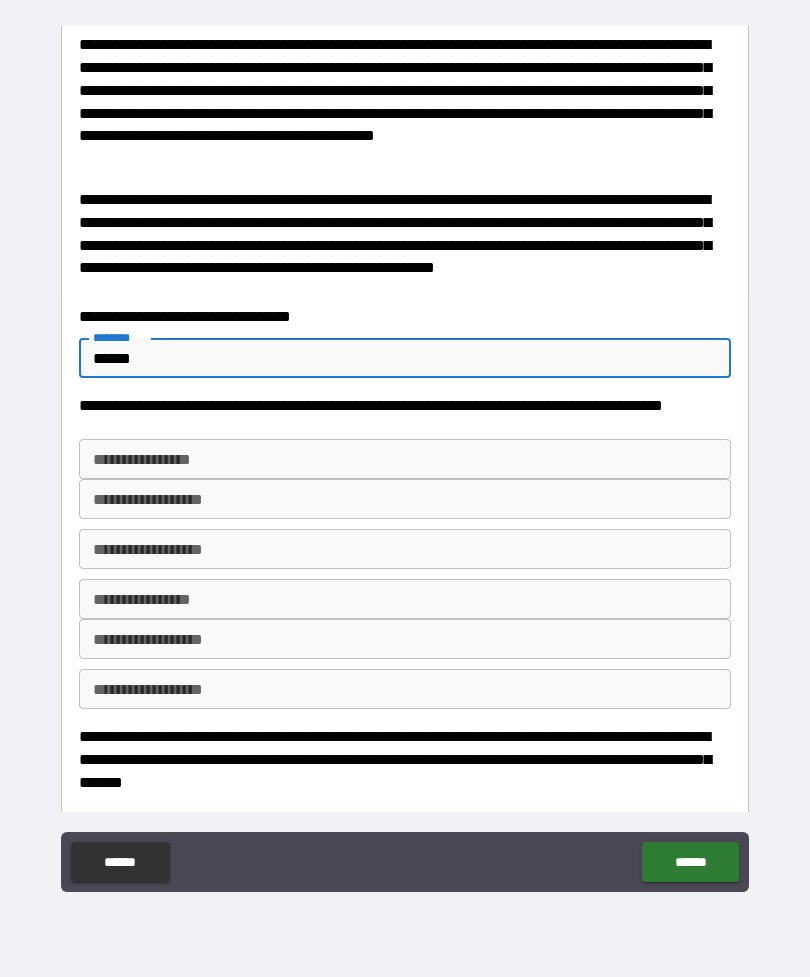 type on "*******" 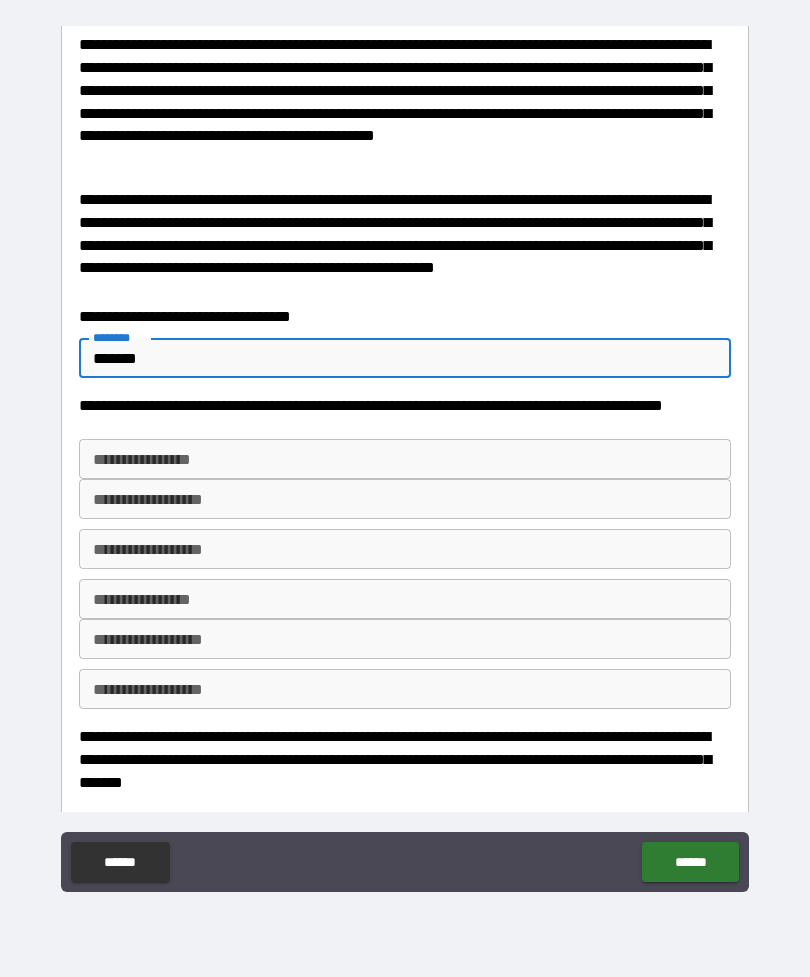 click on "**********" at bounding box center (405, 459) 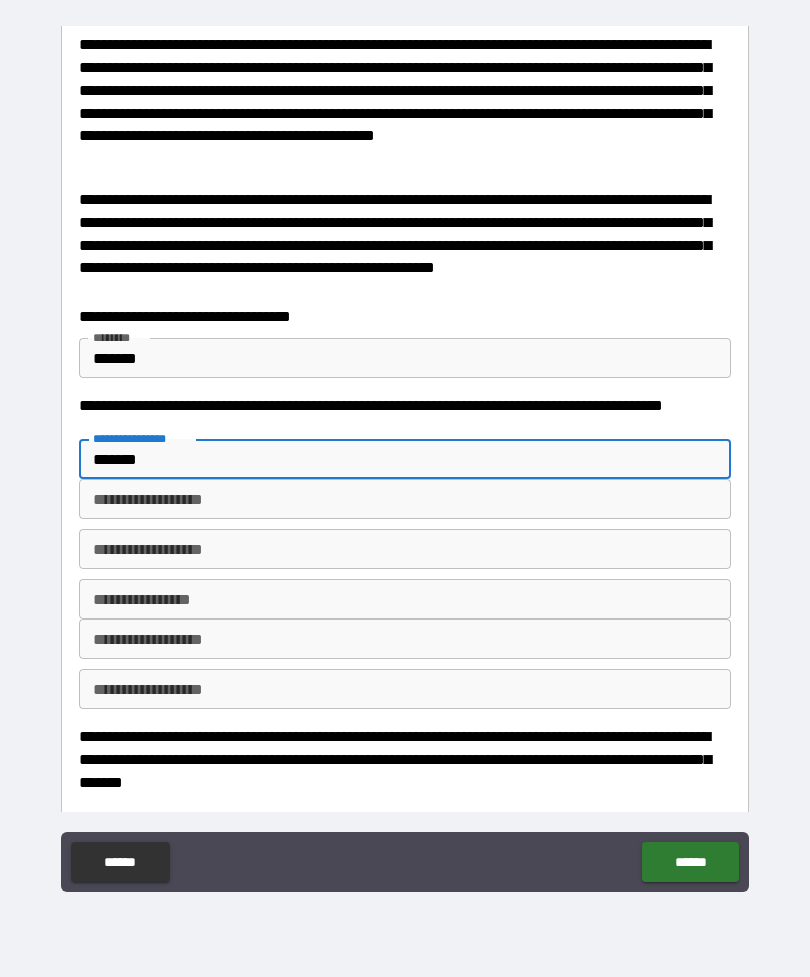 type on "*******" 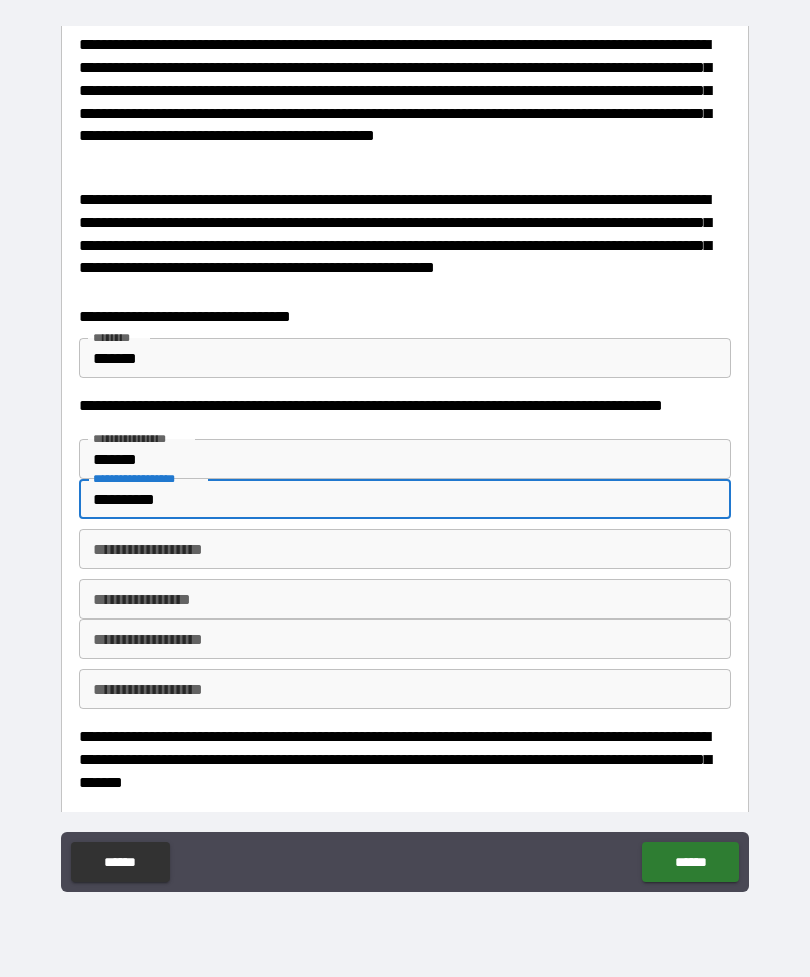 type on "**********" 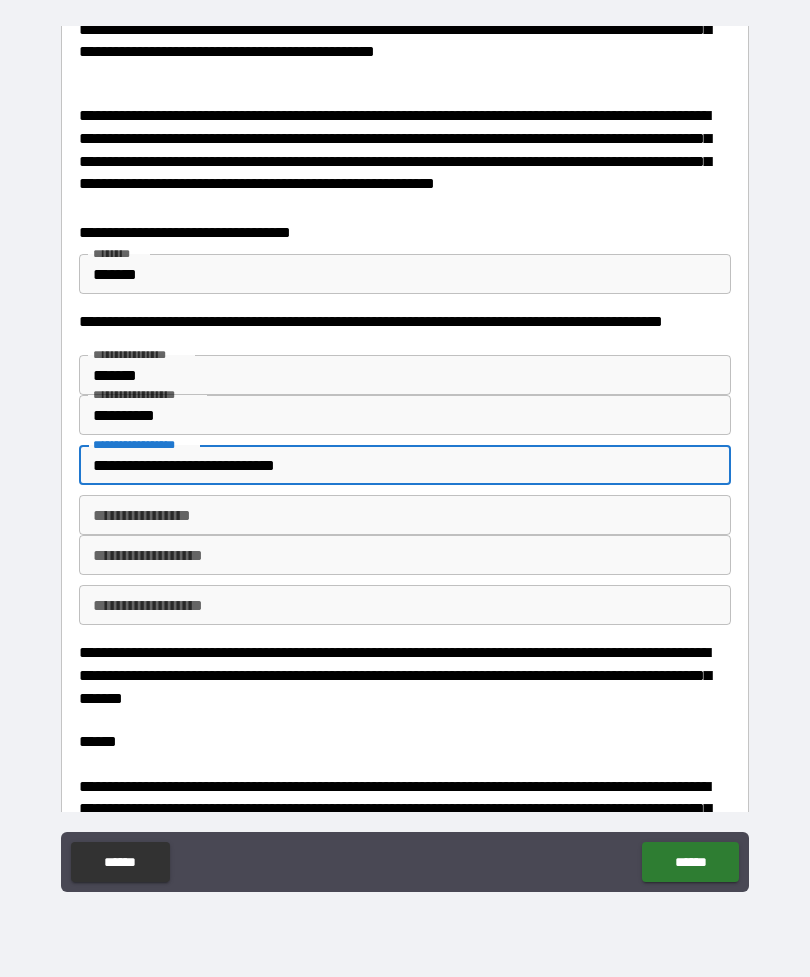 scroll, scrollTop: 484, scrollLeft: 0, axis: vertical 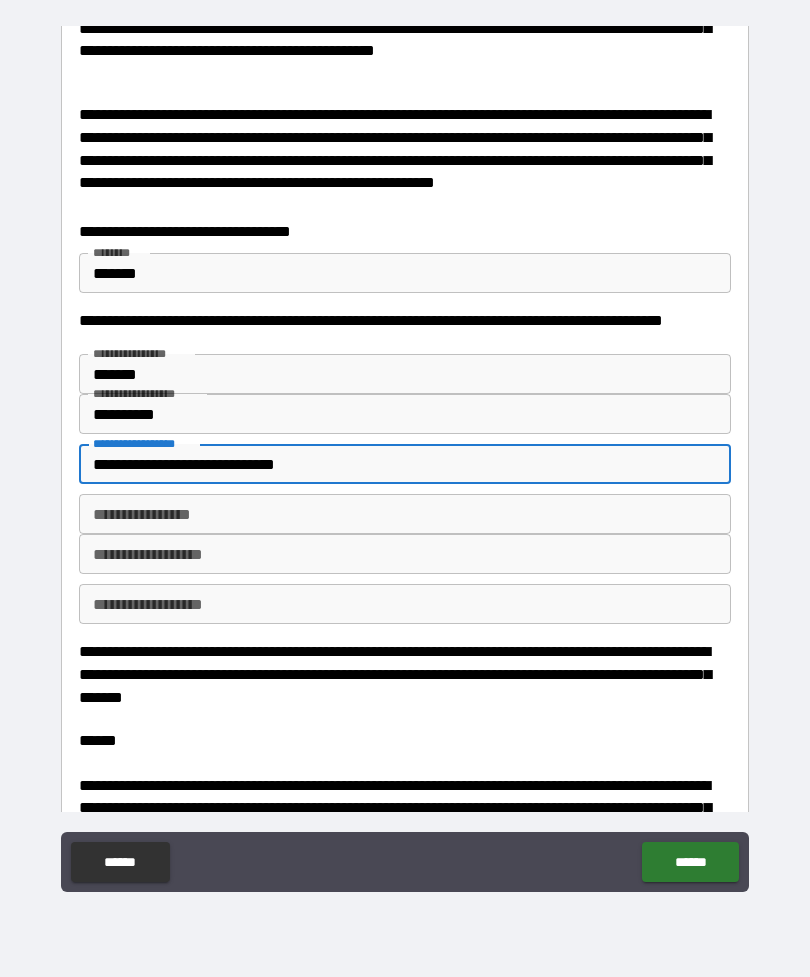 type on "**********" 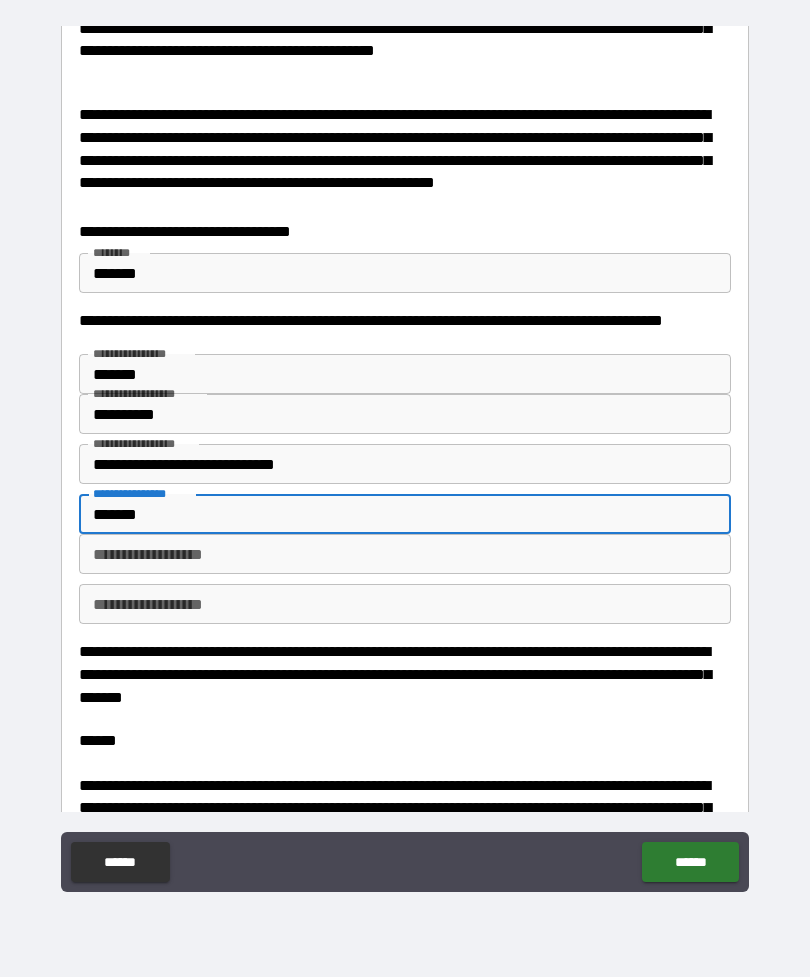 type on "*******" 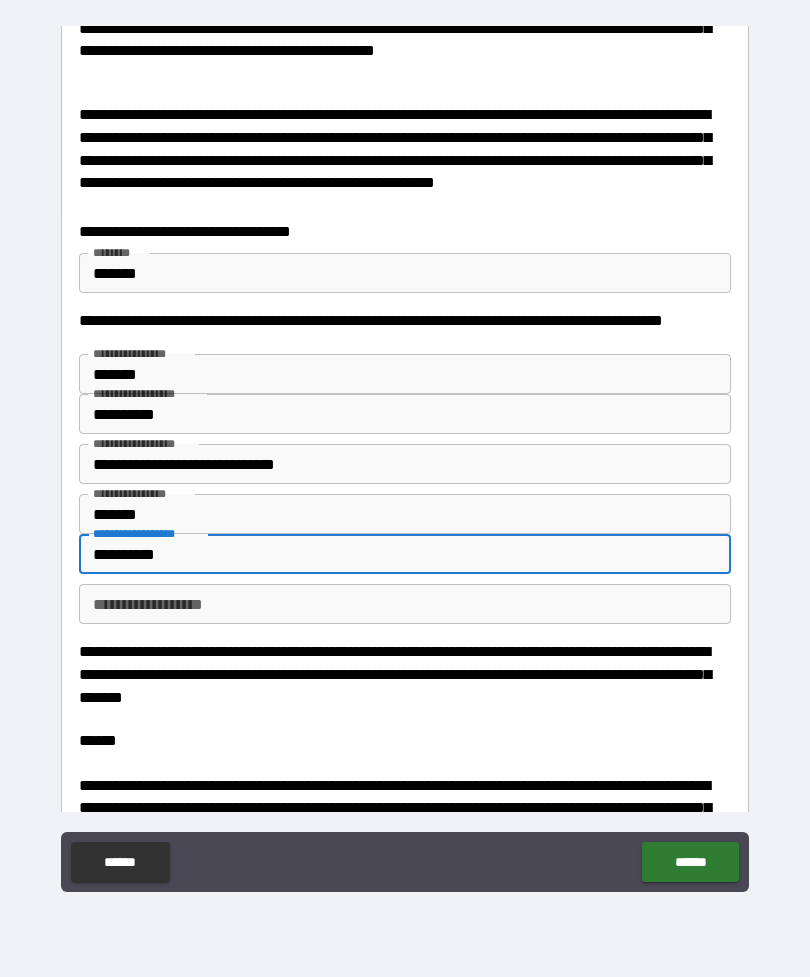 scroll, scrollTop: 614, scrollLeft: 0, axis: vertical 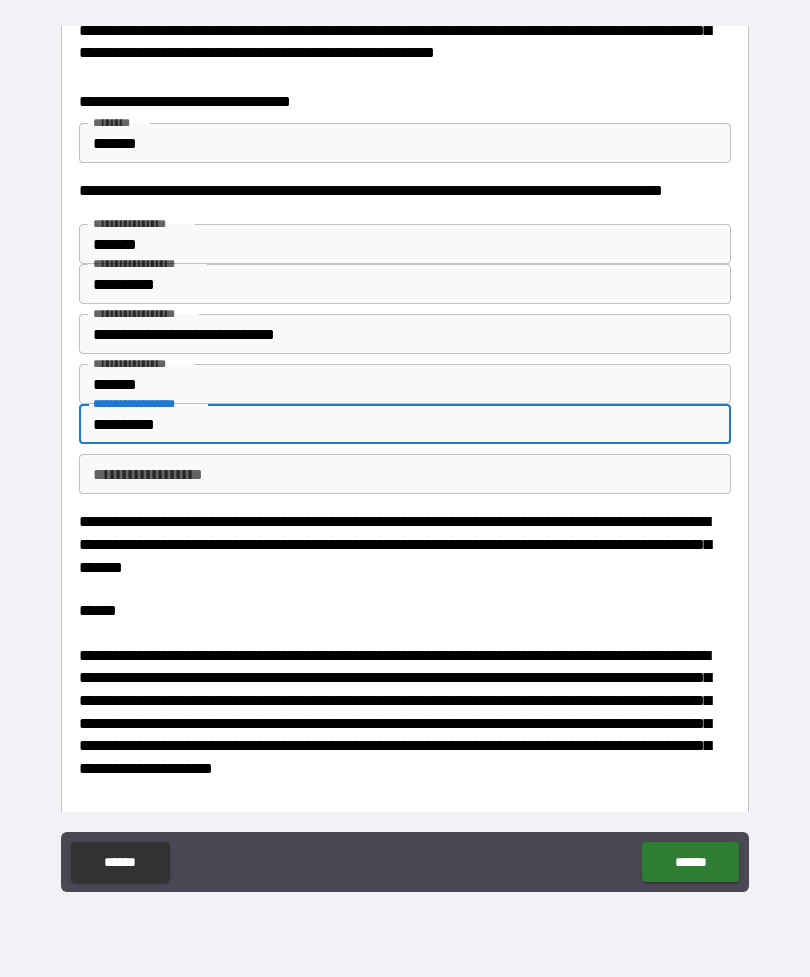 type on "**********" 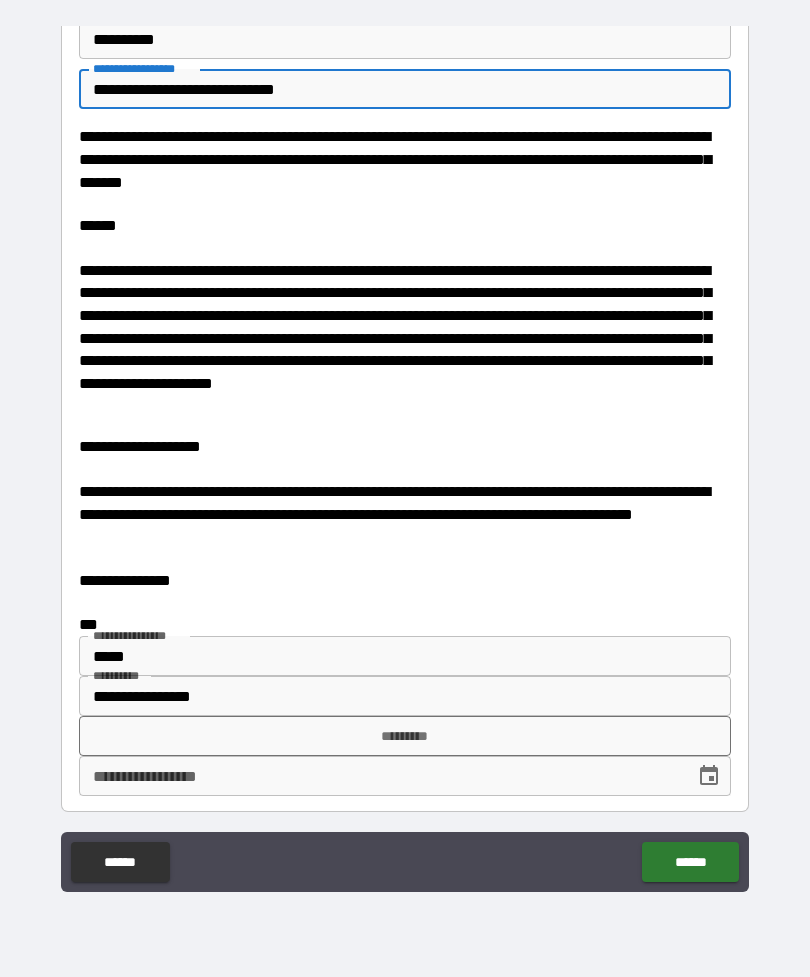 scroll, scrollTop: 998, scrollLeft: 0, axis: vertical 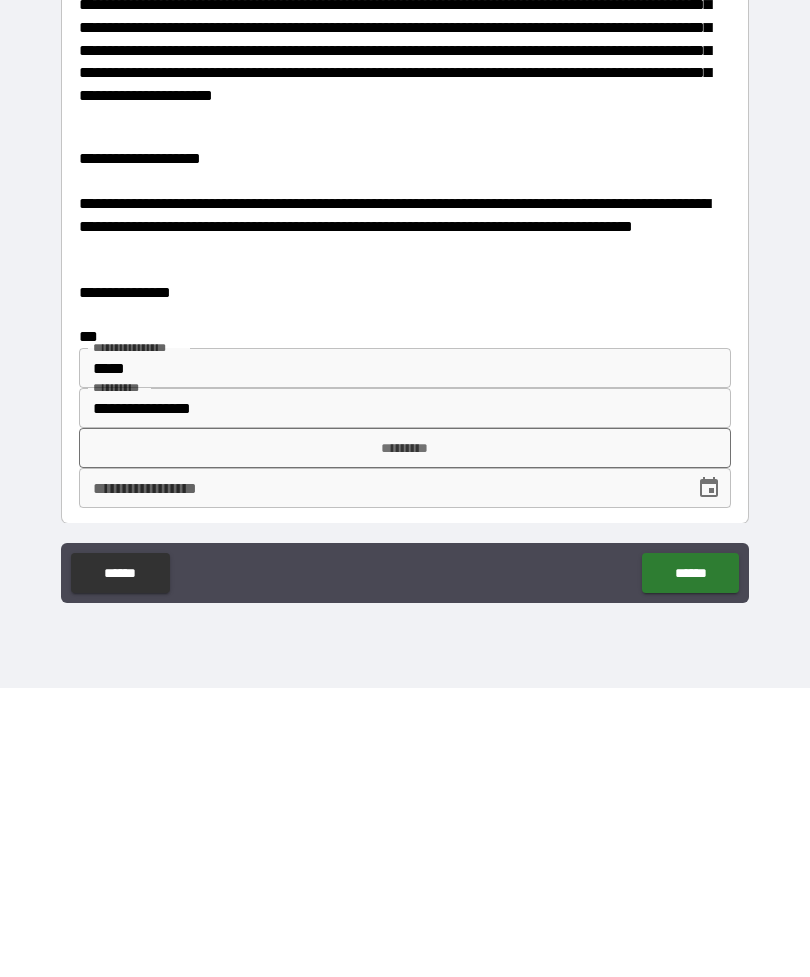 type on "**********" 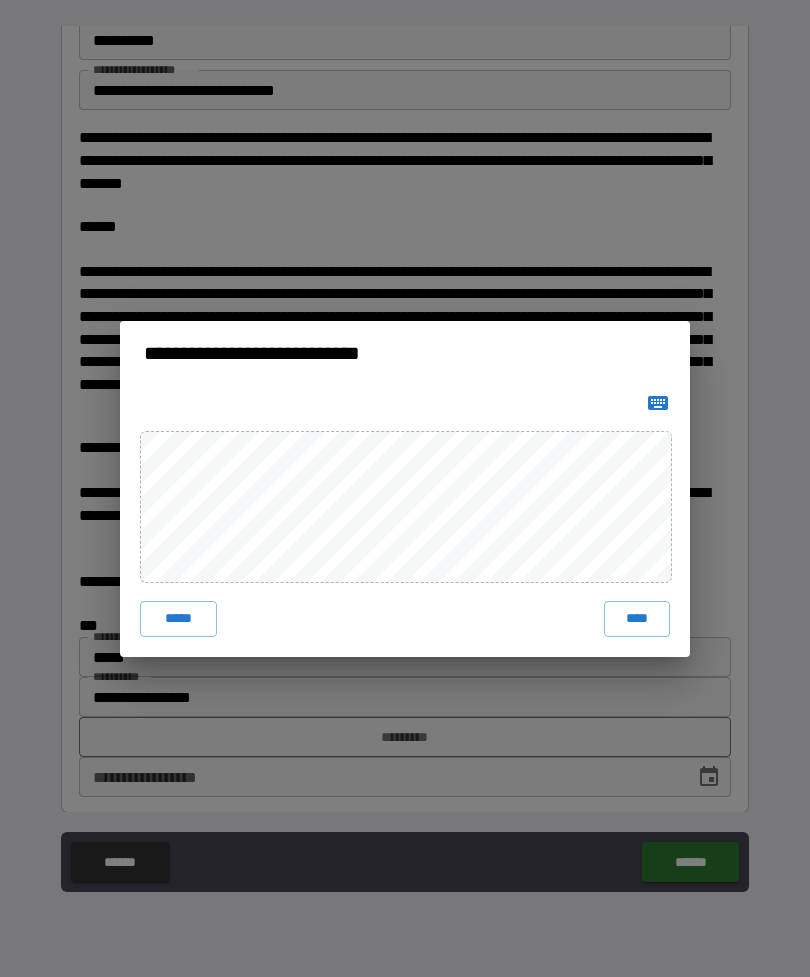 click on "****" at bounding box center [637, 619] 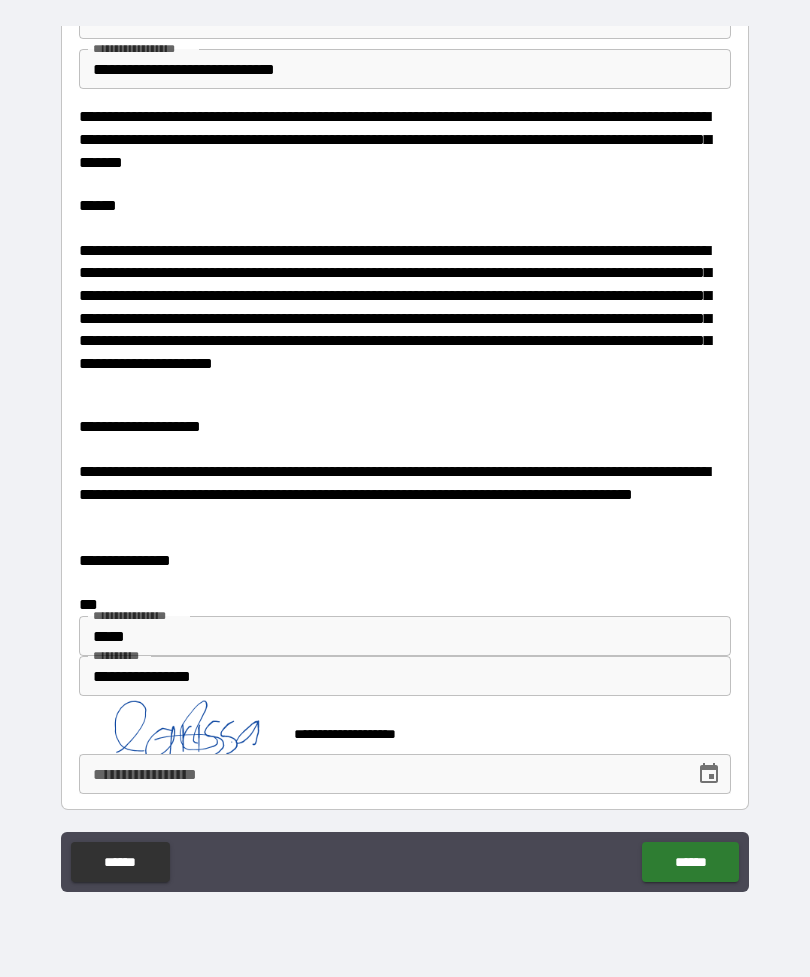 scroll, scrollTop: 1015, scrollLeft: 0, axis: vertical 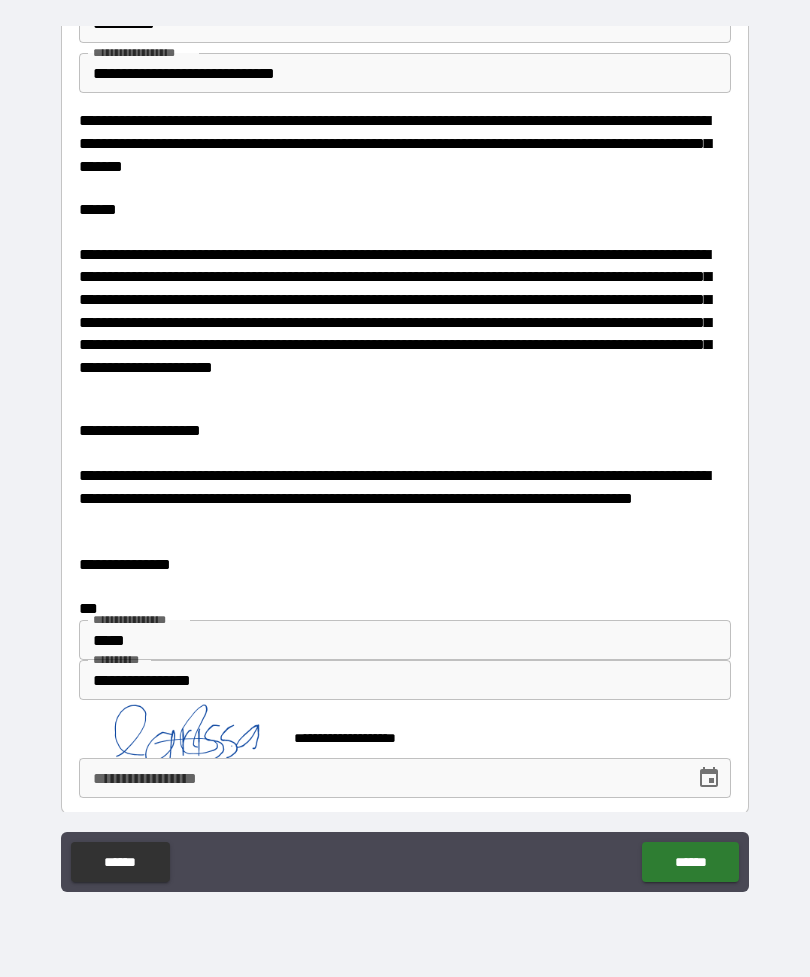 click on "**********" at bounding box center [380, 778] 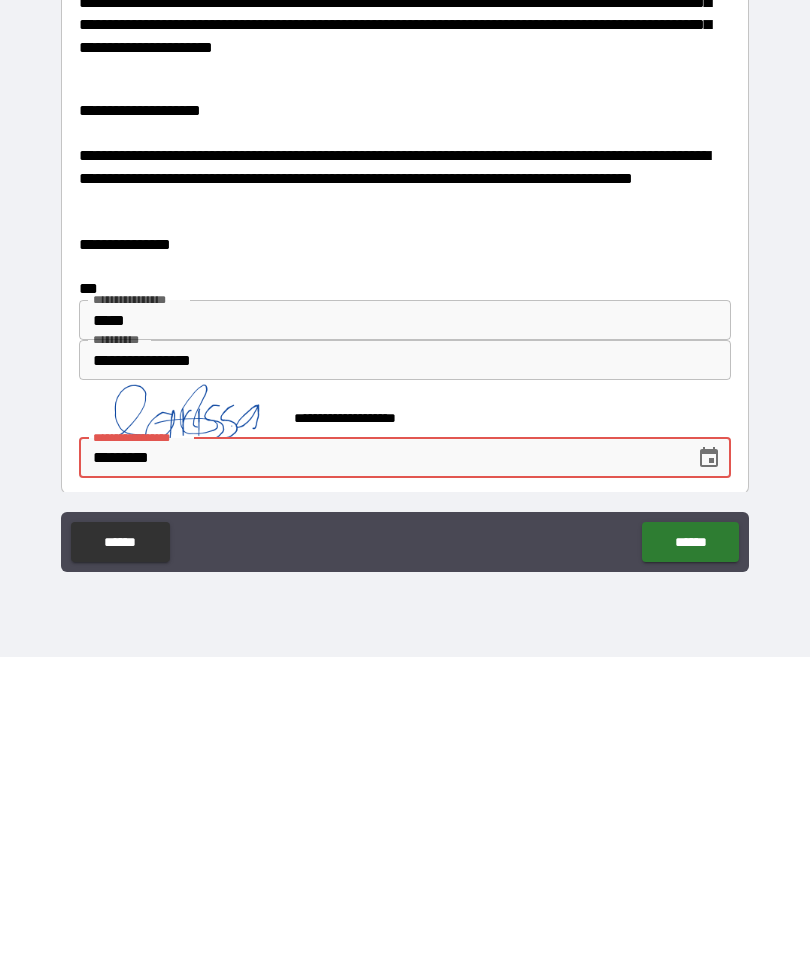 type on "**********" 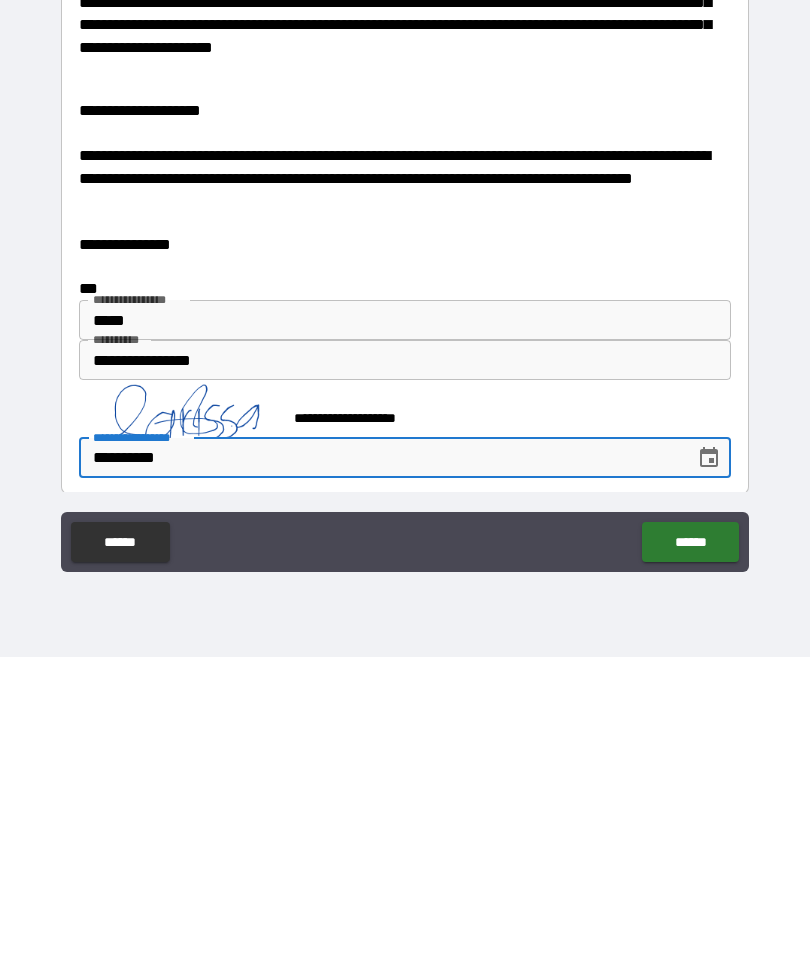 click on "******" at bounding box center [690, 862] 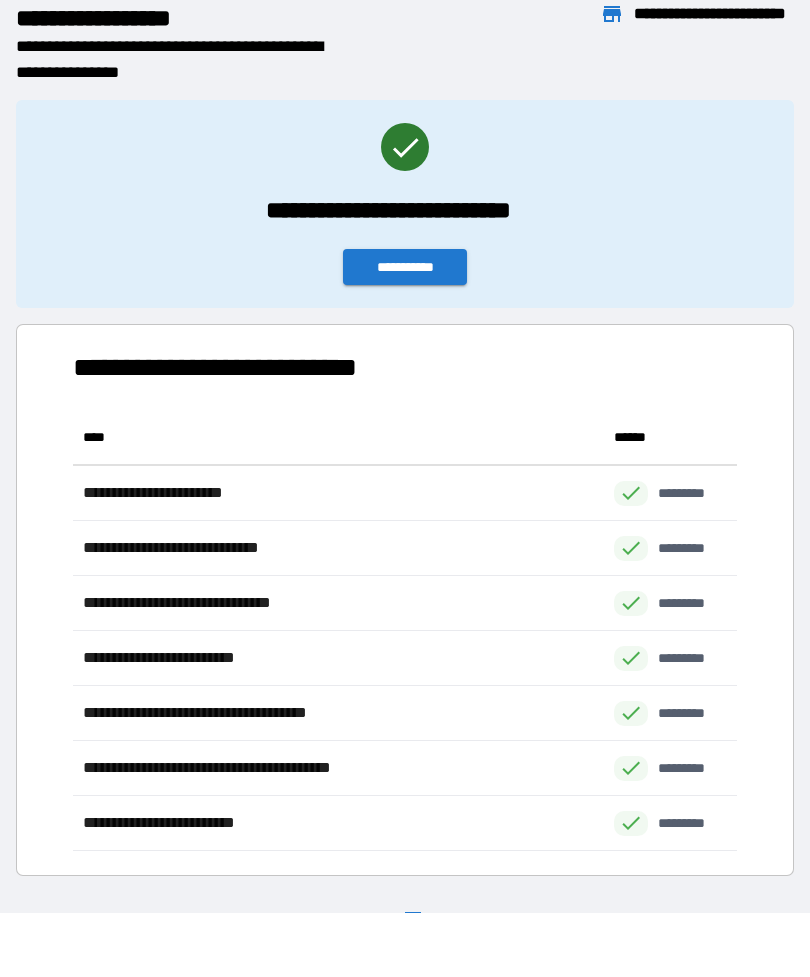 scroll, scrollTop: 441, scrollLeft: 664, axis: both 